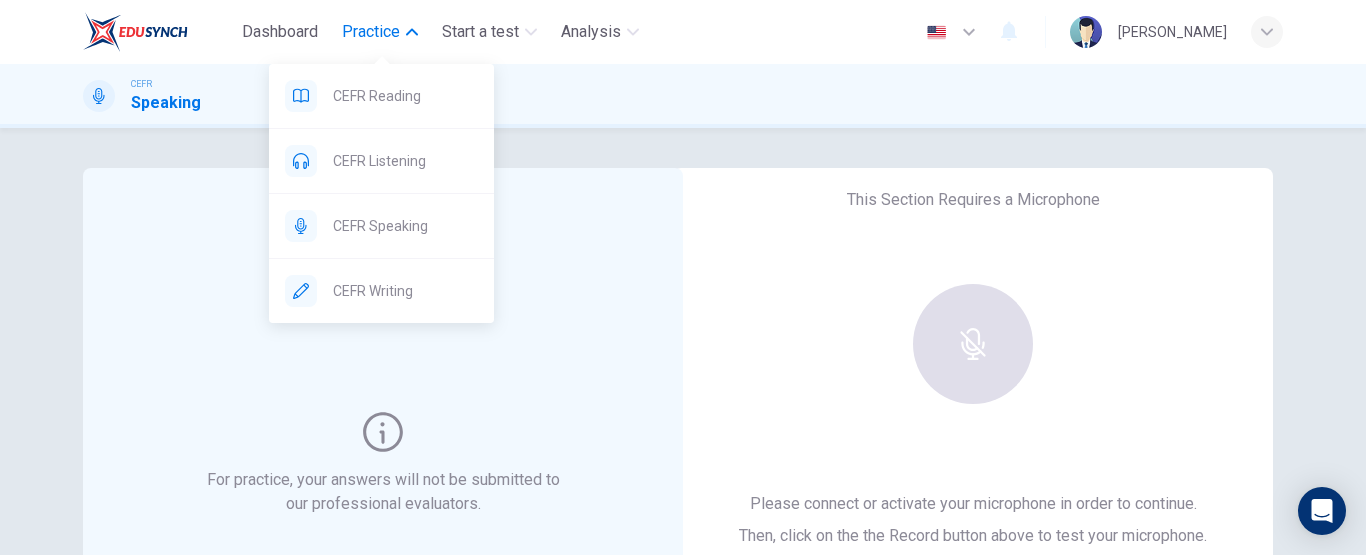 scroll, scrollTop: 0, scrollLeft: 0, axis: both 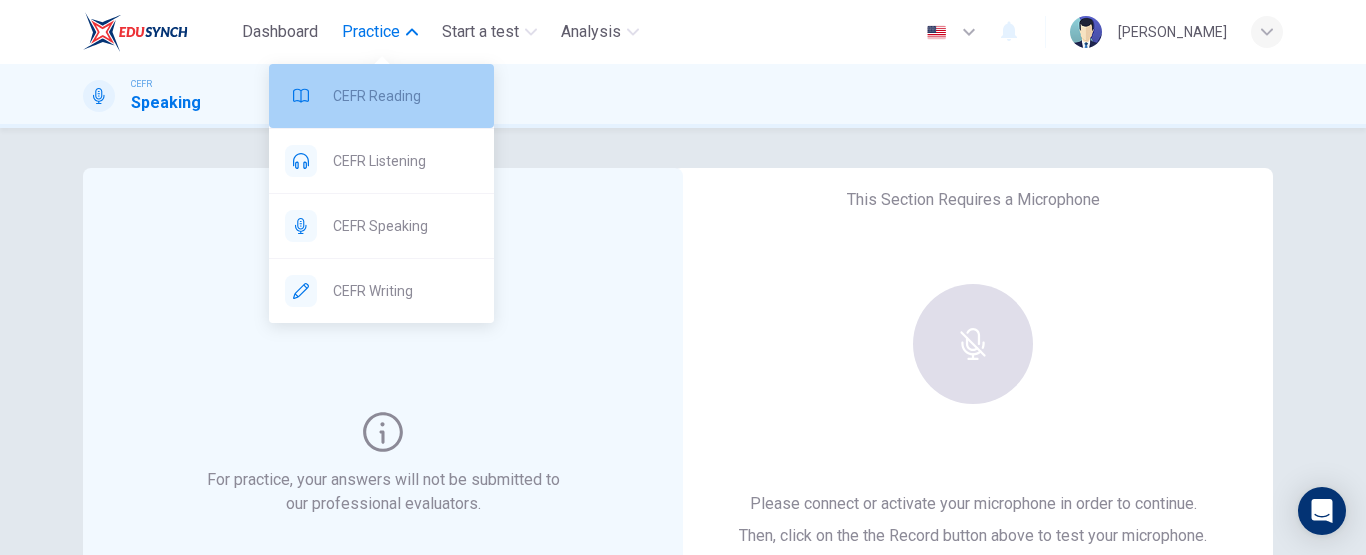 click on "CEFR Reading" at bounding box center (405, 96) 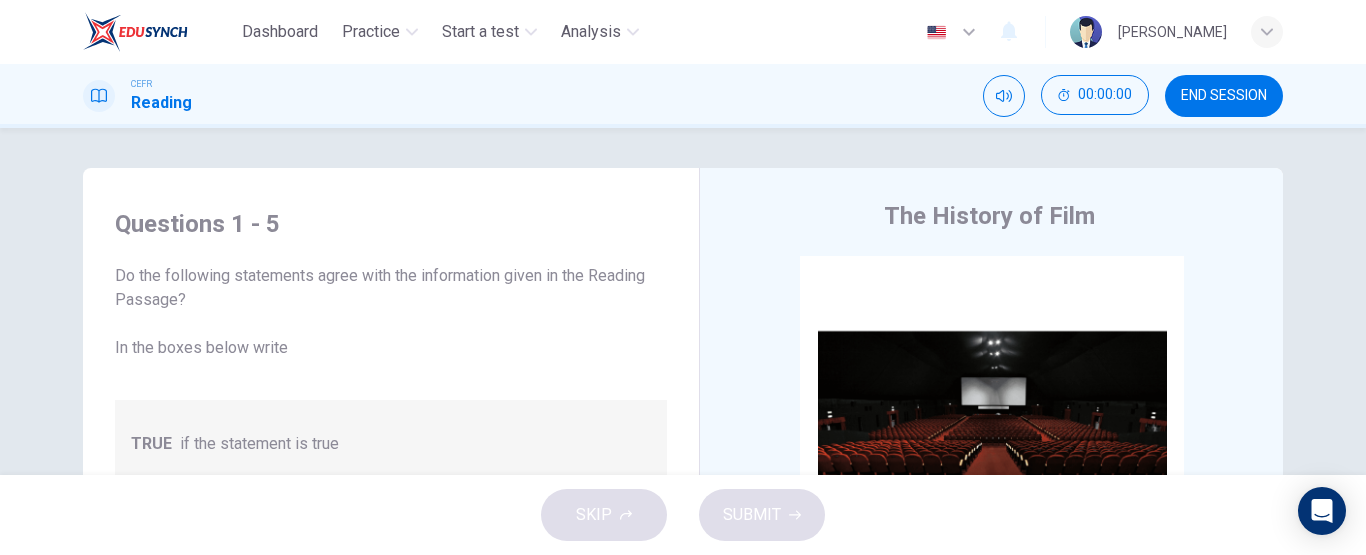 scroll, scrollTop: 0, scrollLeft: 0, axis: both 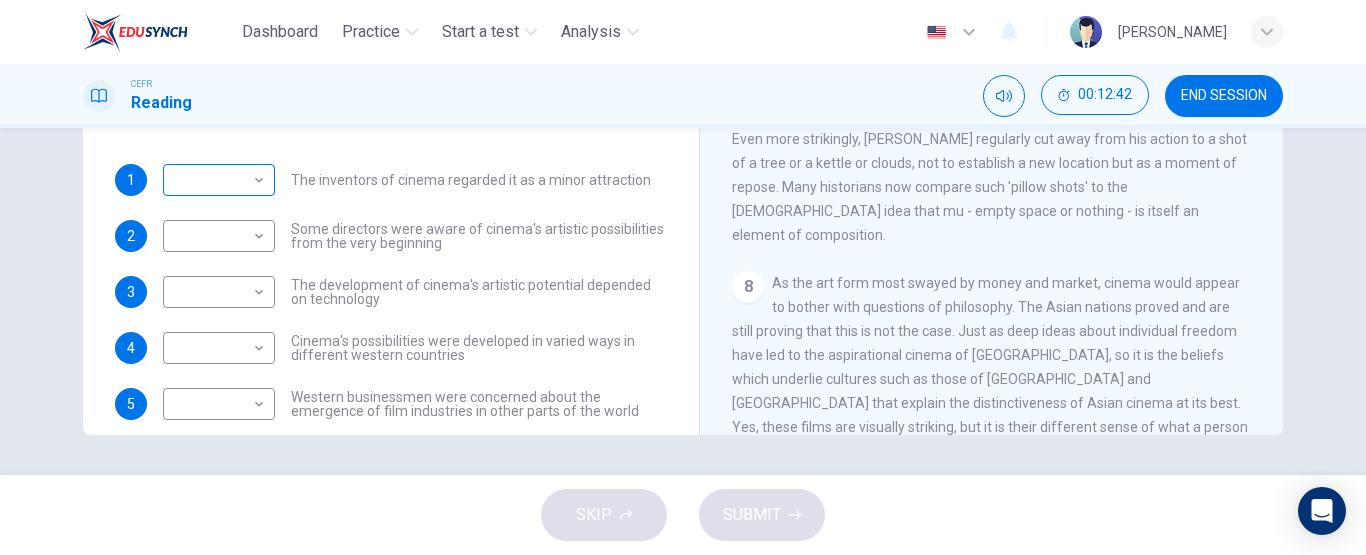 click on "Dashboard Practice Start a test Analysis English en ​ [PERSON_NAME] CEFR Reading 00:12:42 END SESSION Questions 1 - 5 Do the following statements agree with the information given in the Reading Passage?
In the boxes below write TRUE if the statement is true FALSE if the statement is false NOT GIVEN if the information is not given in the passage 1 ​ ​ The inventors of cinema regarded it as a minor attraction 2 ​ ​ Some directors were aware of cinema's artistic possibilities from the very beginning 3 ​ ​ The development of cinema's artistic potential depended on technology 4 ​ ​ Cinema's possibilities were developed in varied ways in different western countries 5 ​ ​ Western businessmen were concerned about the emergence of film industries in other parts of the world The History of Film CLICK TO ZOOM Click to Zoom 1 2 3 4 5 6 7 8 SKIP SUBMIT EduSynch - Online Language Proficiency Testing
Dashboard Practice Start a test Analysis Notifications © Copyright  2025" at bounding box center (683, 277) 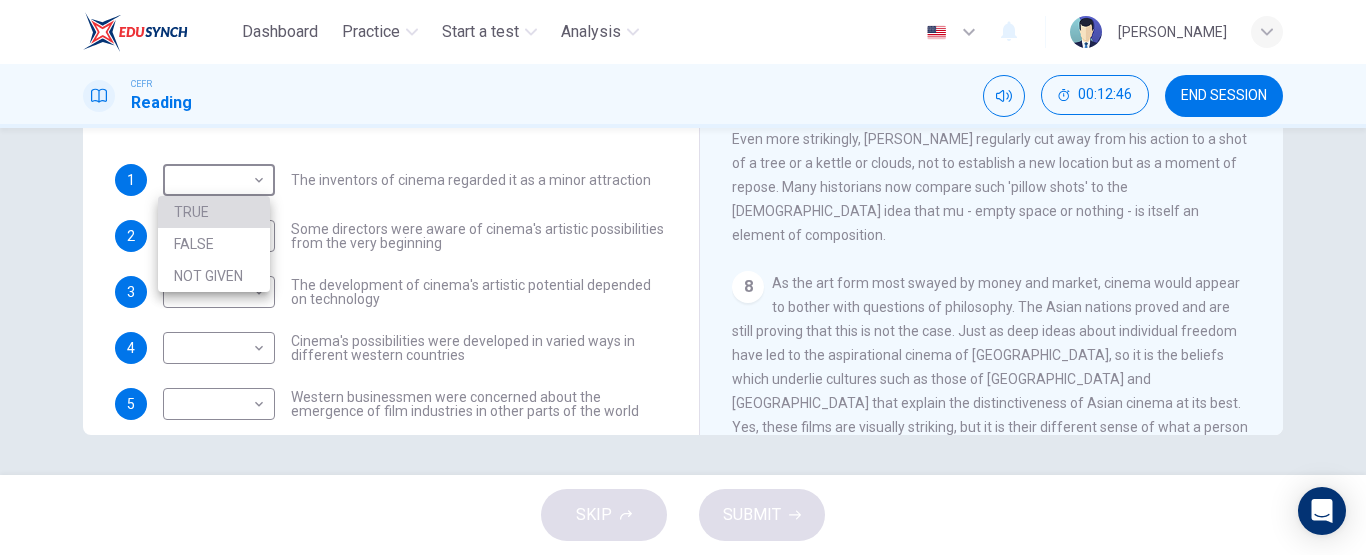 click on "TRUE" at bounding box center [214, 212] 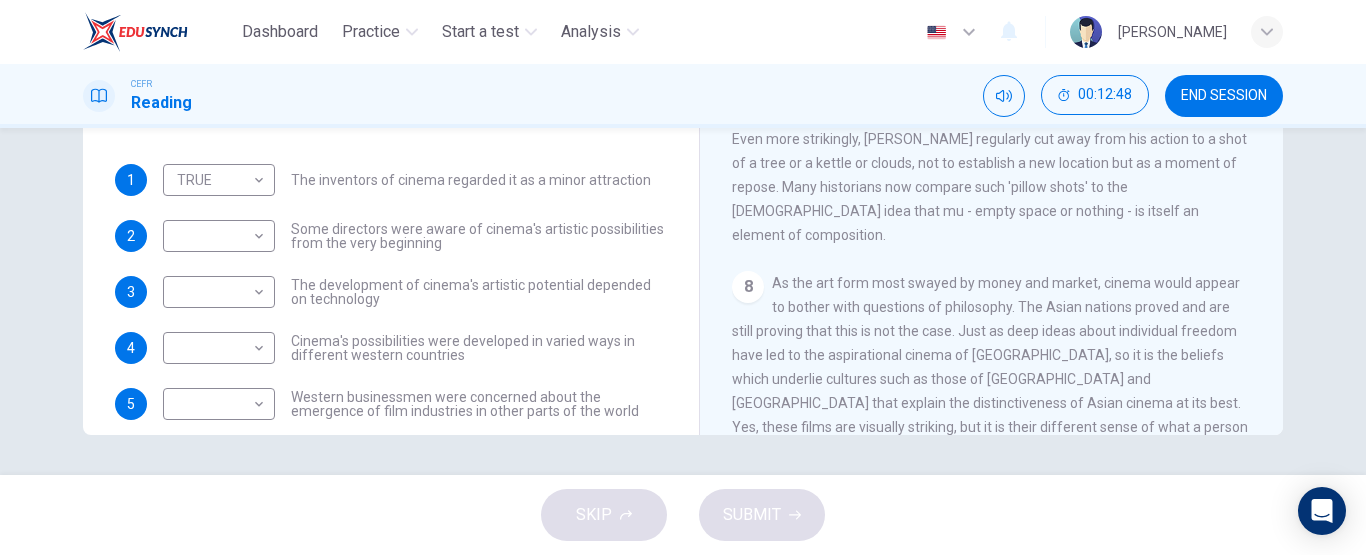 click on "1 TRUE TRUE ​ The inventors of cinema regarded it as a minor attraction 2 ​ ​ Some directors were aware of cinema's artistic possibilities from the very beginning 3 ​ ​ The development of cinema's artistic potential depended on technology 4 ​ ​ Cinema's possibilities were developed in varied ways in different western countries 5 ​ ​ Western businessmen were concerned about the emergence of film industries in other parts of the world" at bounding box center (391, 292) 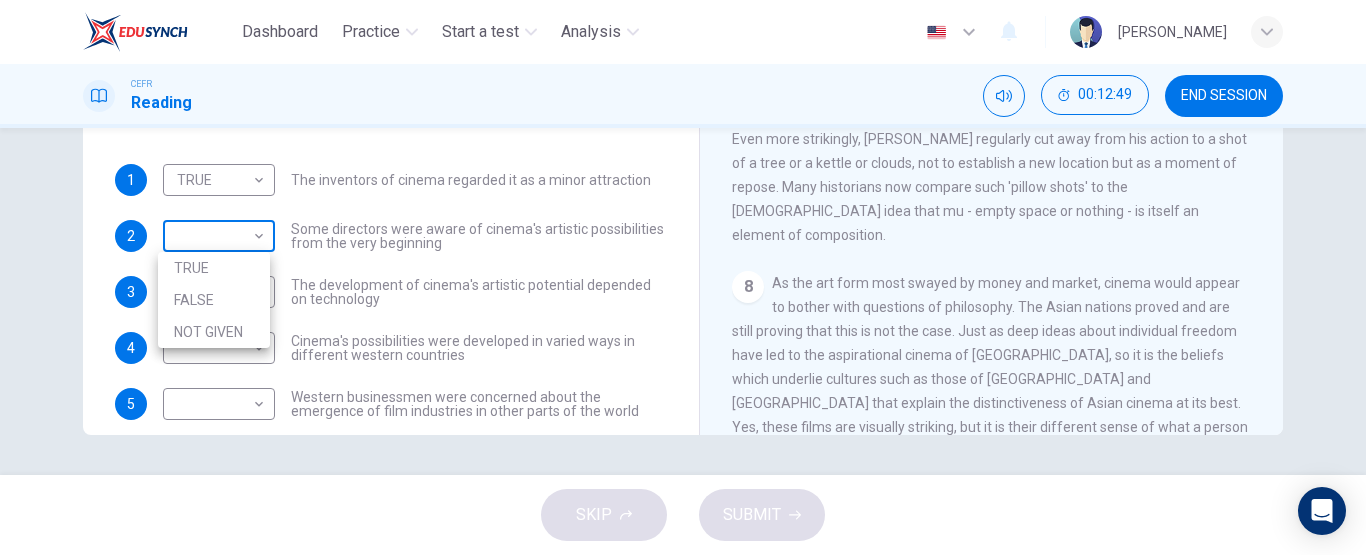 click on "Dashboard Practice Start a test Analysis English en ​ [PERSON_NAME] CEFR Reading 00:12:49 END SESSION Questions 1 - 5 Do the following statements agree with the information given in the Reading Passage?
In the boxes below write TRUE if the statement is true FALSE if the statement is false NOT GIVEN if the information is not given in the passage 1 TRUE TRUE ​ The inventors of cinema regarded it as a minor attraction 2 ​ ​ Some directors were aware of cinema's artistic possibilities from the very beginning 3 ​ ​ The development of cinema's artistic potential depended on technology 4 ​ ​ Cinema's possibilities were developed in varied ways in different western countries 5 ​ ​ Western businessmen were concerned about the emergence of film industries in other parts of the world The History of Film CLICK TO ZOOM Click to Zoom 1 2 3 4 5 6 7 8 SKIP SUBMIT EduSynch - Online Language Proficiency Testing
Dashboard Practice Start a test Analysis Notifications © Copyright  2025" at bounding box center (683, 277) 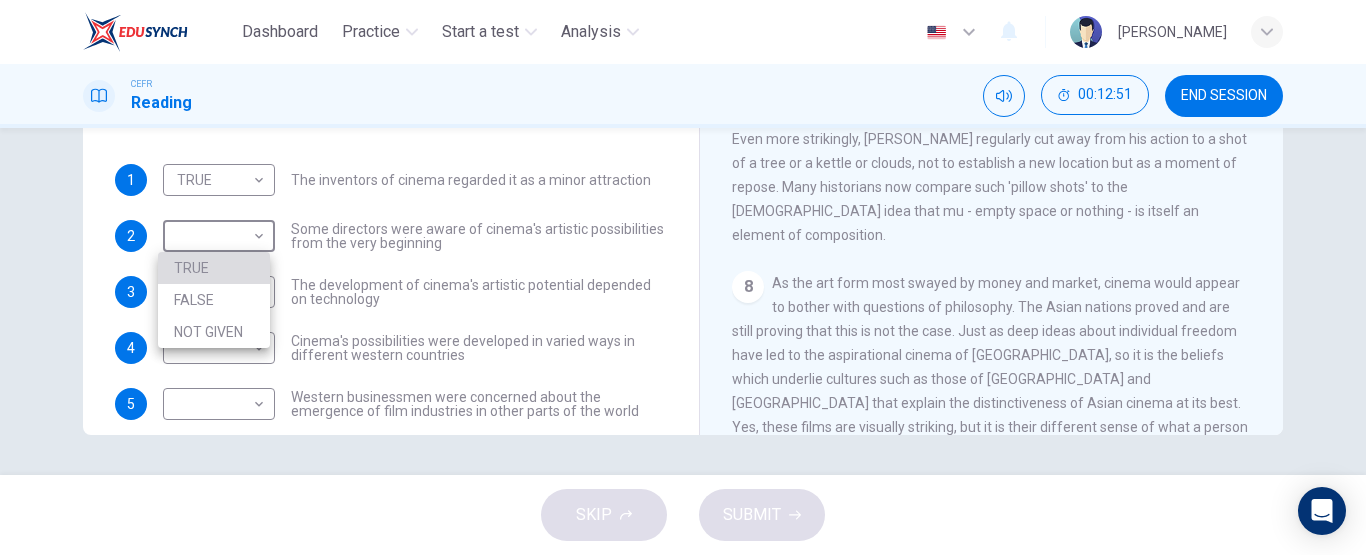 click on "TRUE" at bounding box center [214, 268] 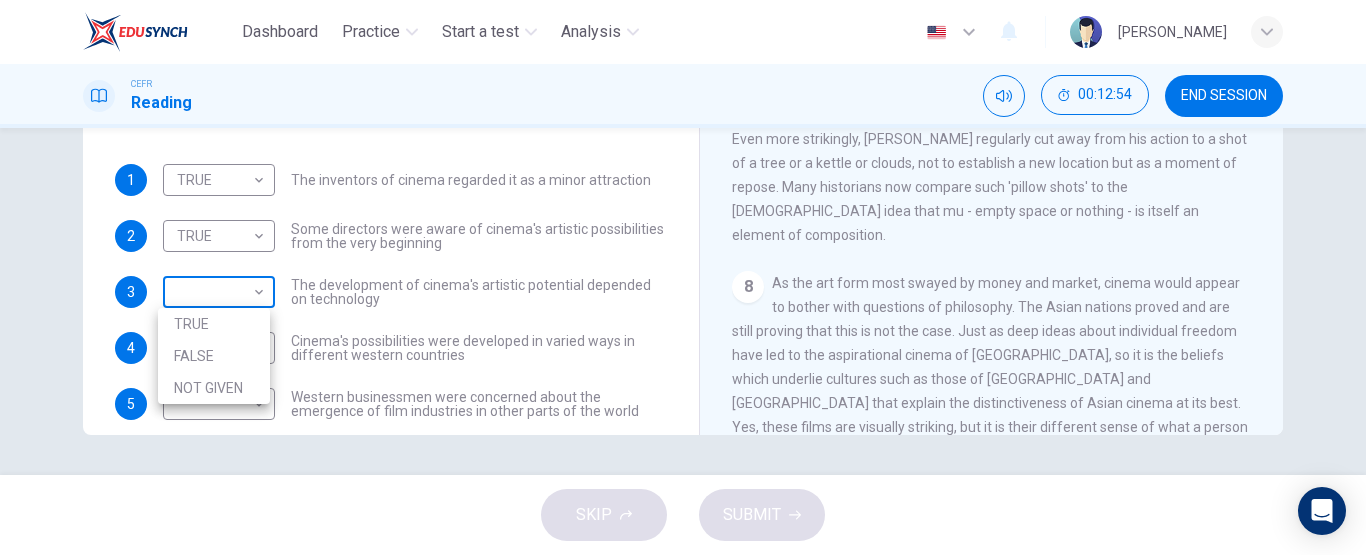 click on "Dashboard Practice Start a test Analysis English en ​ [PERSON_NAME] CEFR Reading 00:12:54 END SESSION Questions 1 - 5 Do the following statements agree with the information given in the Reading Passage?
In the boxes below write TRUE if the statement is true FALSE if the statement is false NOT GIVEN if the information is not given in the passage 1 TRUE TRUE ​ The inventors of cinema regarded it as a minor attraction 2 TRUE TRUE ​ Some directors were aware of cinema's artistic possibilities from the very beginning 3 ​ ​ The development of cinema's artistic potential depended on technology 4 ​ ​ Cinema's possibilities were developed in varied ways in different western countries 5 ​ ​ Western businessmen were concerned about the emergence of film industries in other parts of the world The History of Film CLICK TO ZOOM Click to Zoom 1 2 3 4 5 6 7 8 SKIP SUBMIT EduSynch - Online Language Proficiency Testing
Dashboard Practice Start a test Analysis Notifications © Copyright" at bounding box center [683, 277] 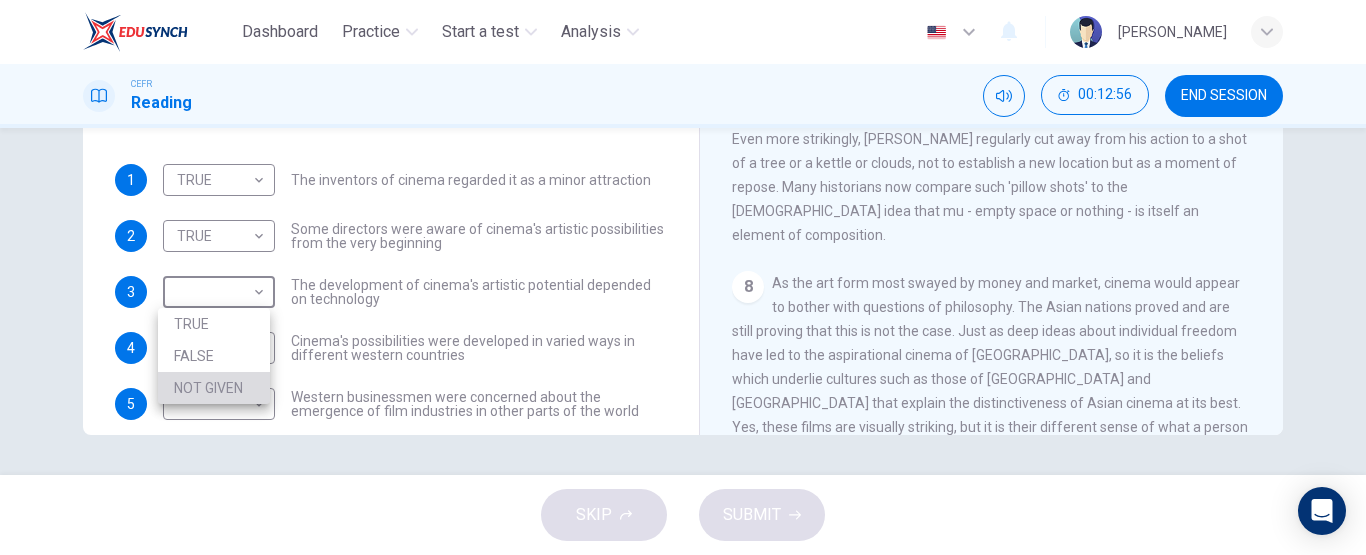 click on "NOT GIVEN" at bounding box center [214, 388] 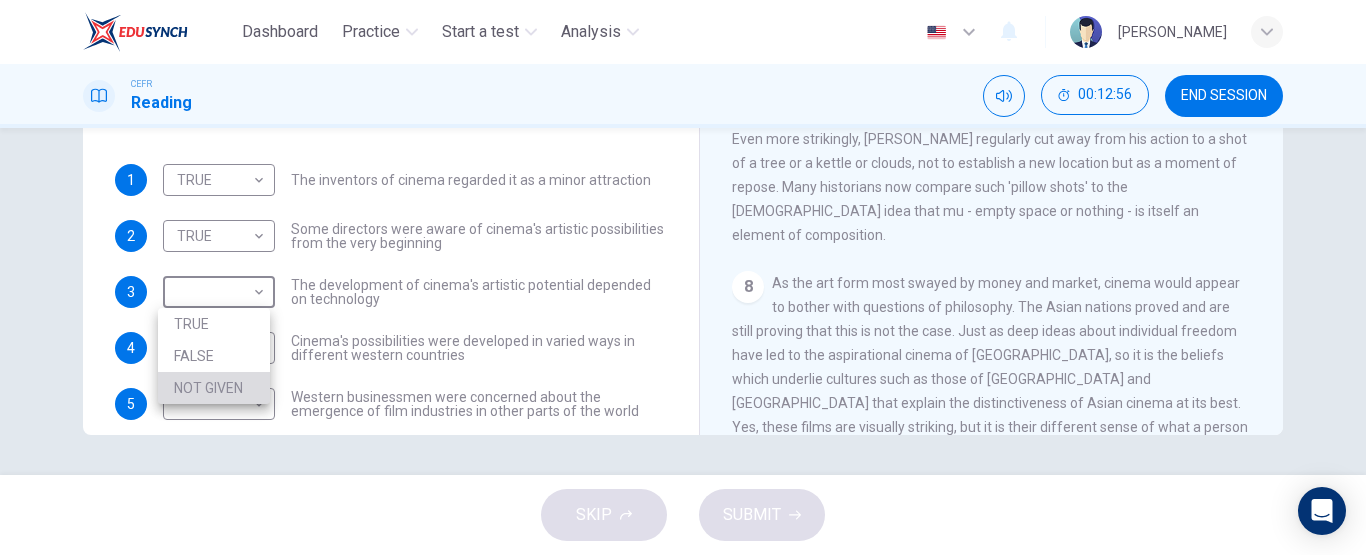 type on "NOT GIVEN" 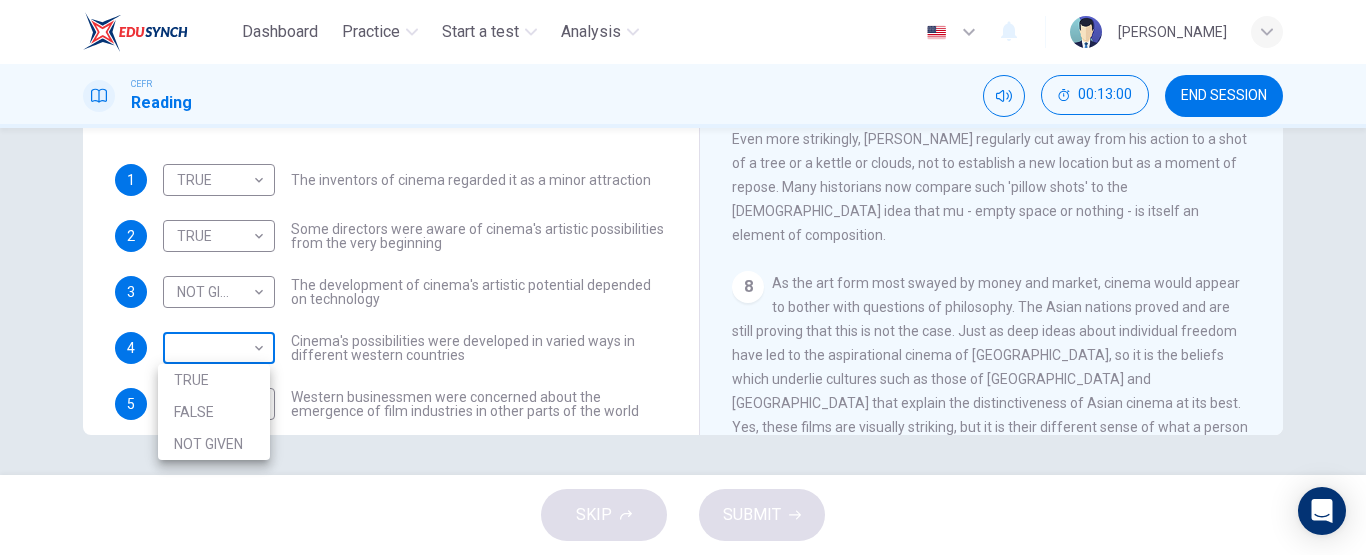 click on "Dashboard Practice Start a test Analysis English en ​ [PERSON_NAME] CEFR Reading 00:13:00 END SESSION Questions 1 - 5 Do the following statements agree with the information given in the Reading Passage?
In the boxes below write TRUE if the statement is true FALSE if the statement is false NOT GIVEN if the information is not given in the passage 1 TRUE TRUE ​ The inventors of cinema regarded it as a minor attraction 2 TRUE TRUE ​ Some directors were aware of cinema's artistic possibilities from the very beginning 3 NOT GIVEN NOT GIVEN ​ The development of cinema's artistic potential depended on technology 4 ​ ​ Cinema's possibilities were developed in varied ways in different western countries 5 ​ ​ Western businessmen were concerned about the emergence of film industries in other parts of the world The History of Film CLICK TO ZOOM Click to Zoom 1 2 3 4 5 6 7 8 SKIP SUBMIT EduSynch - Online Language Proficiency Testing
Dashboard Practice Start a test Analysis Notifications" at bounding box center [683, 277] 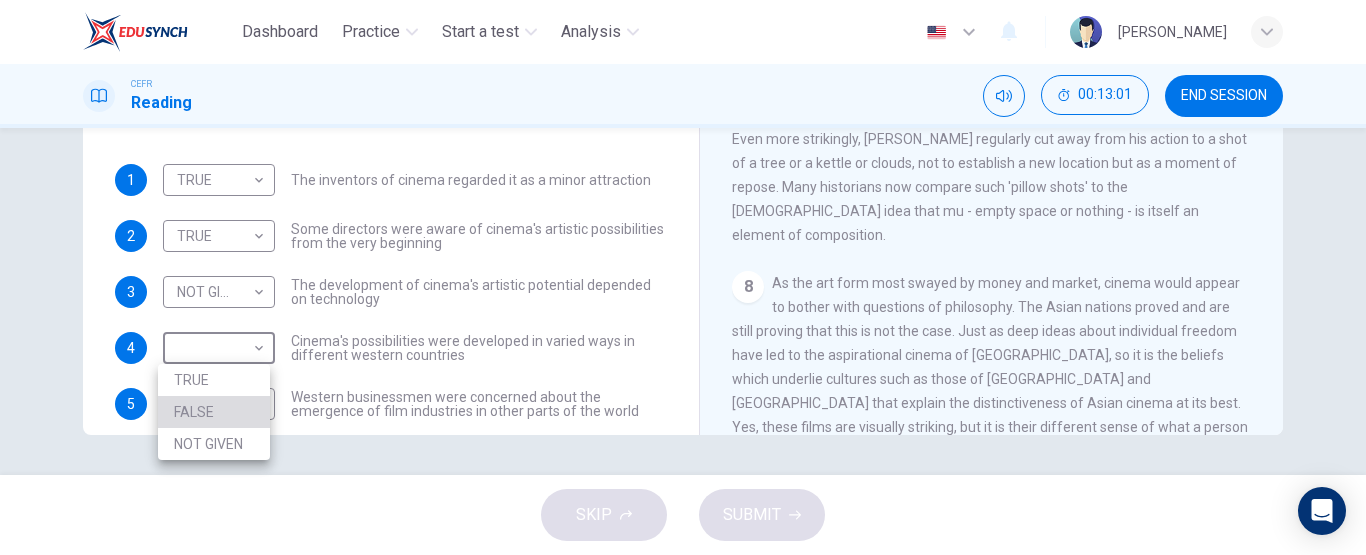 click on "FALSE" at bounding box center [214, 412] 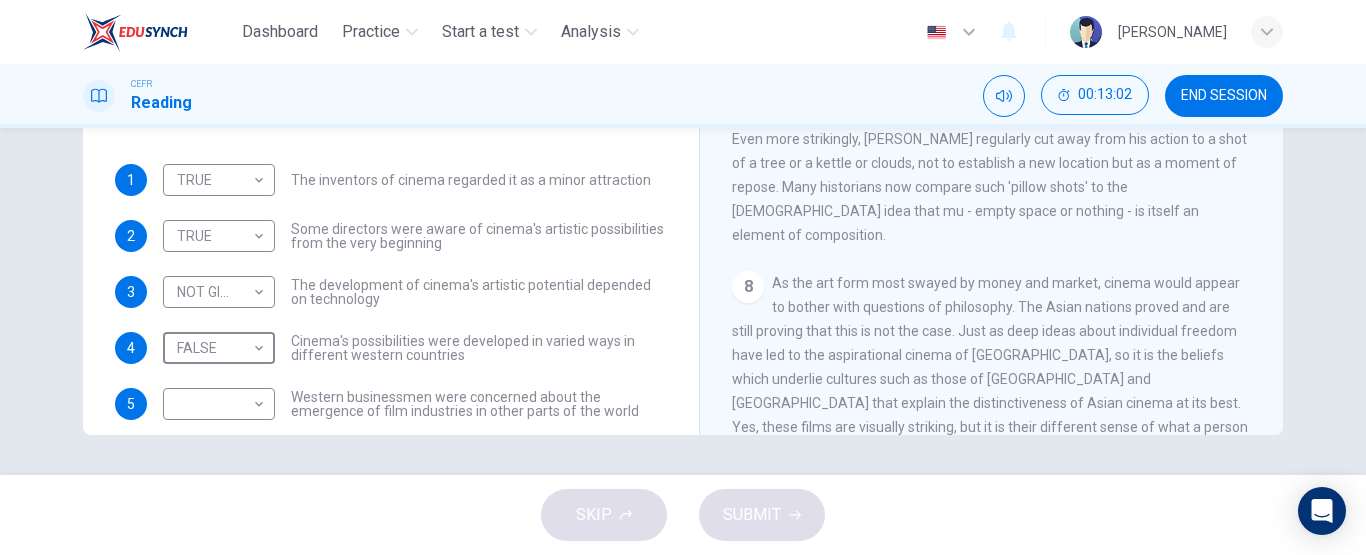 scroll, scrollTop: 25, scrollLeft: 0, axis: vertical 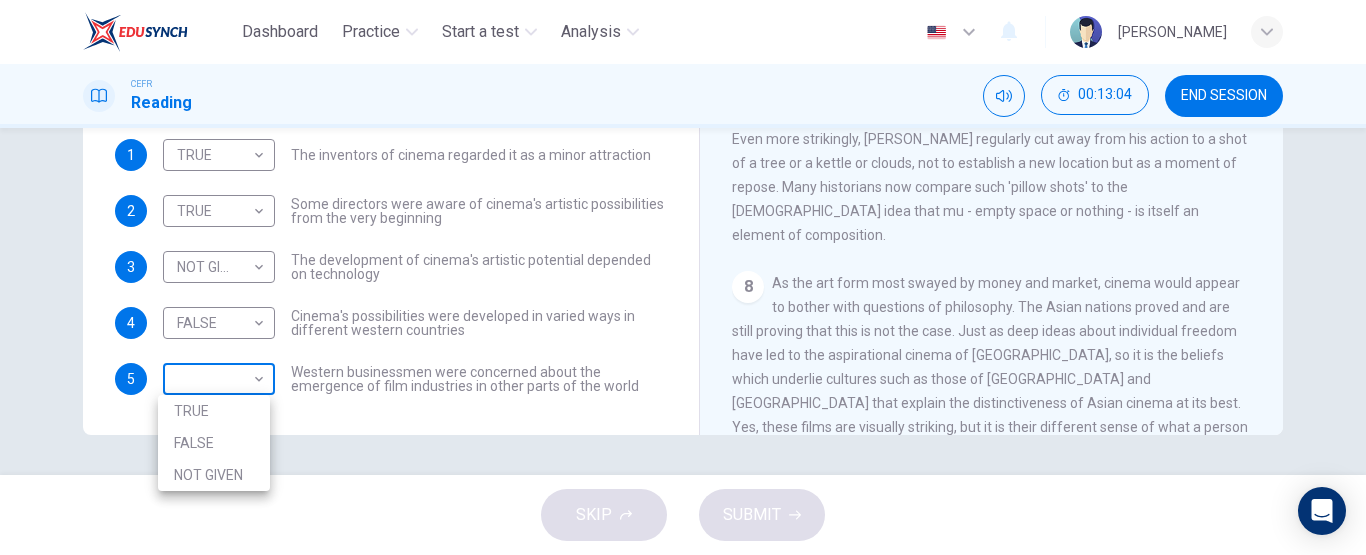 click on "Dashboard Practice Start a test Analysis English en ​ [PERSON_NAME] CEFR Reading 00:13:04 END SESSION Questions 1 - 5 Do the following statements agree with the information given in the Reading Passage?
In the boxes below write TRUE if the statement is true FALSE if the statement is false NOT GIVEN if the information is not given in the passage 1 TRUE TRUE ​ The inventors of cinema regarded it as a minor attraction 2 TRUE TRUE ​ Some directors were aware of cinema's artistic possibilities from the very beginning 3 NOT GIVEN NOT GIVEN ​ The development of cinema's artistic potential depended on technology 4 FALSE FALSE ​ Cinema's possibilities were developed in varied ways in different western countries 5 ​ ​ Western businessmen were concerned about the emergence of film industries in other parts of the world The History of Film CLICK TO ZOOM Click to Zoom 1 2 3 4 5 6 7 8 SKIP SUBMIT EduSynch - Online Language Proficiency Testing
Dashboard Practice Start a test Analysis 2025" at bounding box center (683, 277) 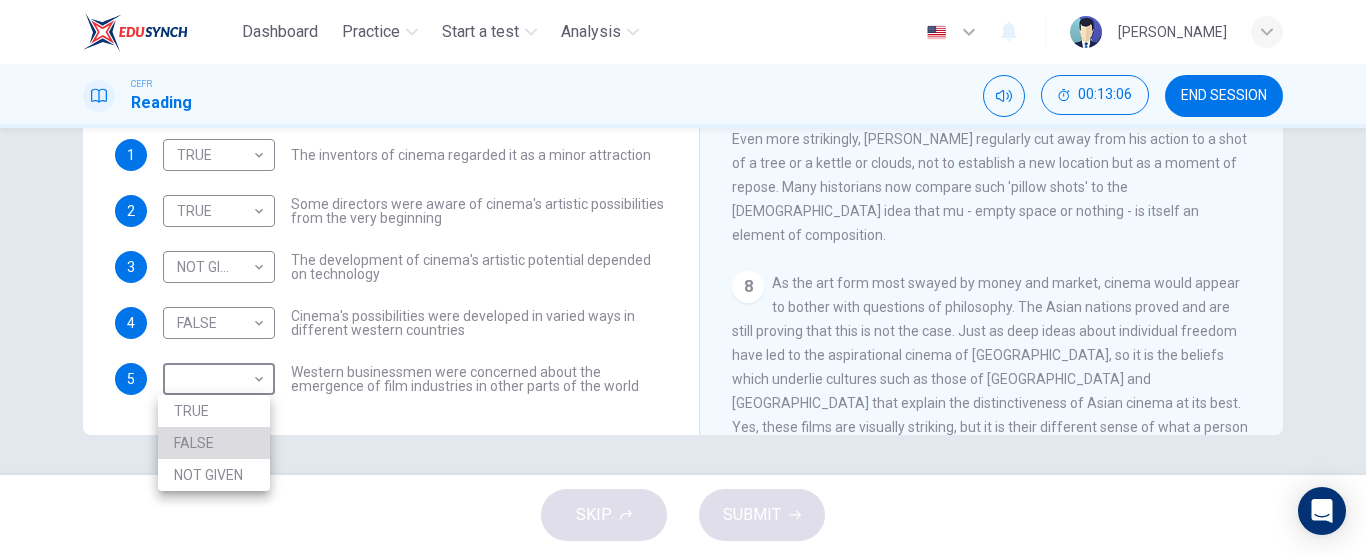 click on "FALSE" at bounding box center (214, 443) 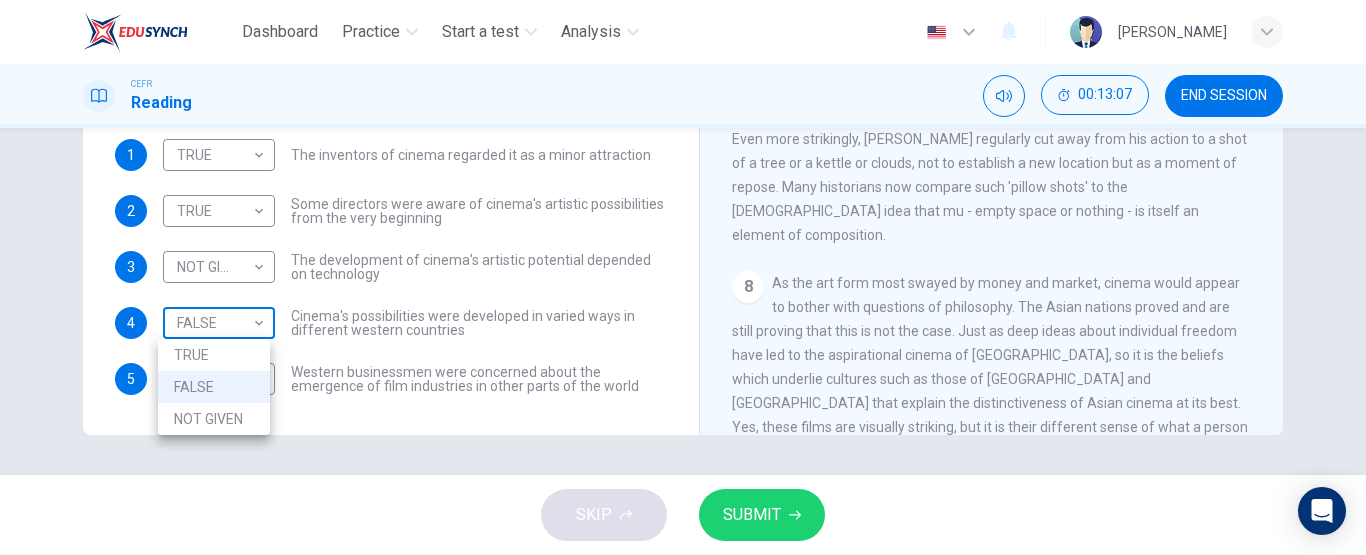 click on "Dashboard Practice Start a test Analysis English en ​ [PERSON_NAME] CEFR Reading 00:13:07 END SESSION Questions 1 - 5 Do the following statements agree with the information given in the Reading Passage?
In the boxes below write TRUE if the statement is true FALSE if the statement is false NOT GIVEN if the information is not given in the passage 1 TRUE TRUE ​ The inventors of cinema regarded it as a minor attraction 2 TRUE TRUE ​ Some directors were aware of cinema's artistic possibilities from the very beginning 3 NOT GIVEN NOT GIVEN ​ The development of cinema's artistic potential depended on technology 4 FALSE FALSE ​ Cinema's possibilities were developed in varied ways in different western countries 5 FALSE FALSE ​ Western businessmen were concerned about the emergence of film industries in other parts of the world The History of Film CLICK TO ZOOM Click to Zoom 1 2 3 4 5 6 7 8 SKIP SUBMIT EduSynch - Online Language Proficiency Testing
Dashboard Practice Start a test 2025" at bounding box center [683, 277] 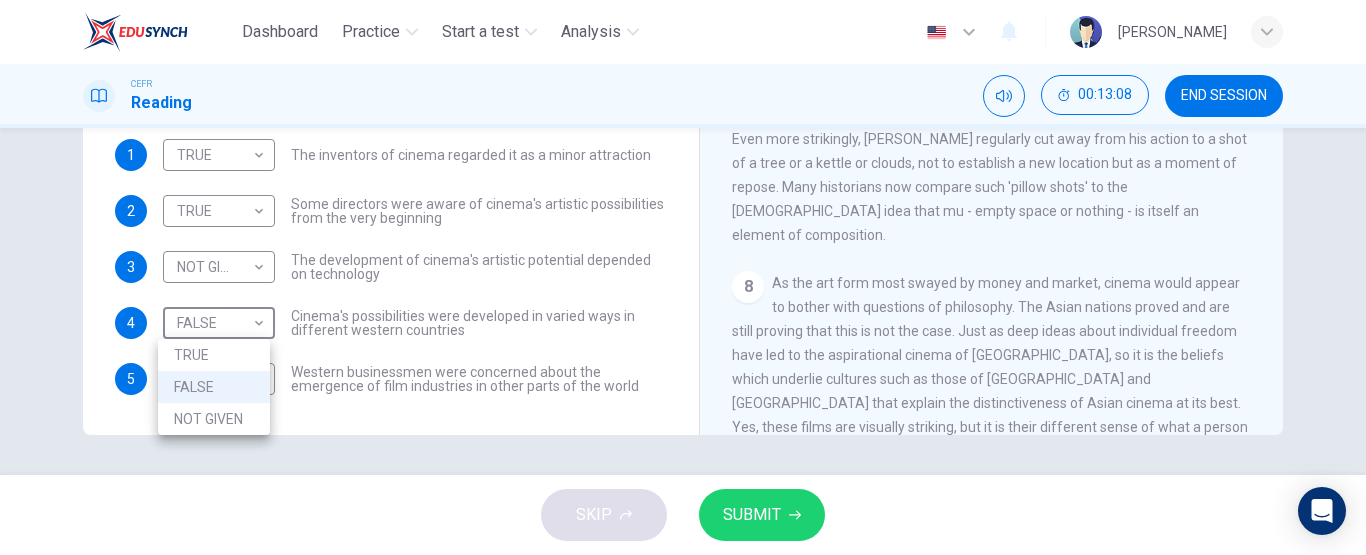 click on "NOT GIVEN" at bounding box center (214, 419) 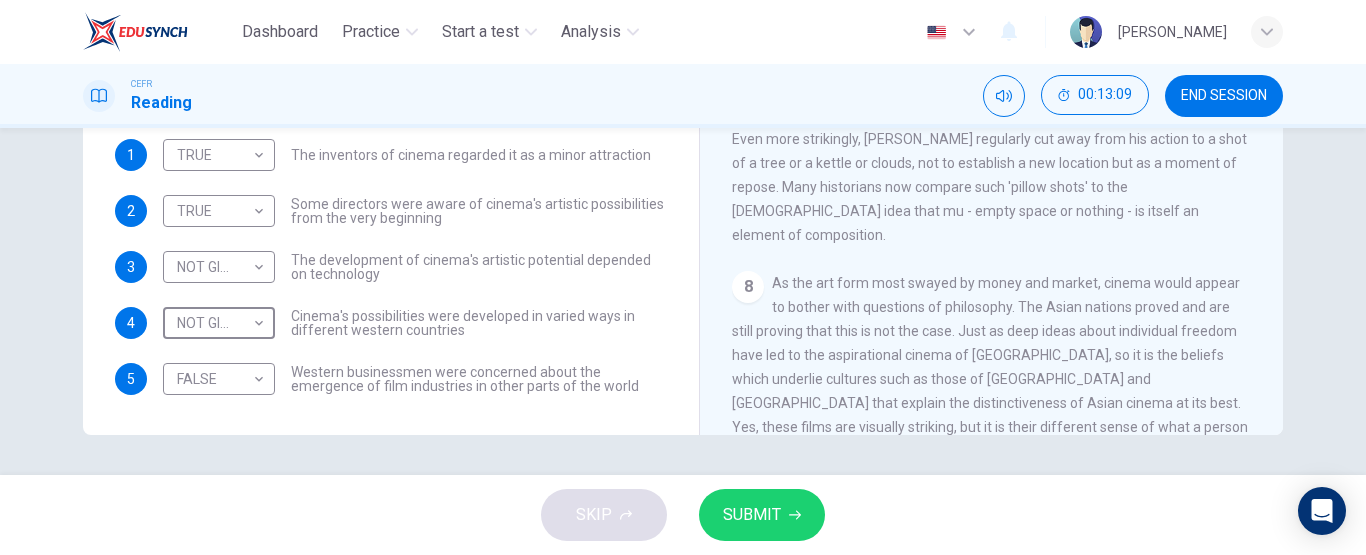 type on "NOT GIVEN" 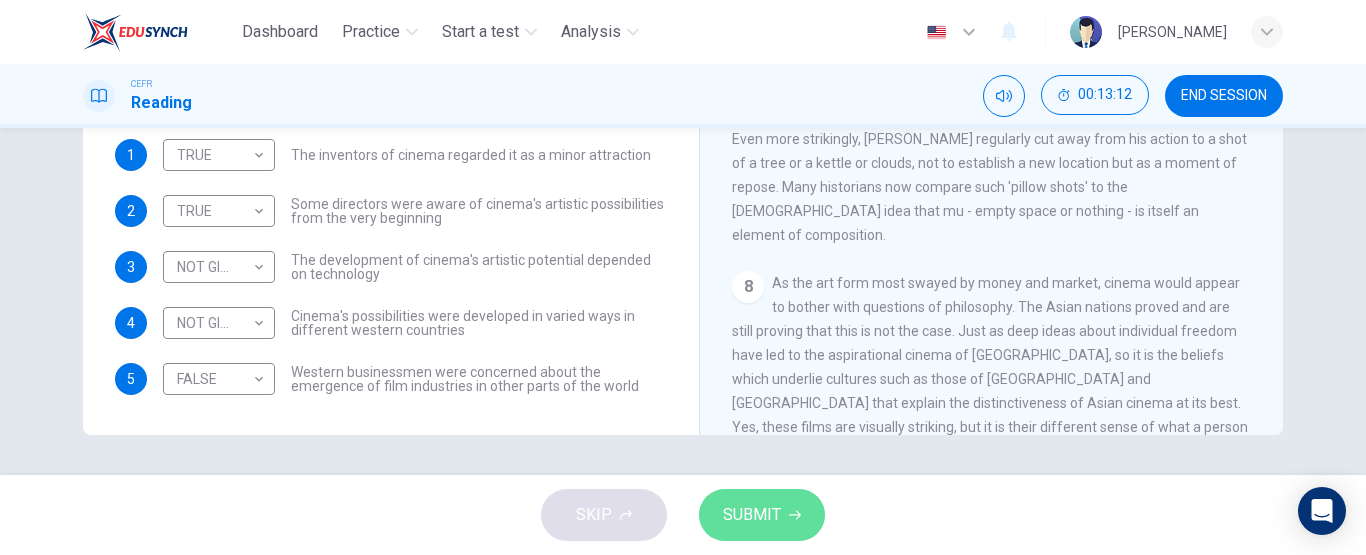click on "SUBMIT" at bounding box center (752, 515) 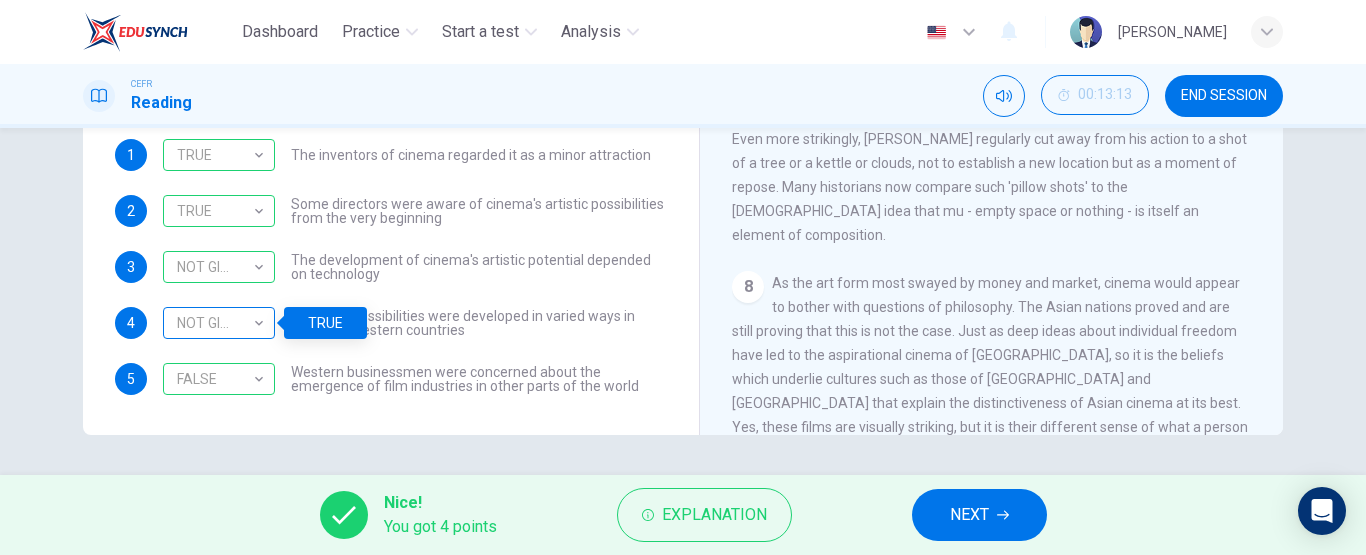 click on "NOT GIVEN" at bounding box center (215, 323) 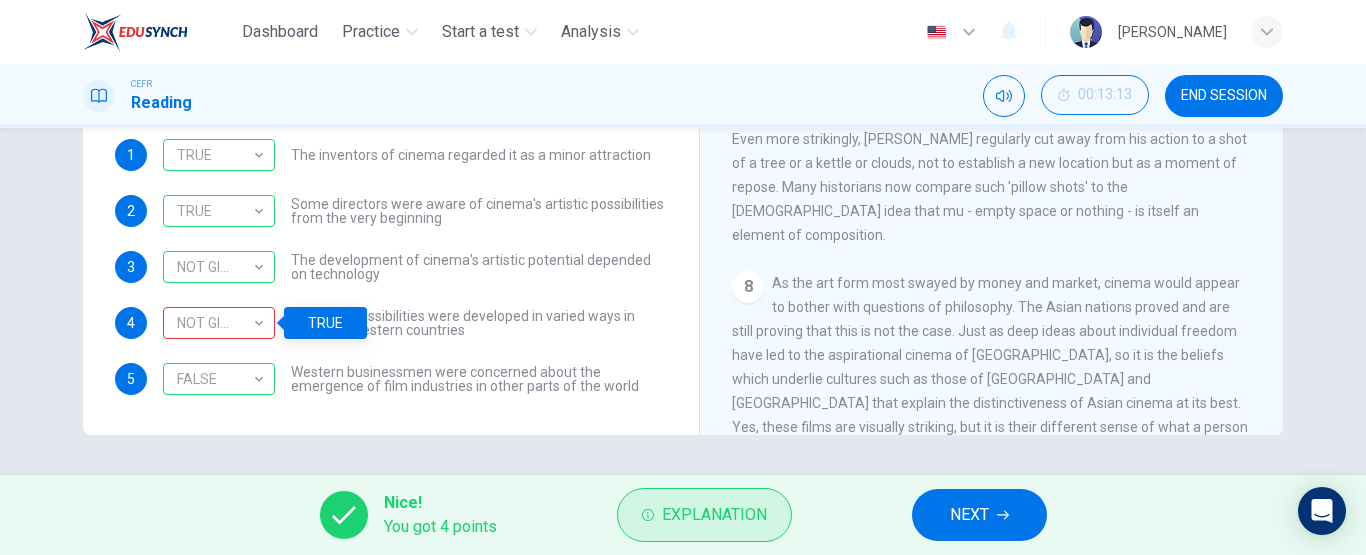 click on "Explanation" at bounding box center (704, 515) 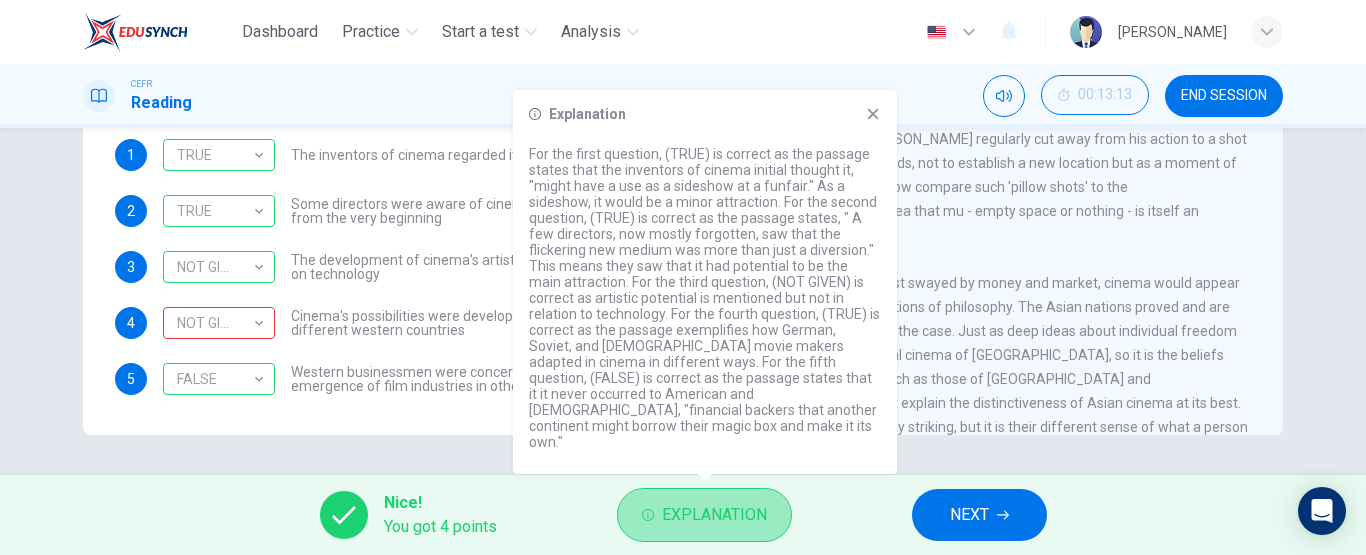 click on "Explanation" at bounding box center [714, 515] 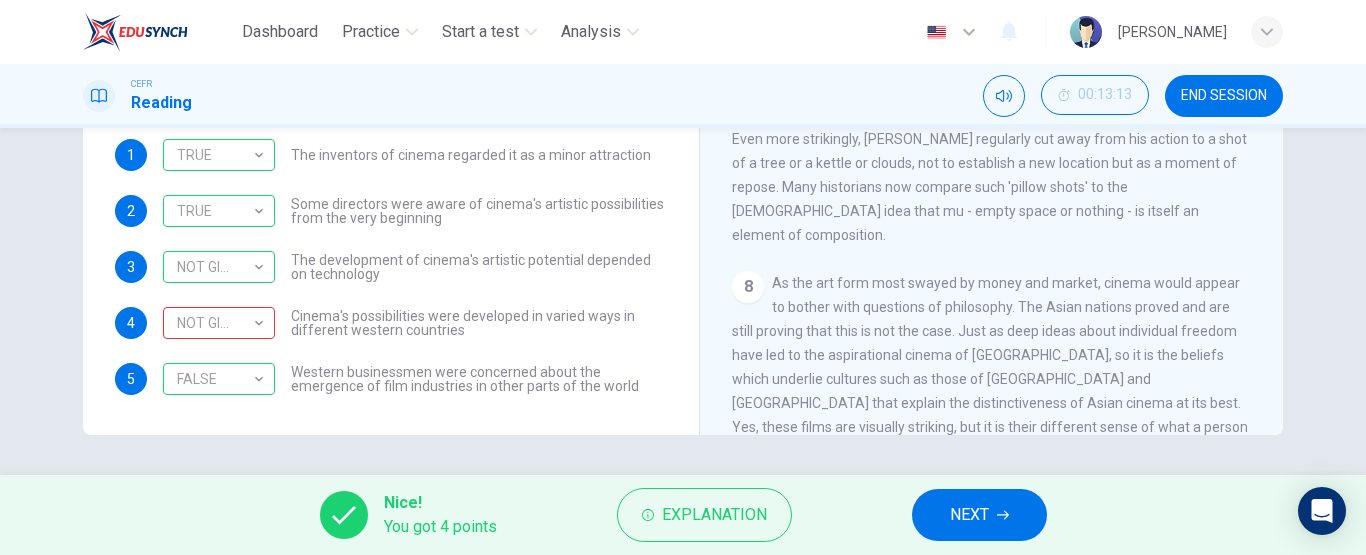 click on "NEXT" at bounding box center [969, 515] 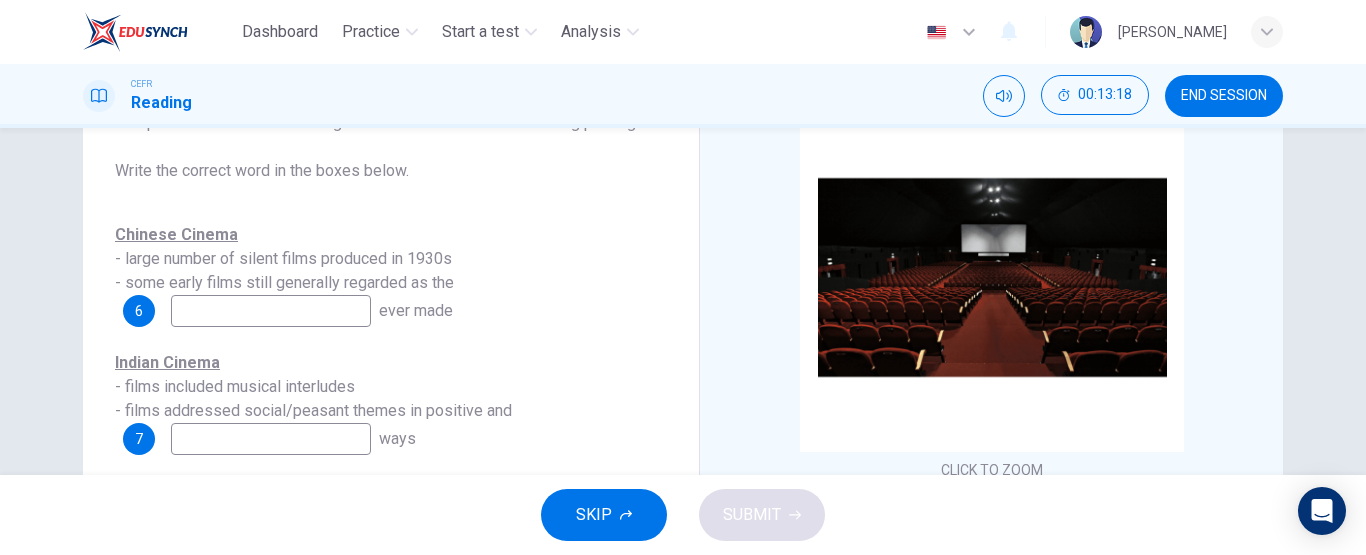 scroll, scrollTop: 154, scrollLeft: 0, axis: vertical 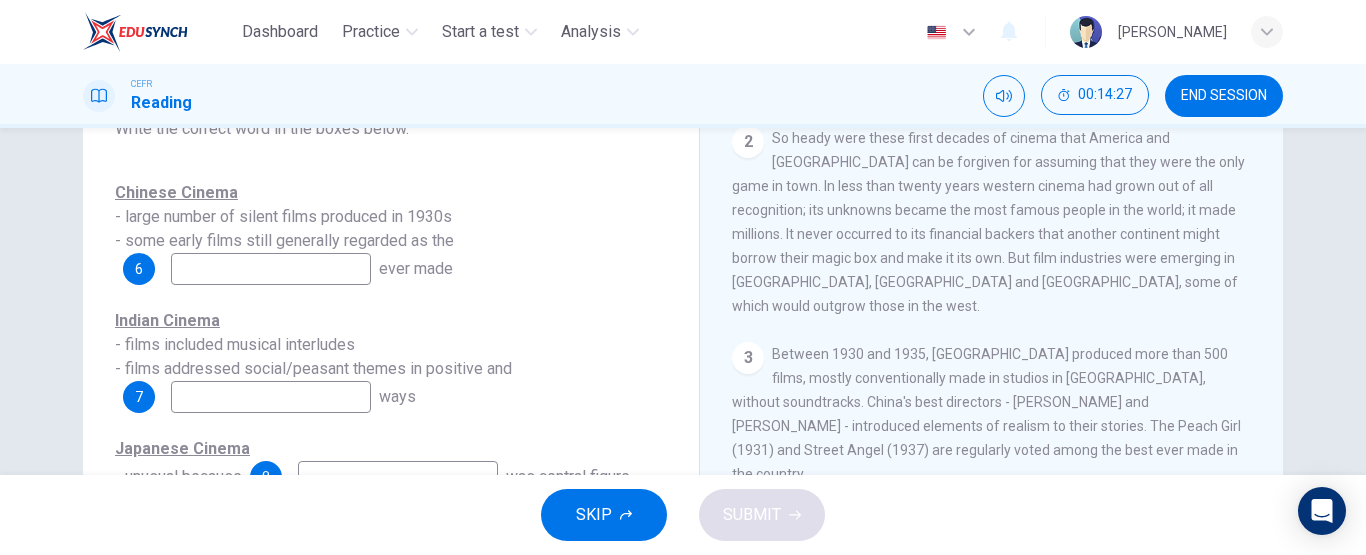 click at bounding box center [271, 269] 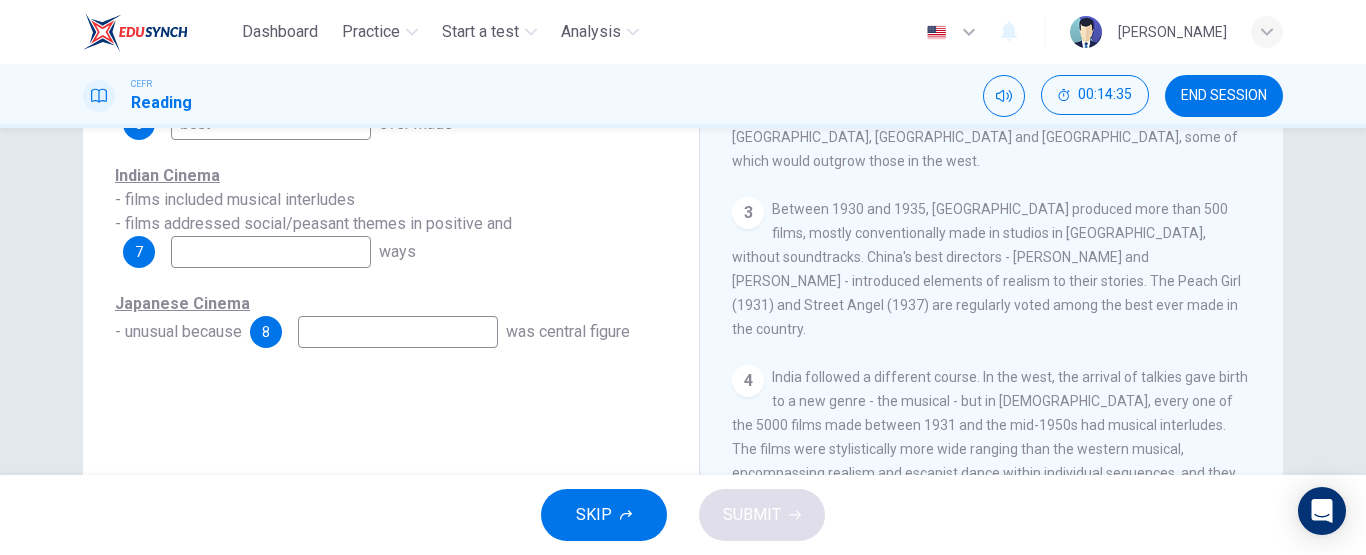 scroll, scrollTop: 341, scrollLeft: 0, axis: vertical 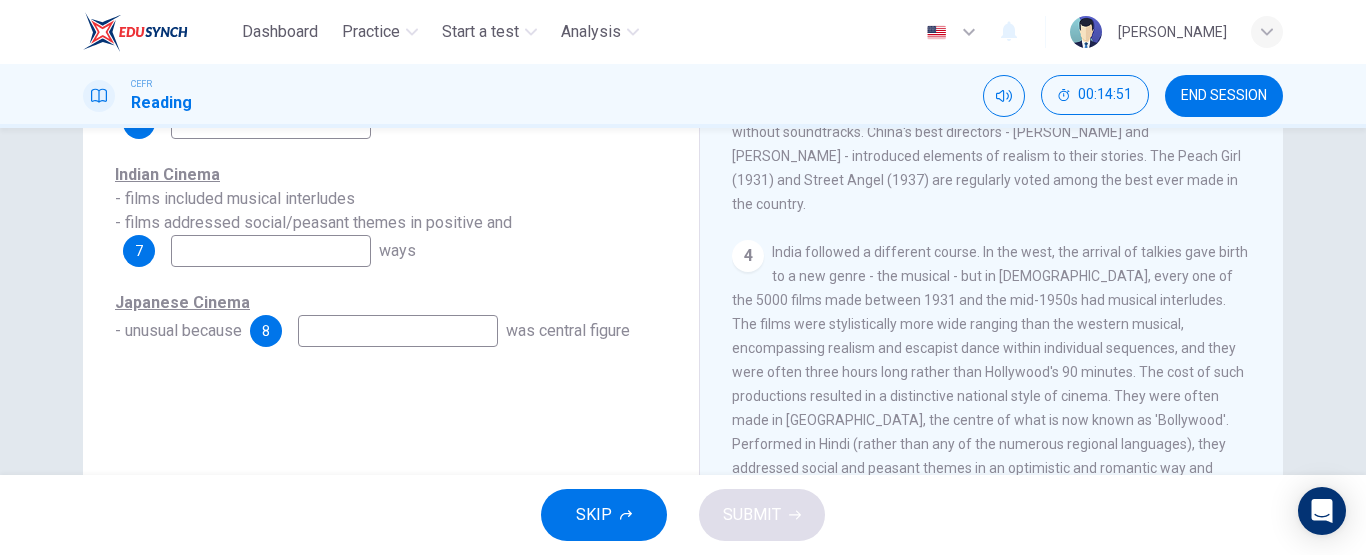 type on "best" 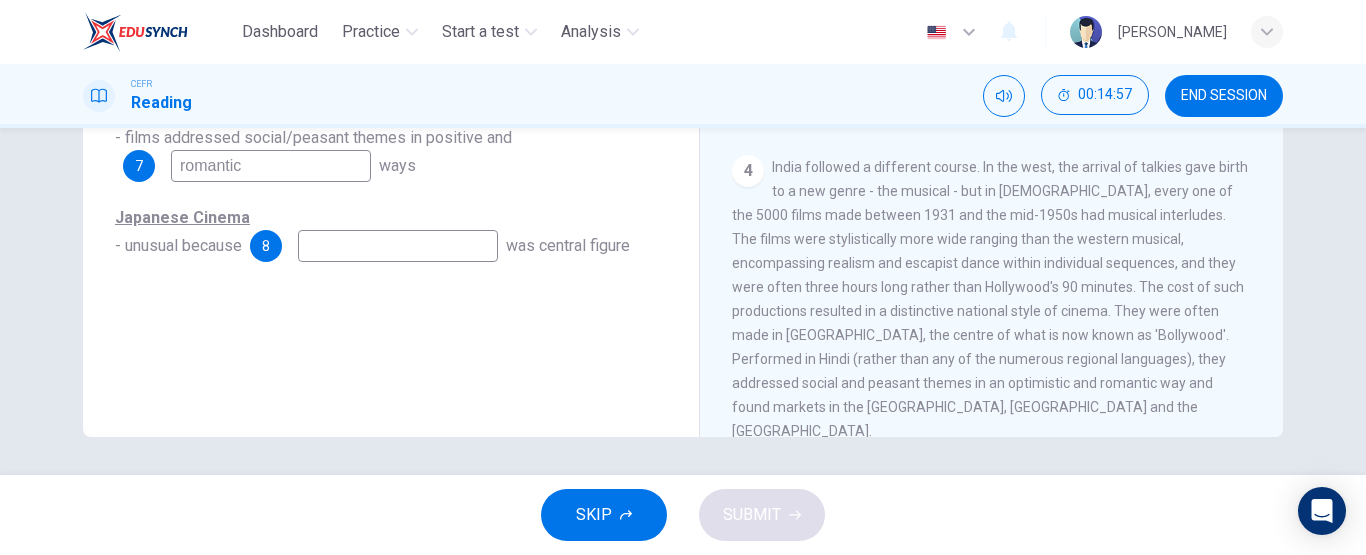 scroll, scrollTop: 427, scrollLeft: 0, axis: vertical 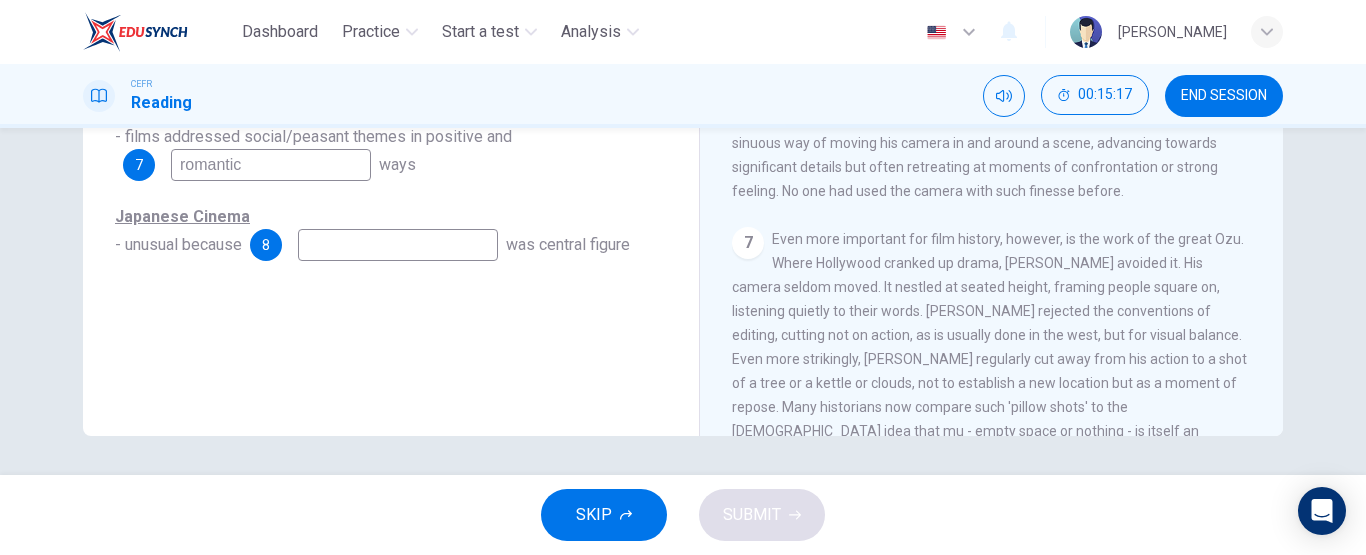 type on "romantic" 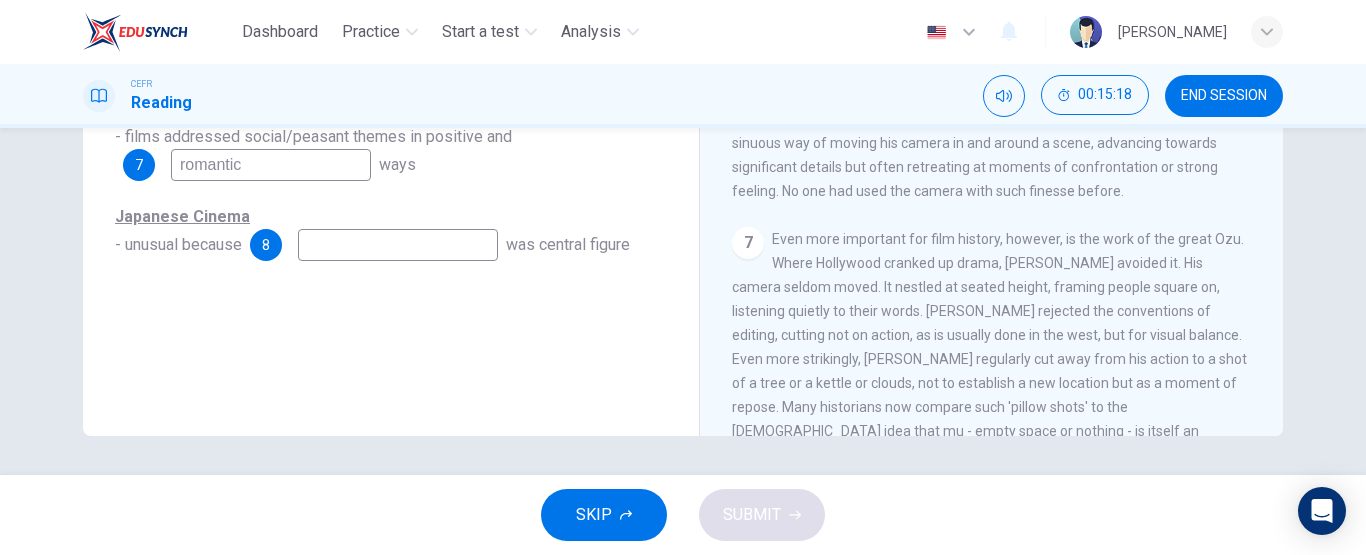 click at bounding box center [398, 245] 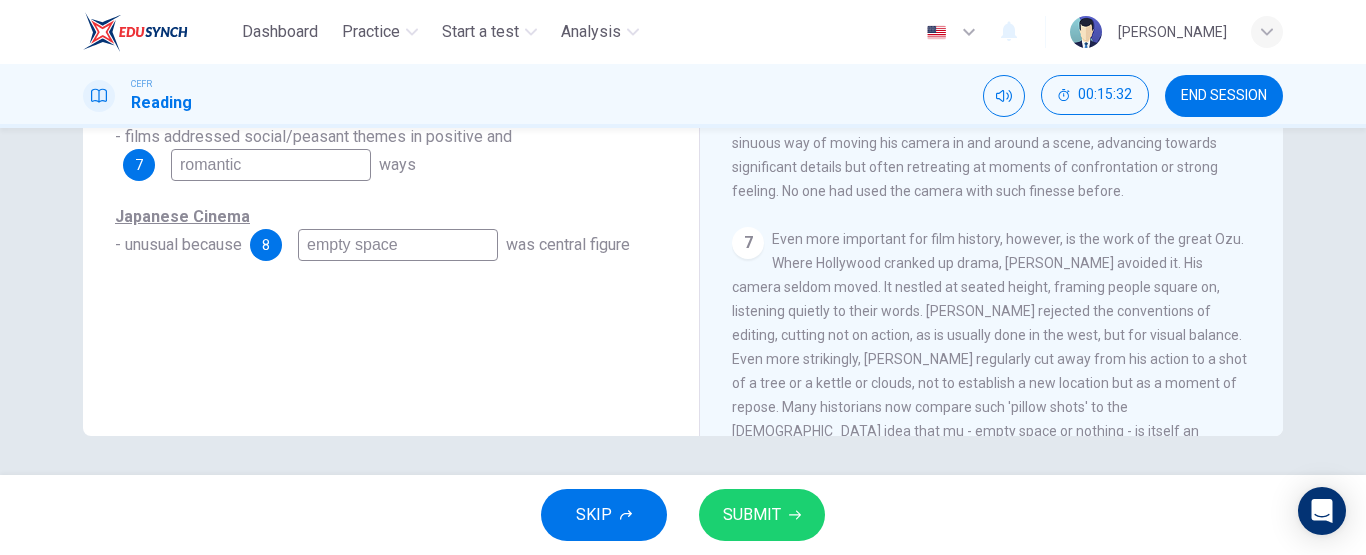 type on "empty space" 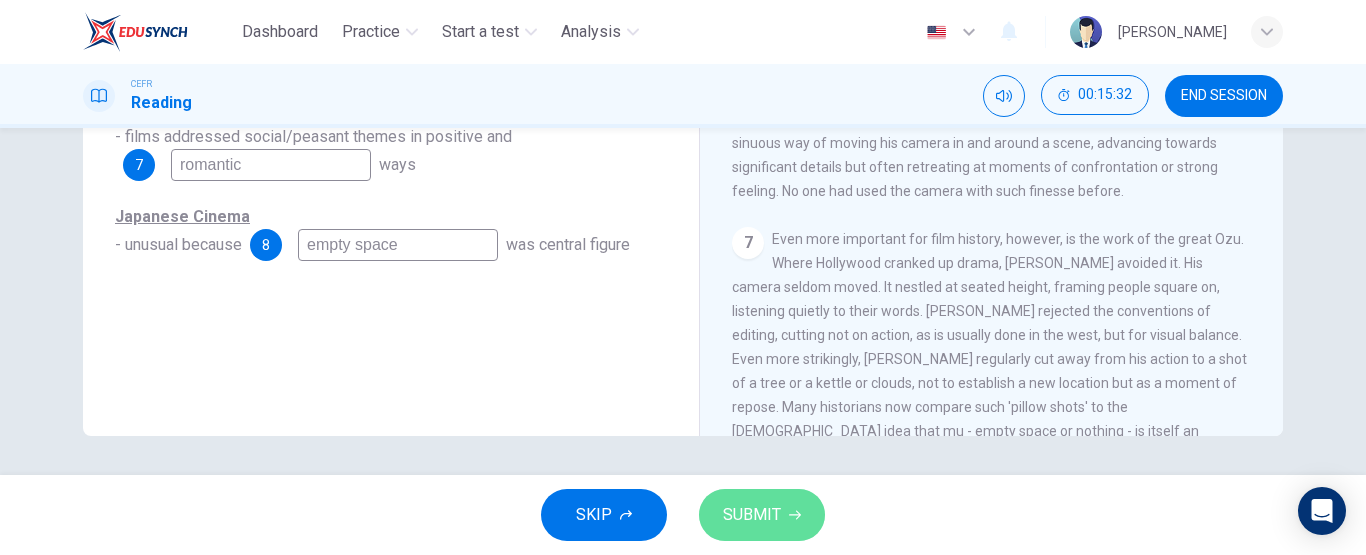 click on "SUBMIT" at bounding box center (762, 515) 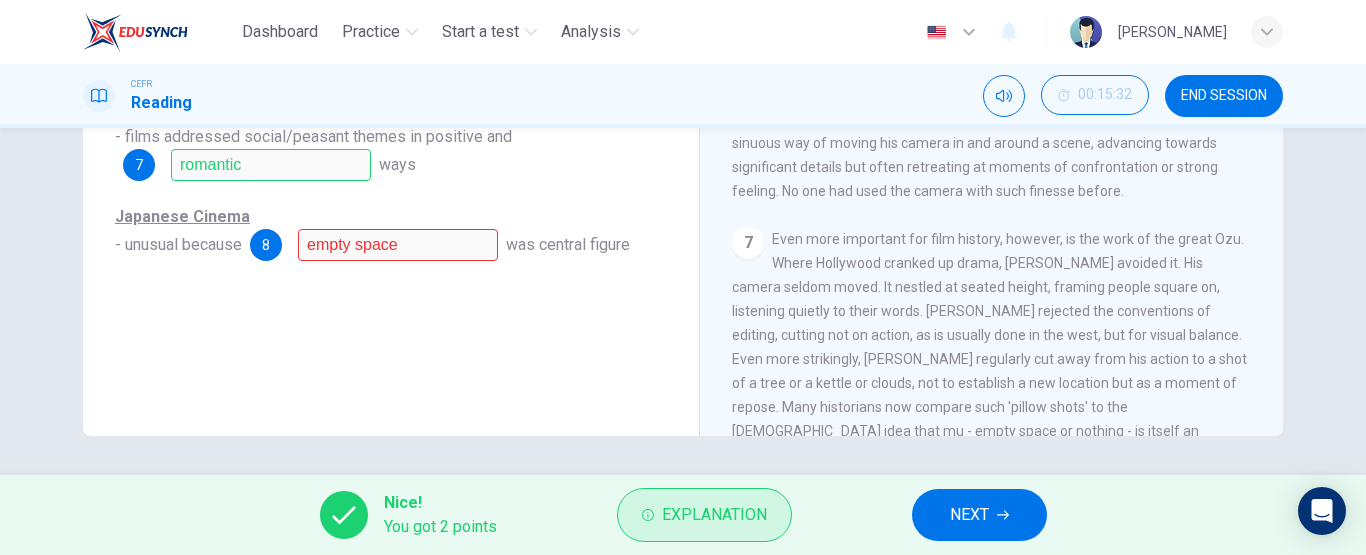 click on "Explanation" at bounding box center (714, 515) 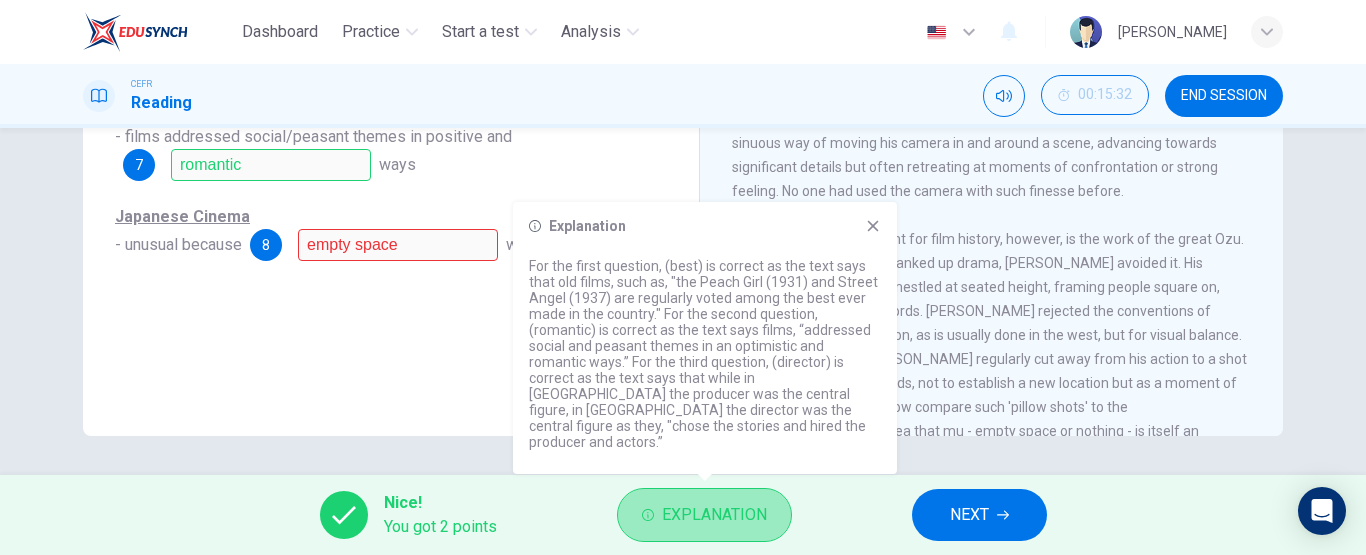 click on "Explanation" at bounding box center (714, 515) 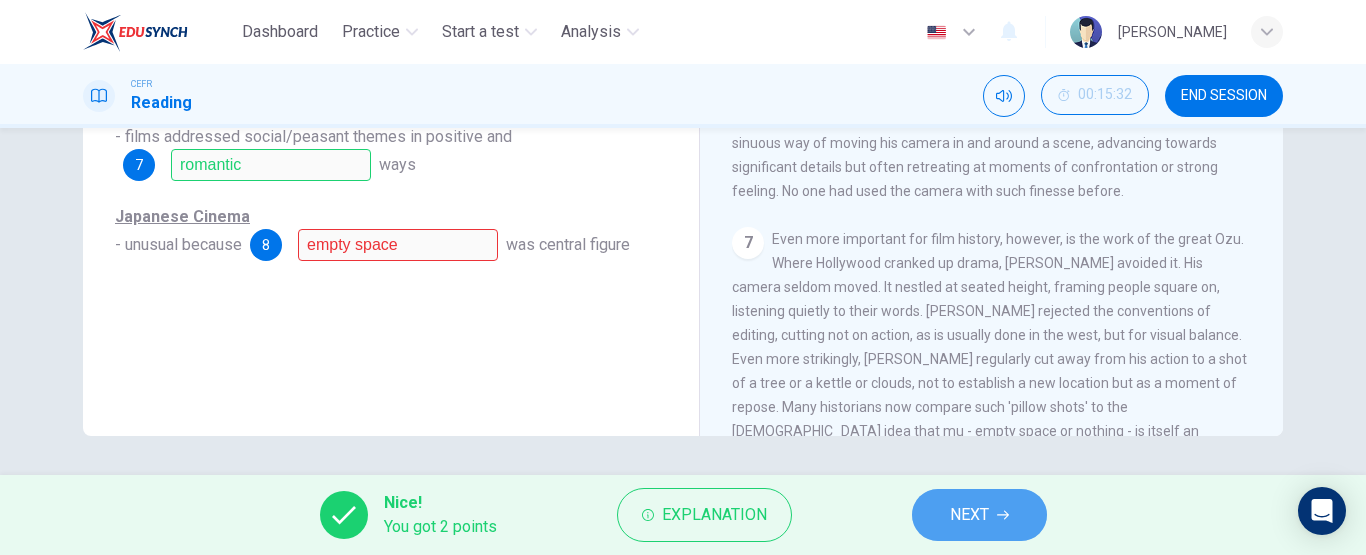 click on "NEXT" at bounding box center (979, 515) 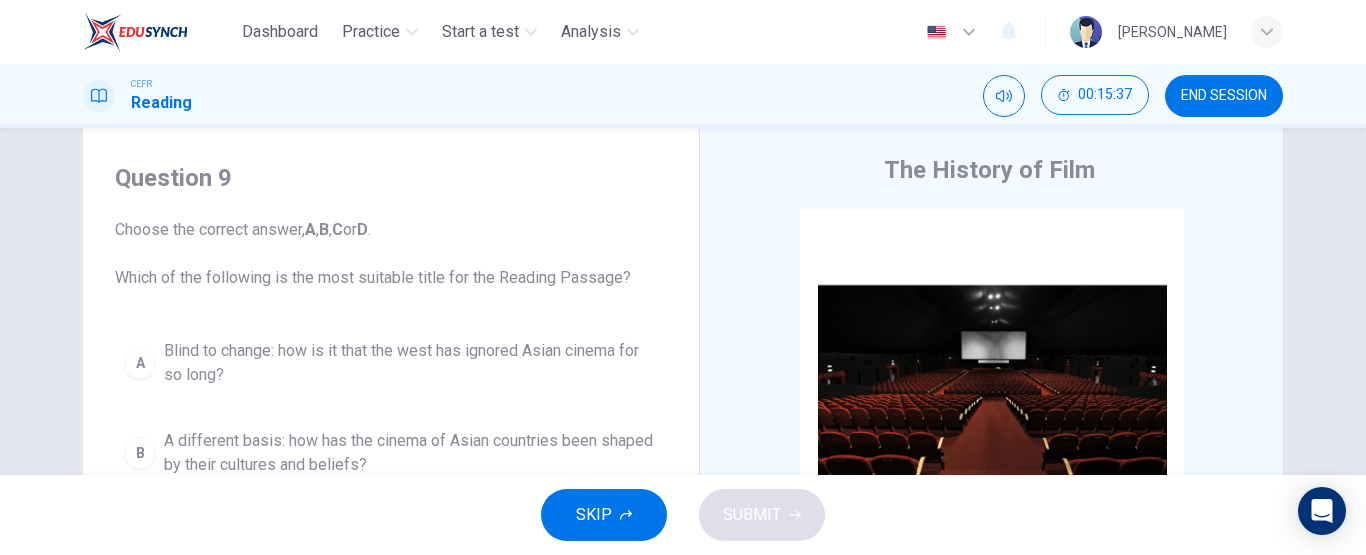 scroll, scrollTop: 42, scrollLeft: 0, axis: vertical 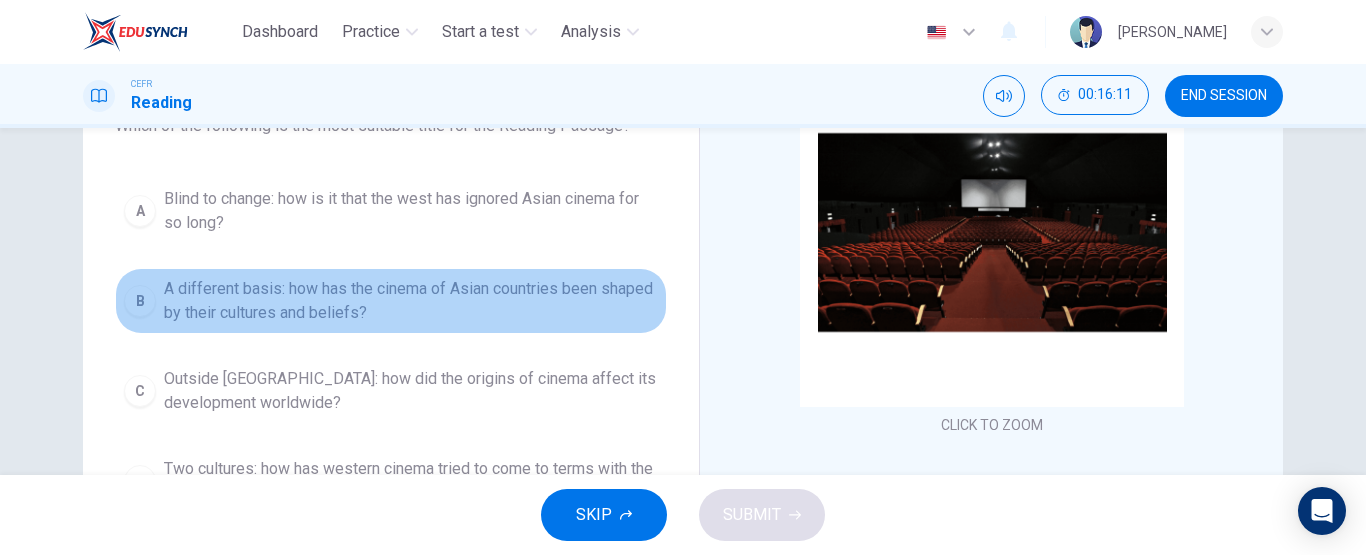 click on "A different basis: how has the cinema of Asian countries been shaped by their cultures and beliefs?" at bounding box center [411, 301] 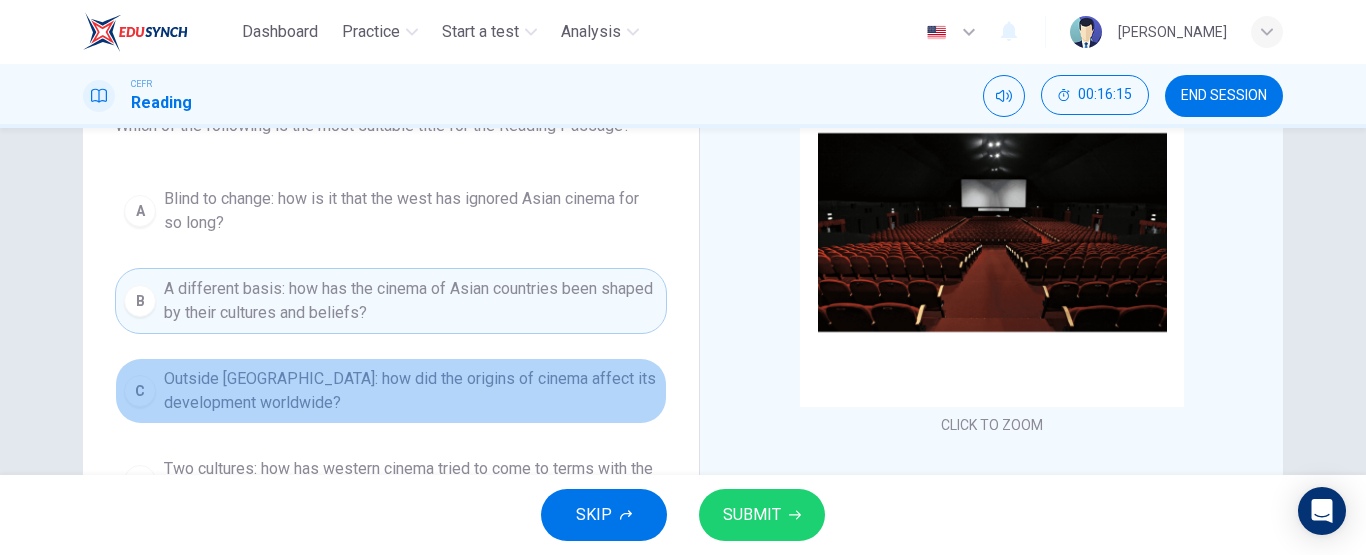 click on "Outside [GEOGRAPHIC_DATA]: how did the origins of cinema affect its development worldwide?" at bounding box center (411, 391) 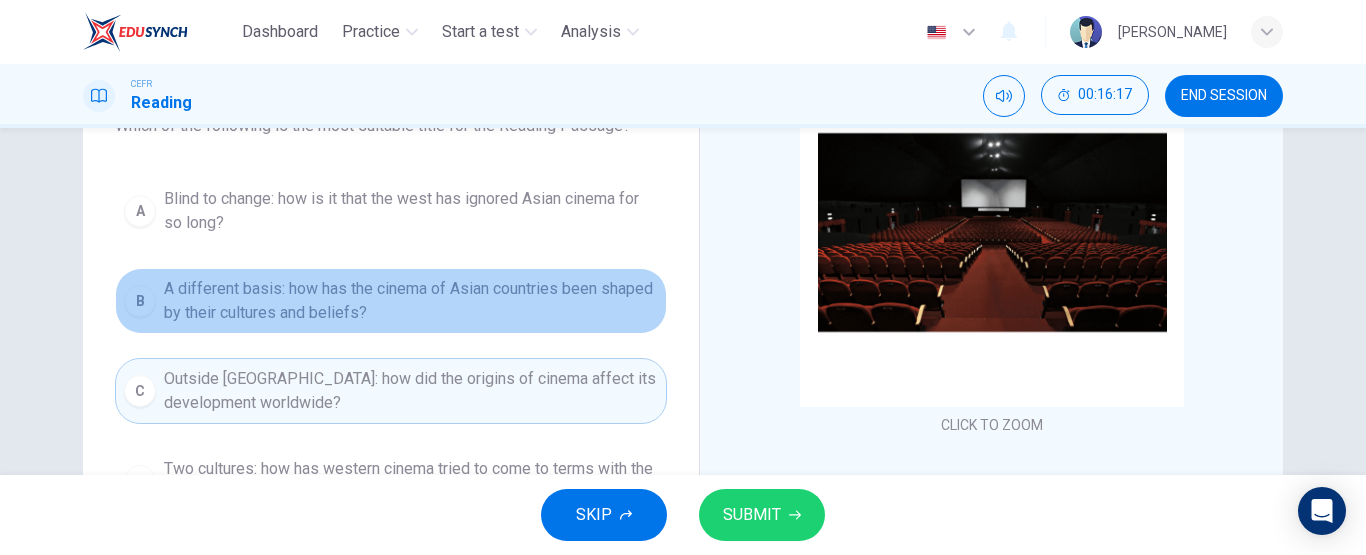 click on "A different basis: how has the cinema of Asian countries been shaped by their cultures and beliefs?" at bounding box center [411, 301] 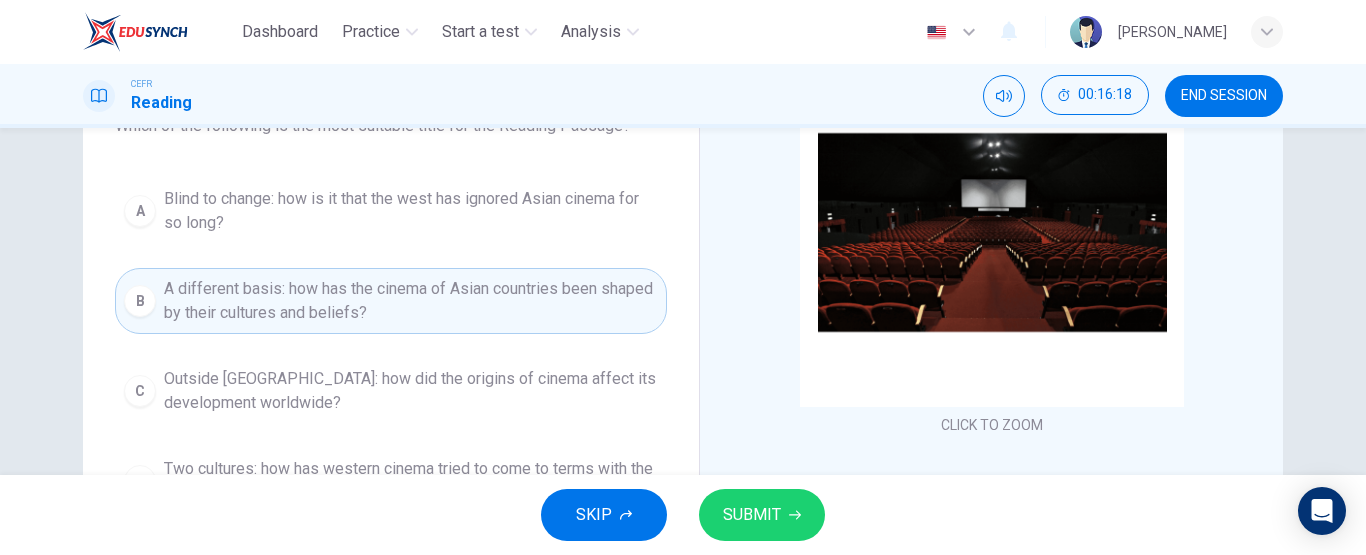 click on "SUBMIT" at bounding box center (752, 515) 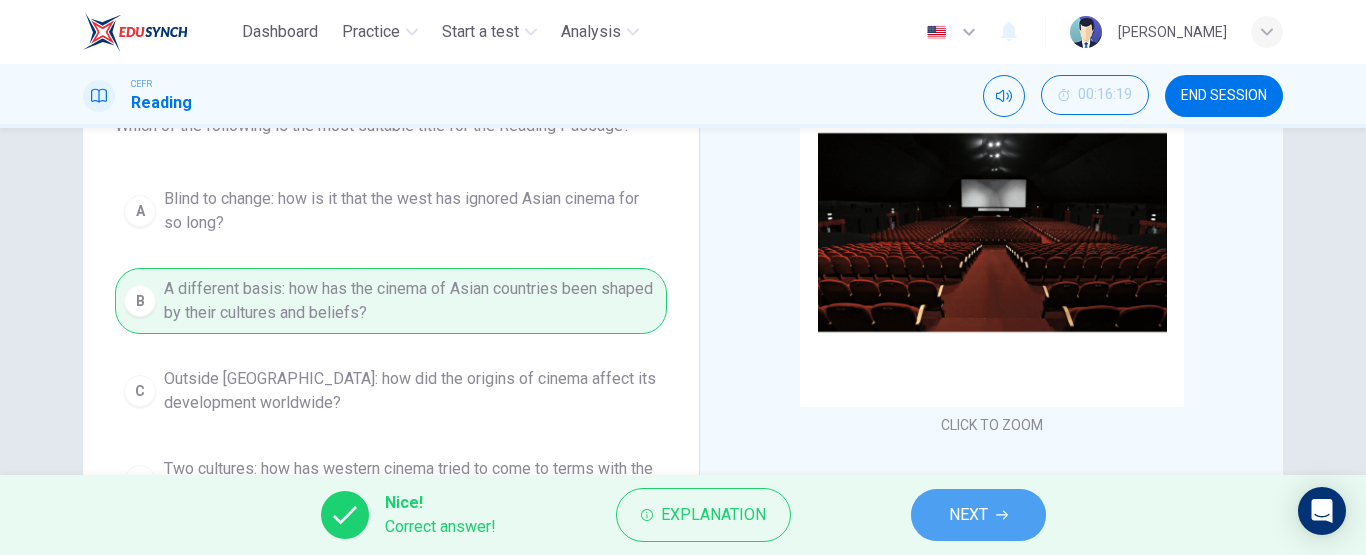 click on "NEXT" at bounding box center [978, 515] 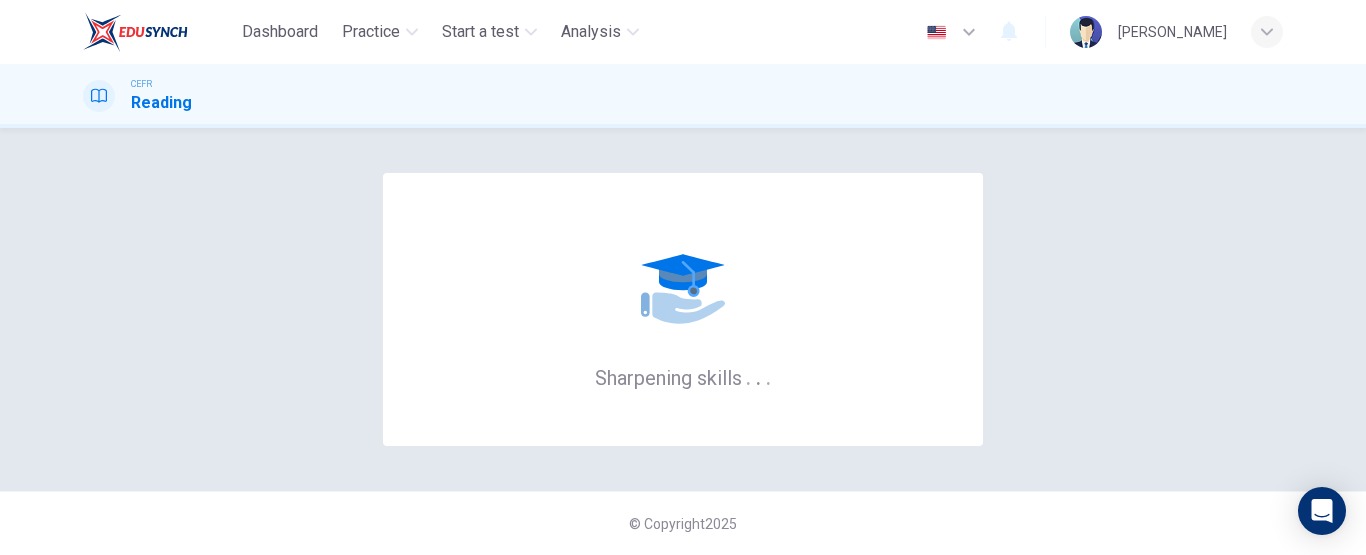scroll, scrollTop: 0, scrollLeft: 0, axis: both 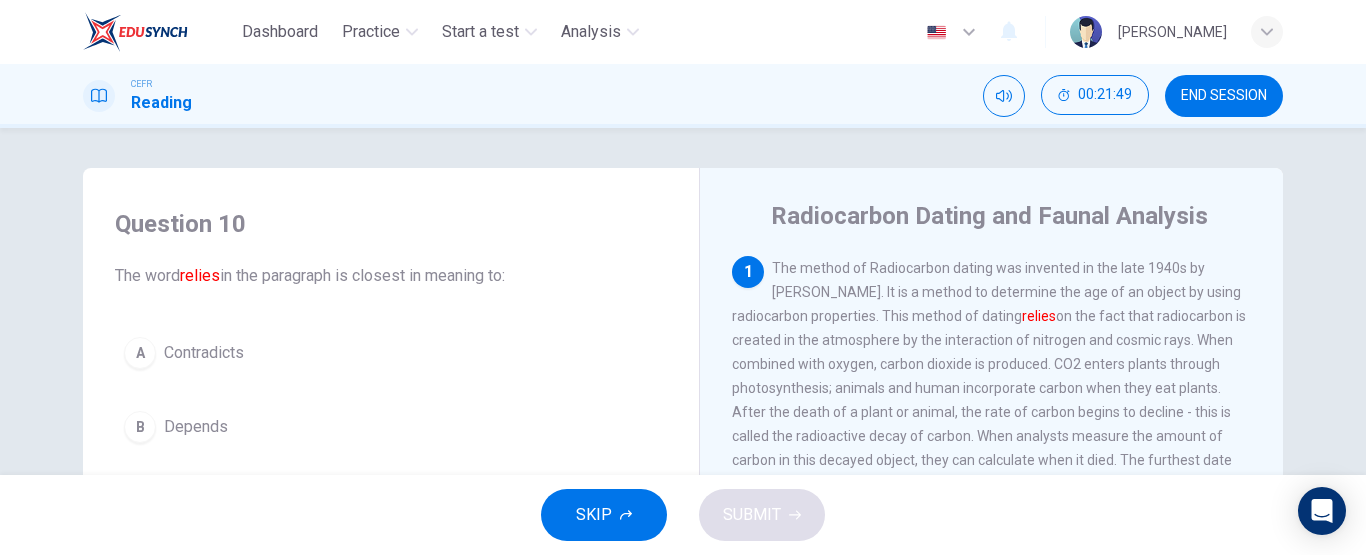 drag, startPoint x: 834, startPoint y: 334, endPoint x: 398, endPoint y: 351, distance: 436.3313 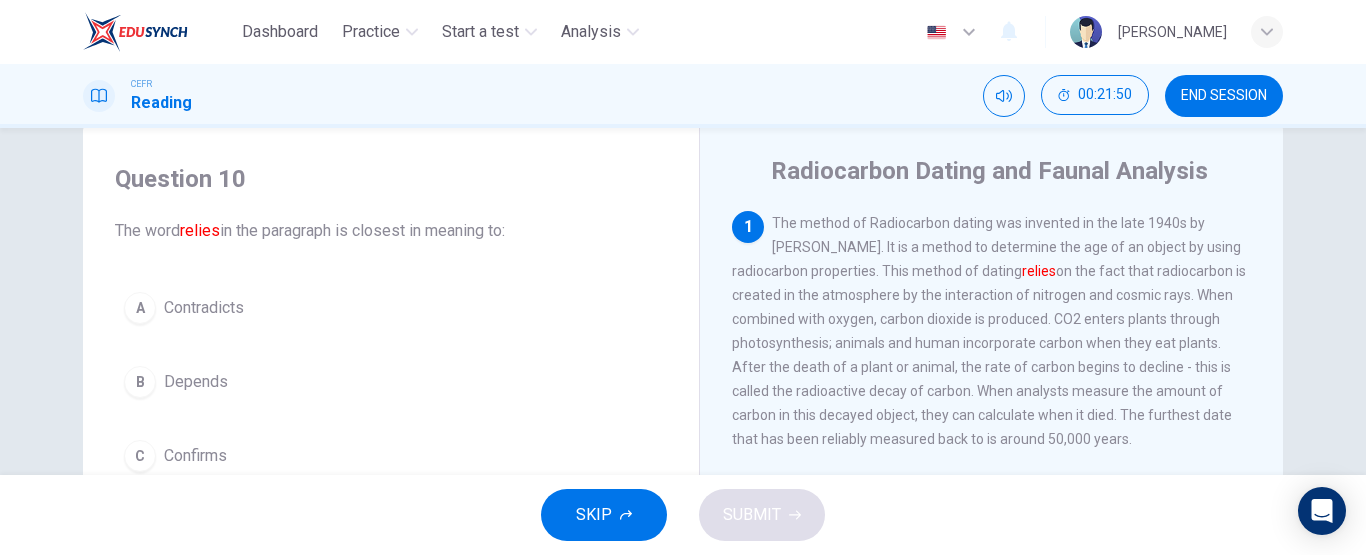 scroll, scrollTop: 158, scrollLeft: 0, axis: vertical 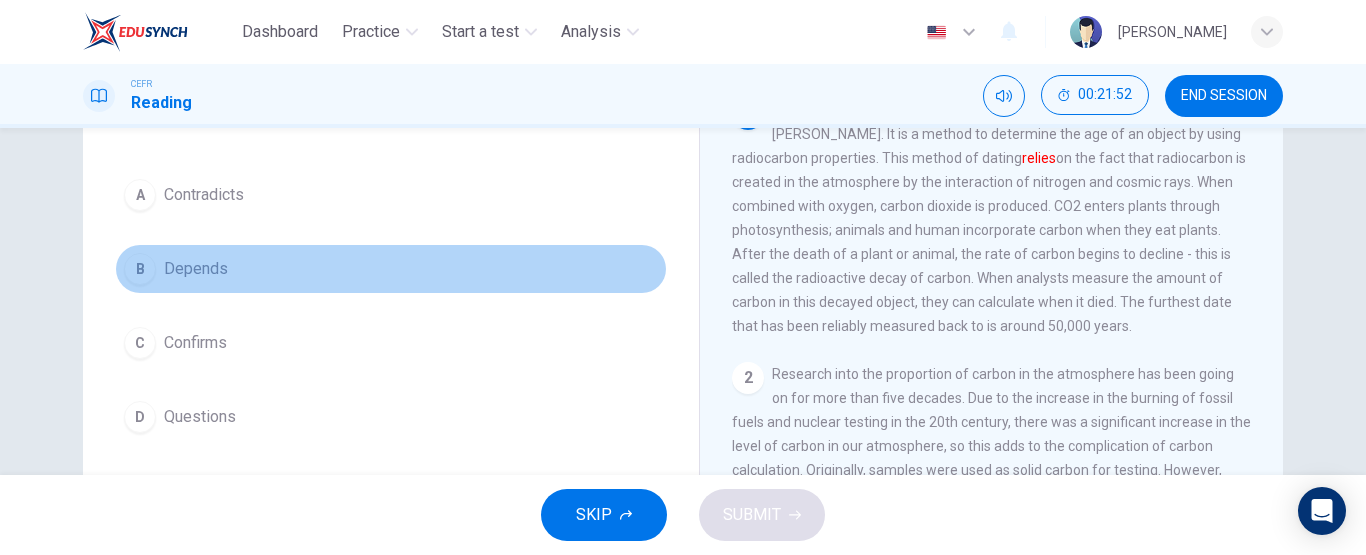 click on "Depends" at bounding box center [196, 269] 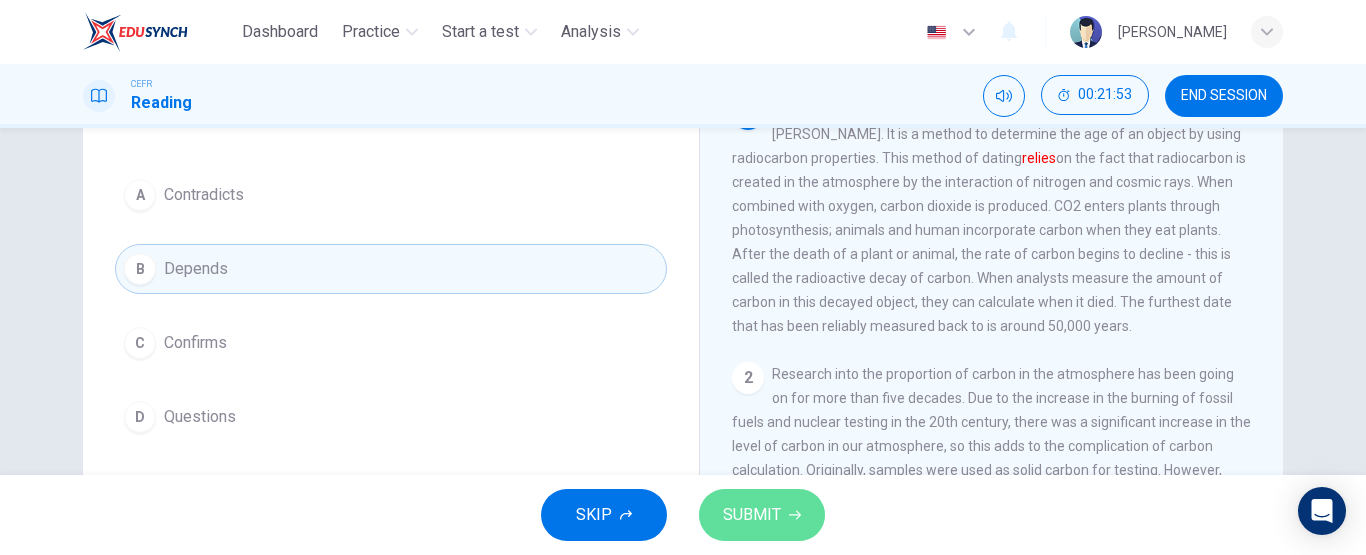 click on "SUBMIT" at bounding box center (752, 515) 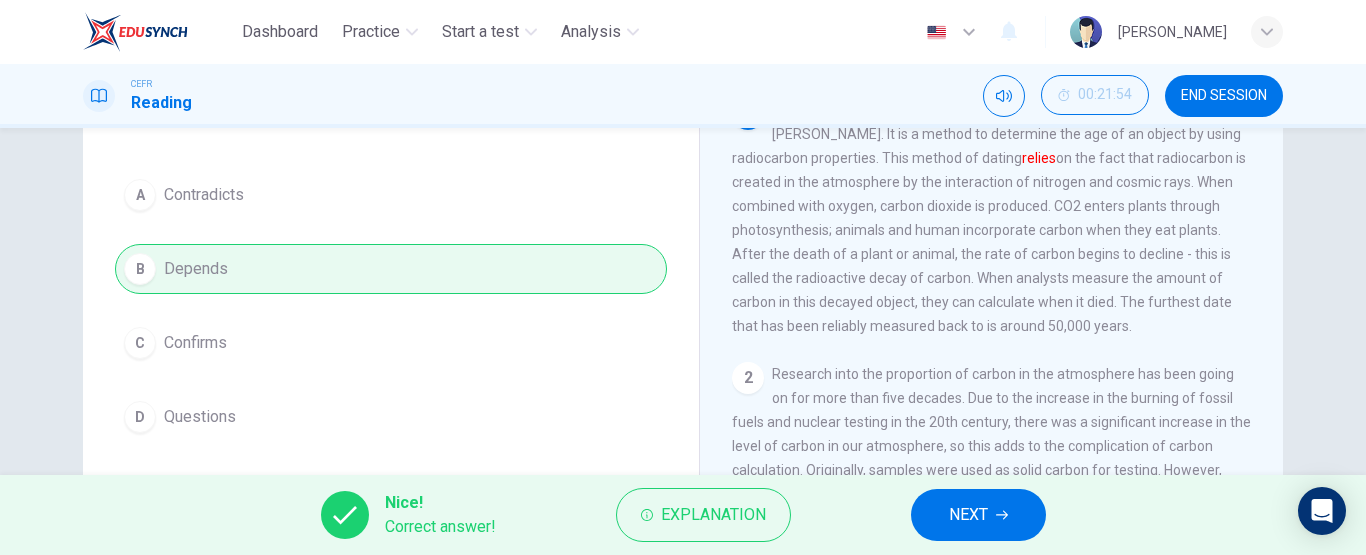 click on "NEXT" at bounding box center [978, 515] 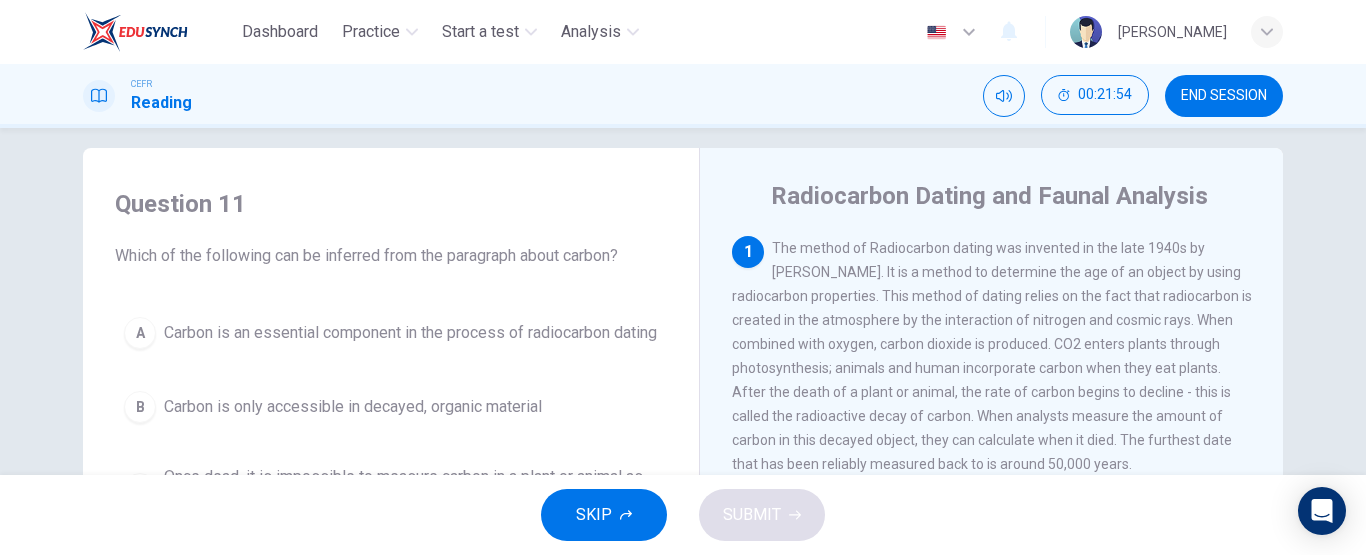 scroll, scrollTop: 19, scrollLeft: 0, axis: vertical 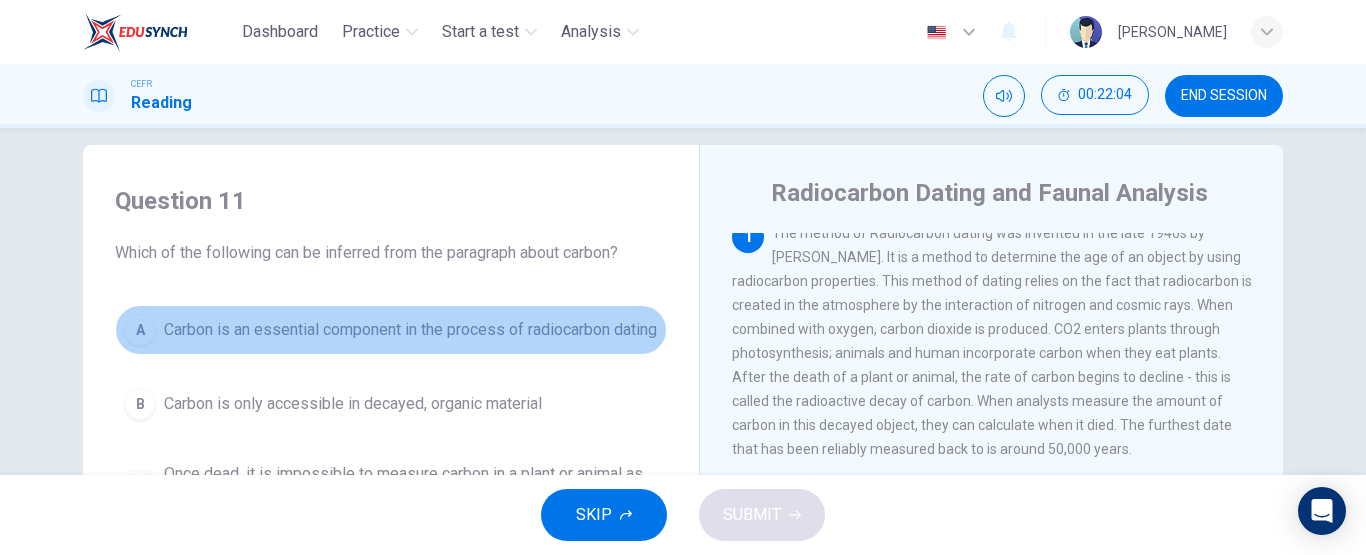click on "Carbon is an essential component in the process of radiocarbon dating" at bounding box center (410, 330) 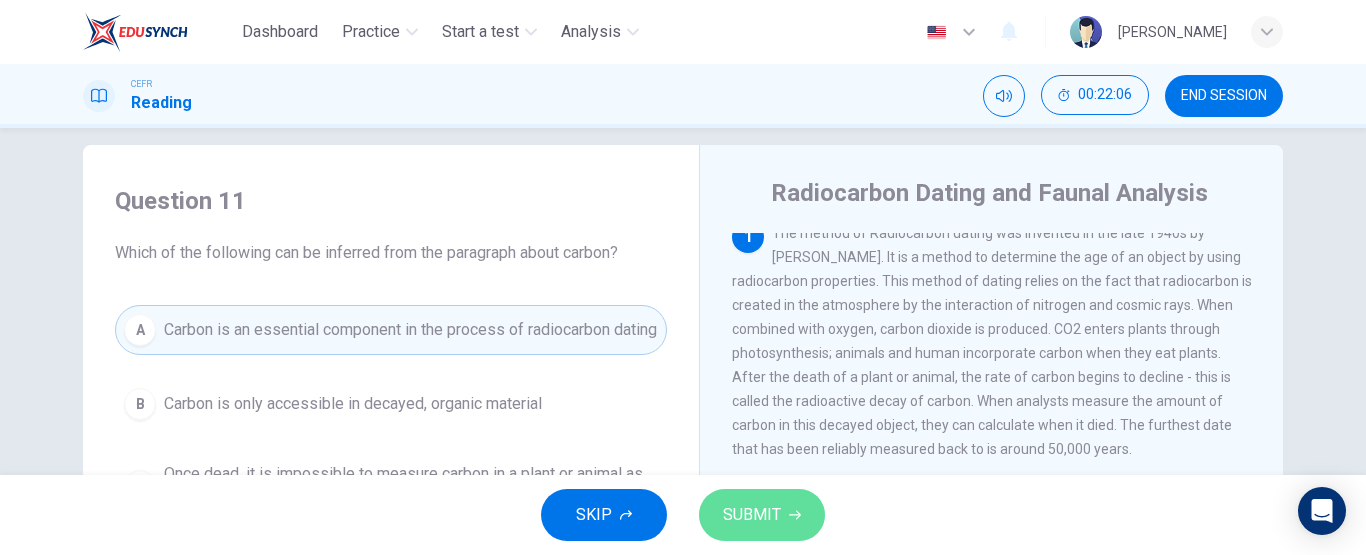 click on "SUBMIT" at bounding box center [752, 515] 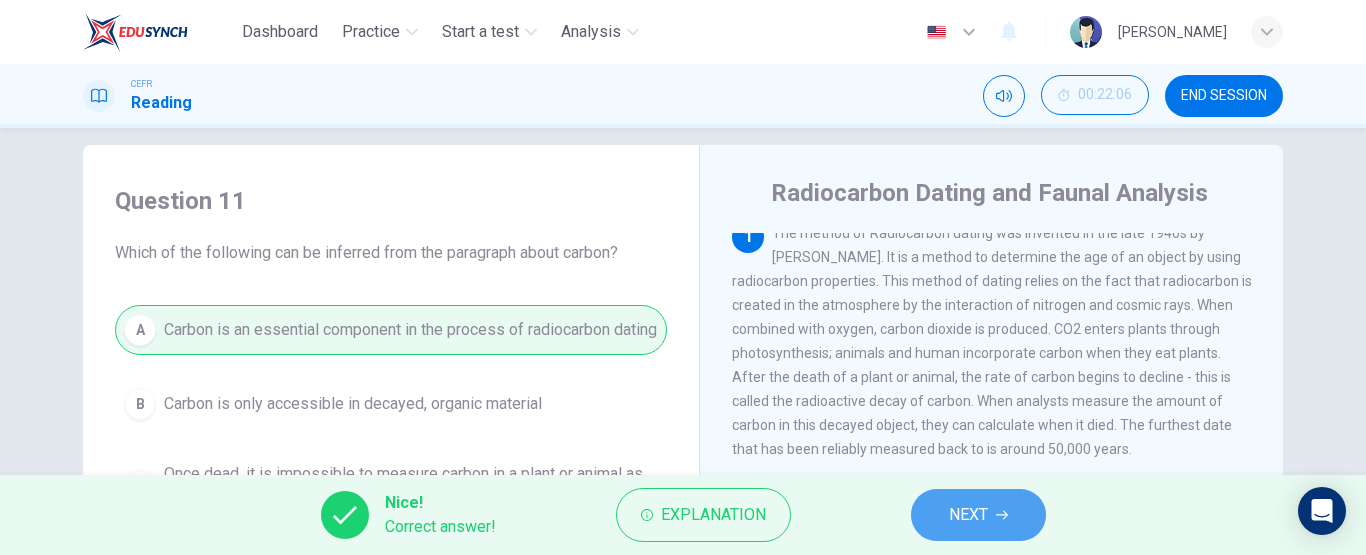 click on "NEXT" at bounding box center [978, 515] 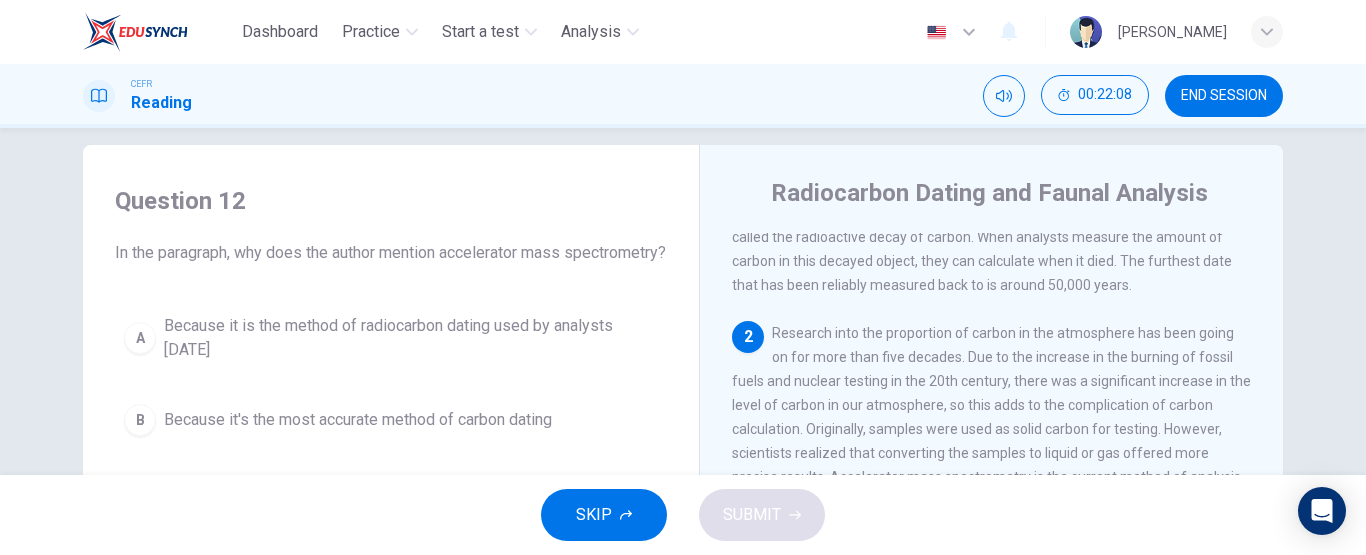 scroll, scrollTop: 277, scrollLeft: 0, axis: vertical 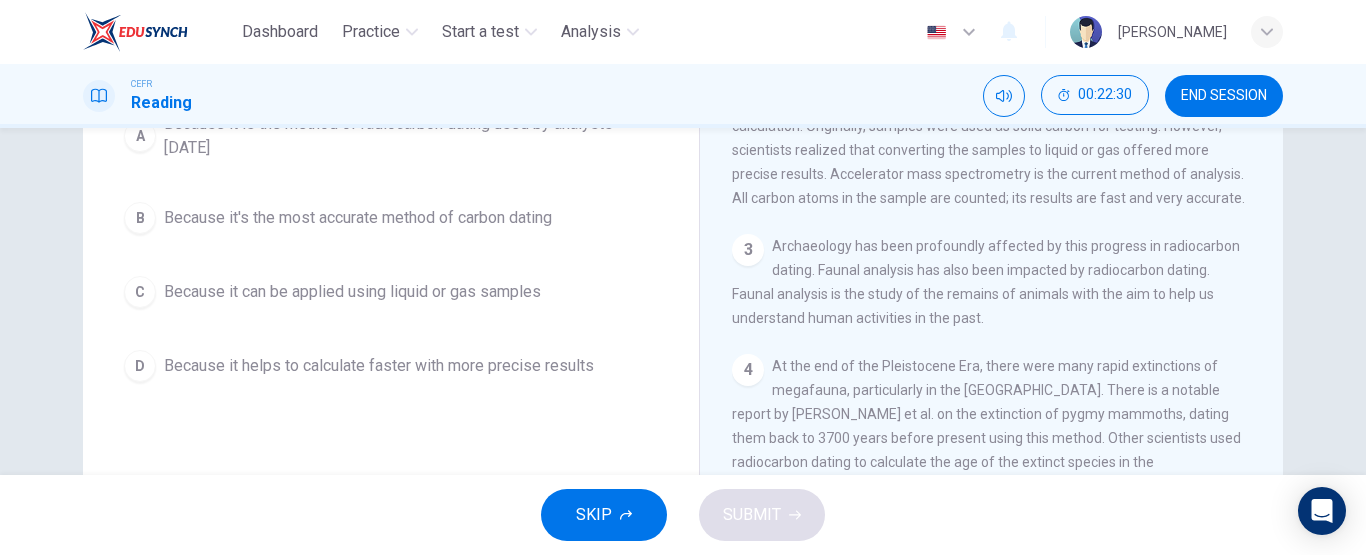 click on "Because it is the method of radiocarbon dating used by analysts [DATE]" at bounding box center (411, 136) 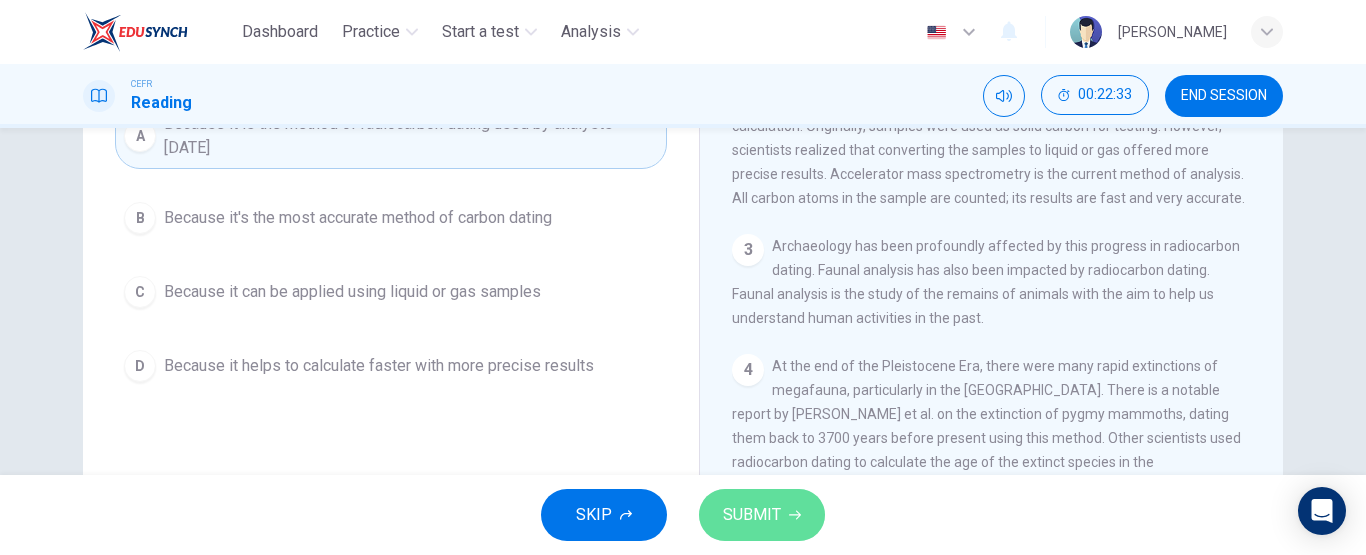 click on "SUBMIT" at bounding box center (762, 515) 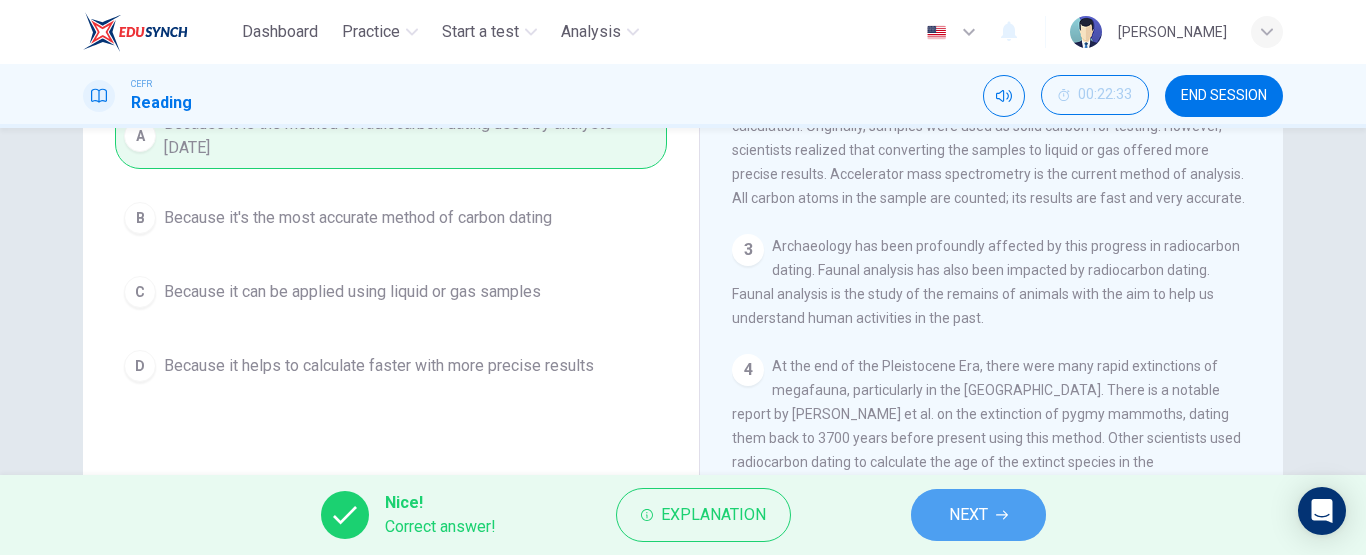 click on "NEXT" at bounding box center [968, 515] 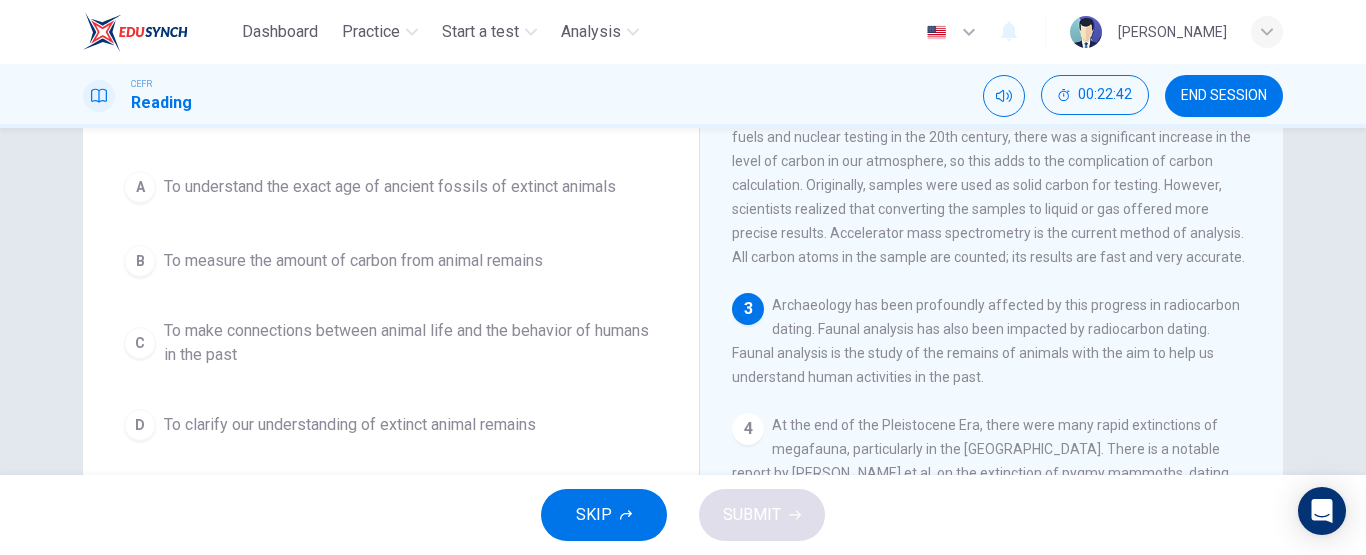 scroll, scrollTop: 146, scrollLeft: 0, axis: vertical 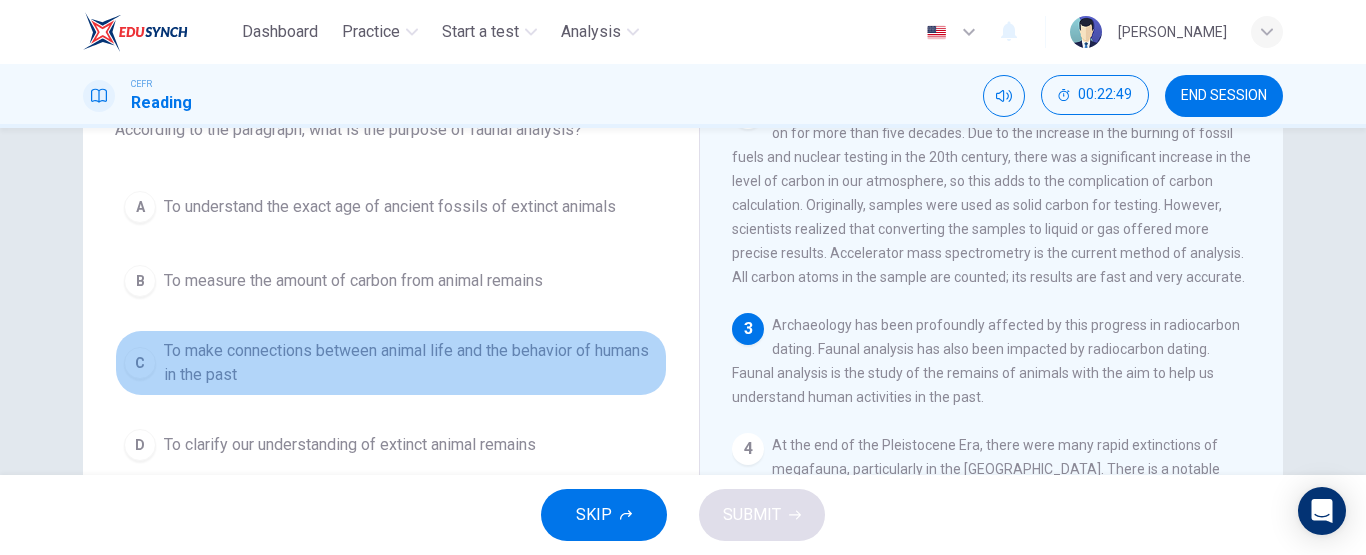 click on "To make connections between animal life and the behavior of humans in the past" at bounding box center (411, 363) 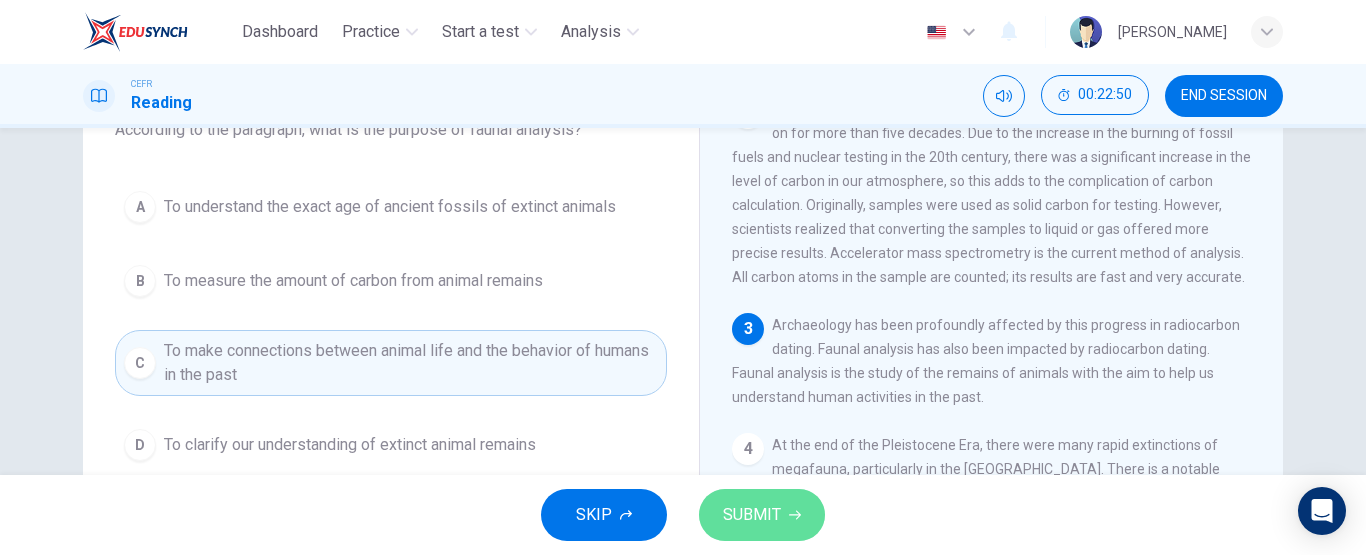 click on "SUBMIT" at bounding box center [752, 515] 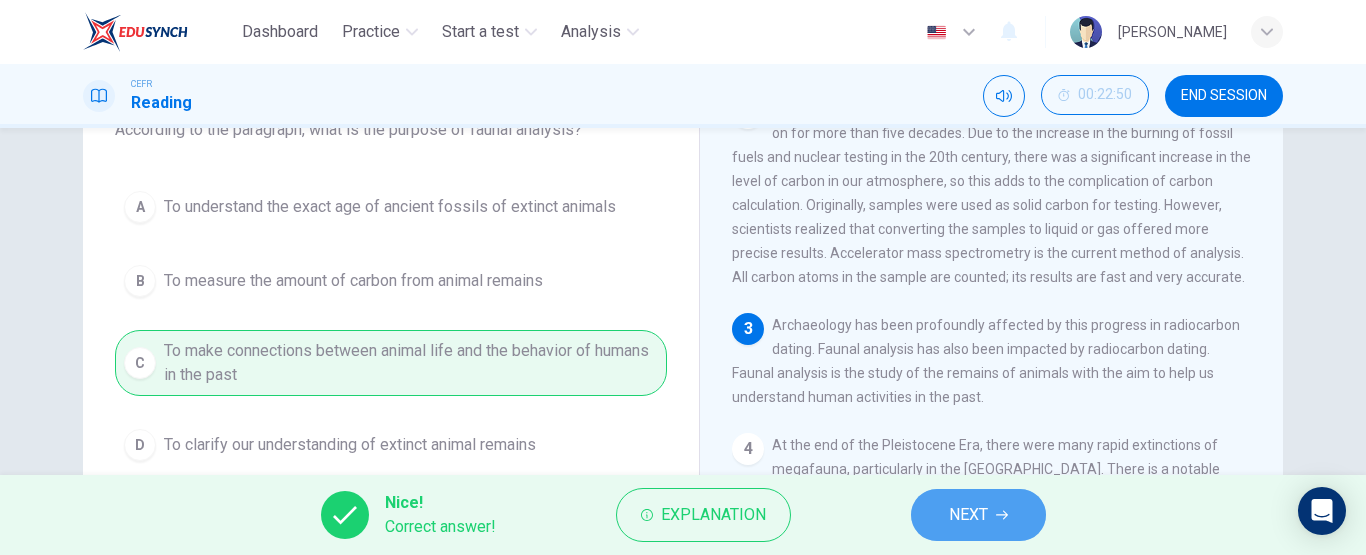 click on "NEXT" at bounding box center (978, 515) 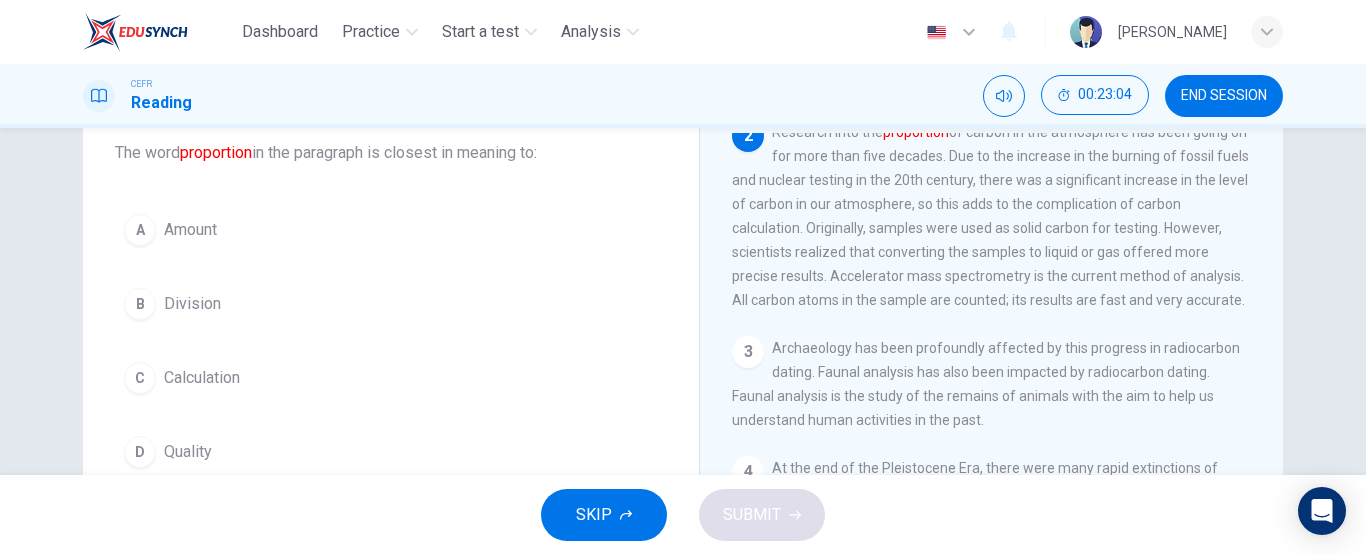 scroll, scrollTop: 159, scrollLeft: 0, axis: vertical 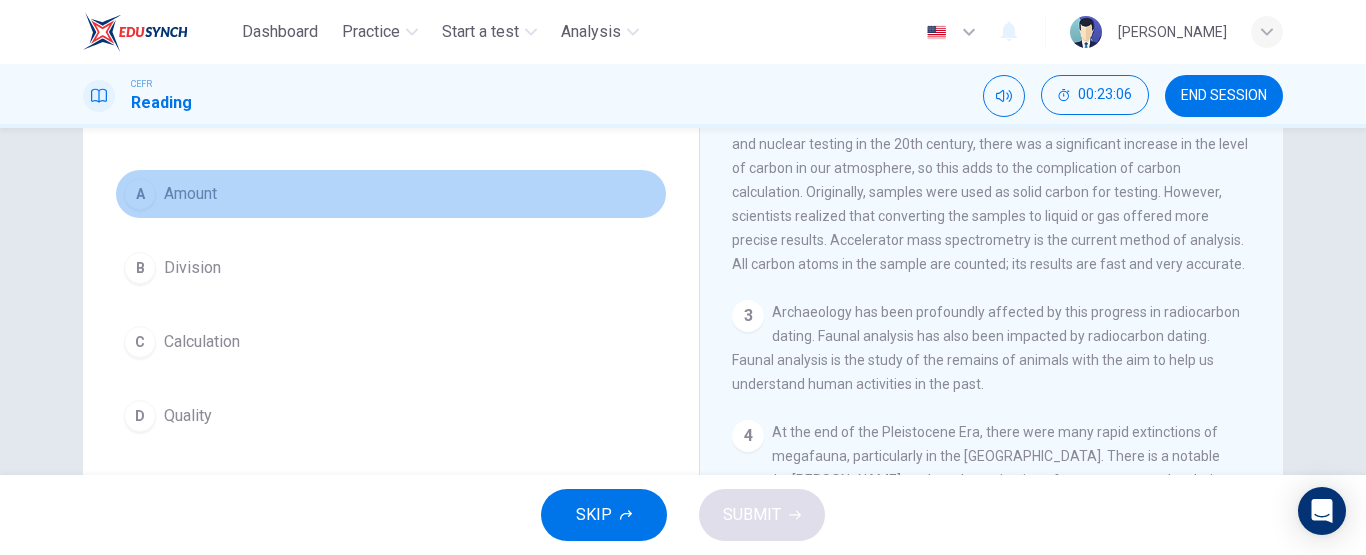 click on "A Amount" at bounding box center (391, 194) 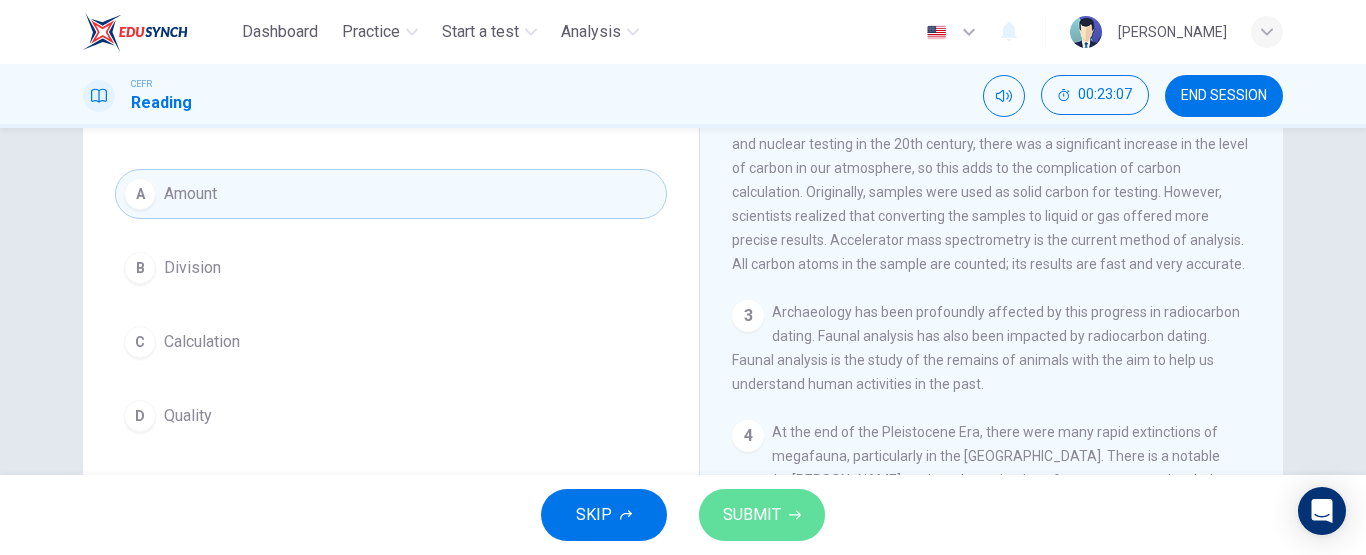 click on "SUBMIT" at bounding box center (752, 515) 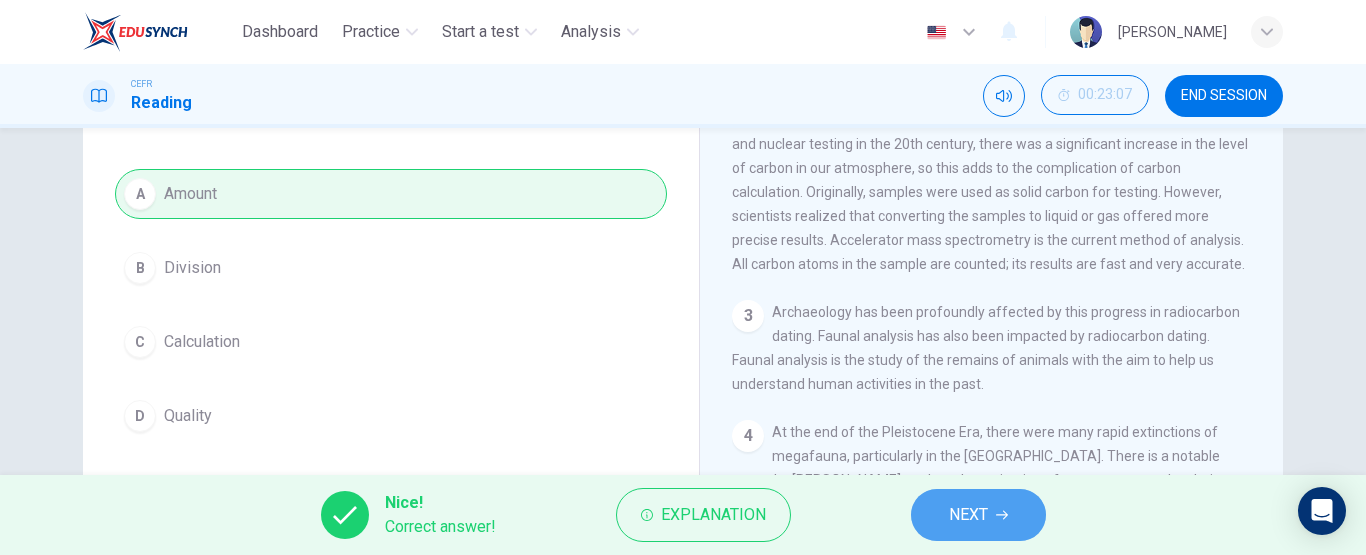 click on "NEXT" at bounding box center (968, 515) 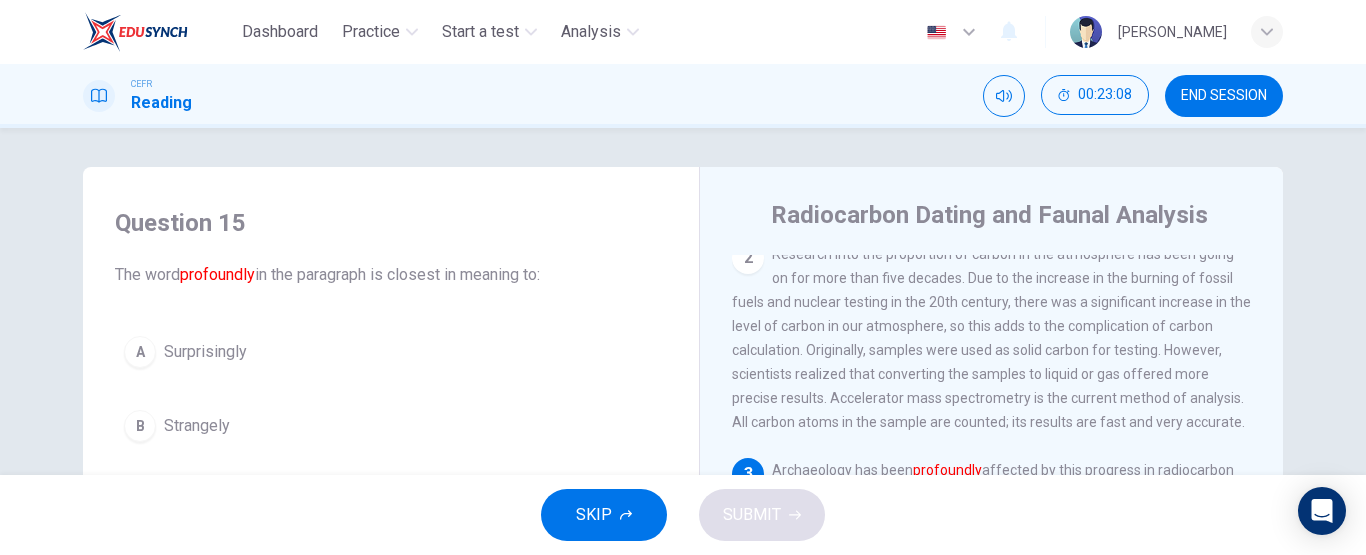 scroll, scrollTop: 0, scrollLeft: 0, axis: both 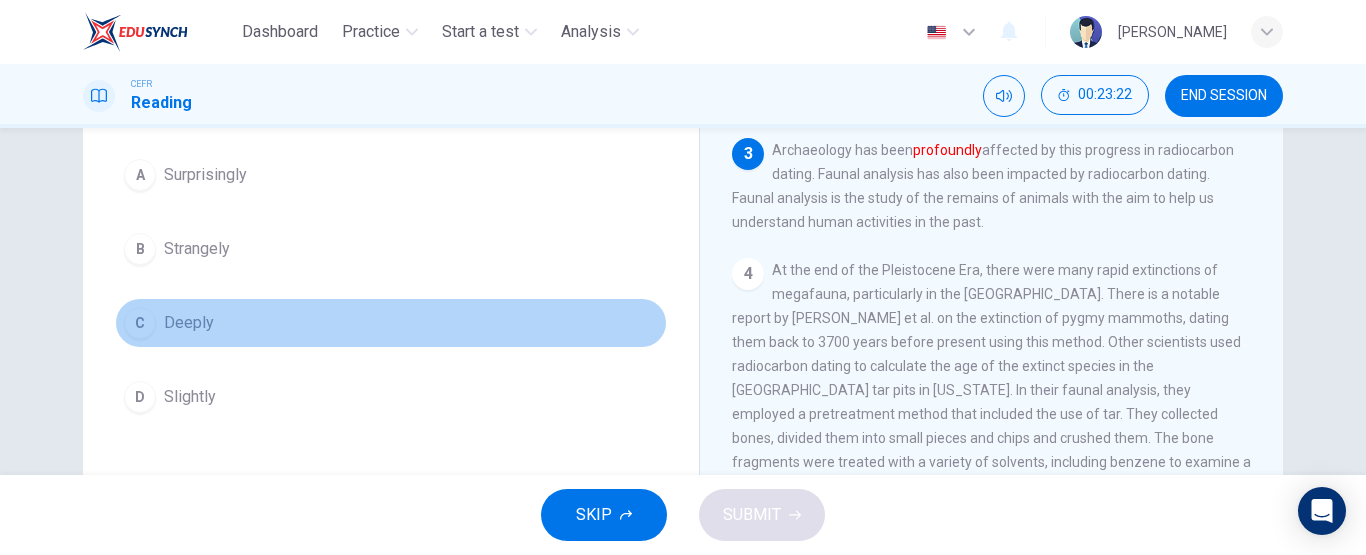 click on "C Deeply" at bounding box center [391, 323] 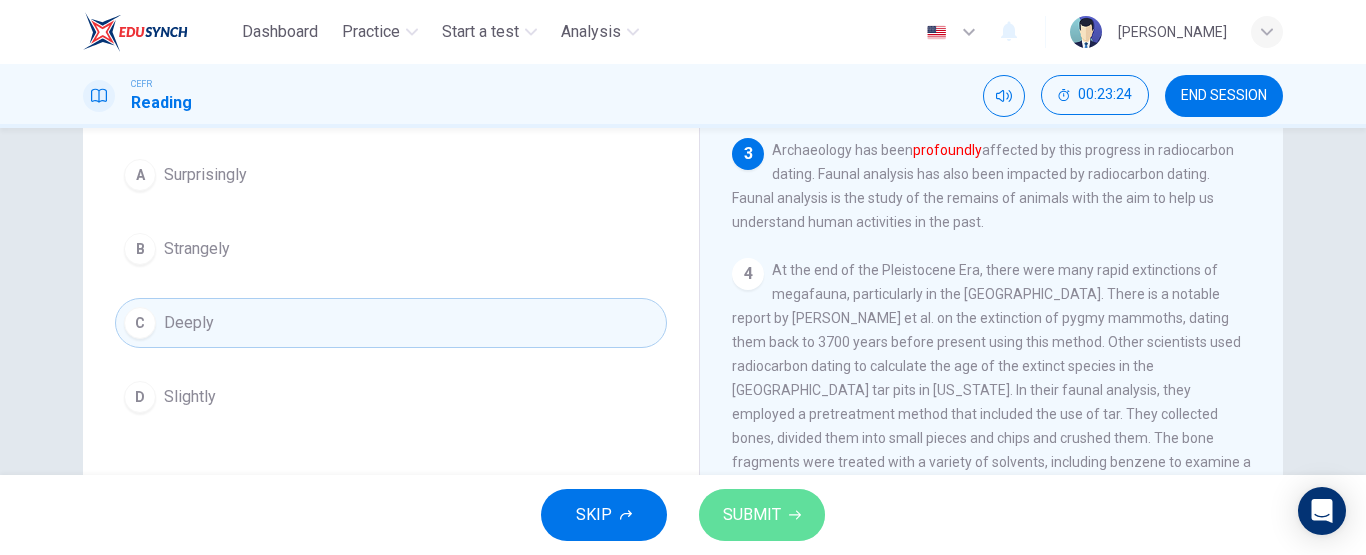 click on "SUBMIT" at bounding box center (762, 515) 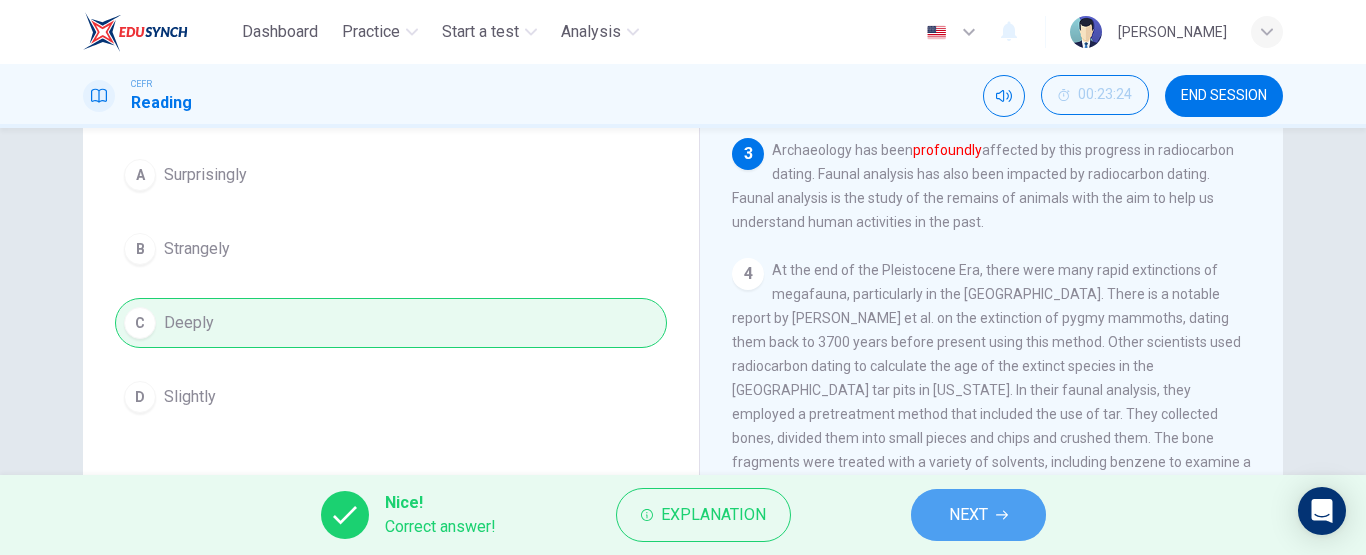 click on "NEXT" at bounding box center [978, 515] 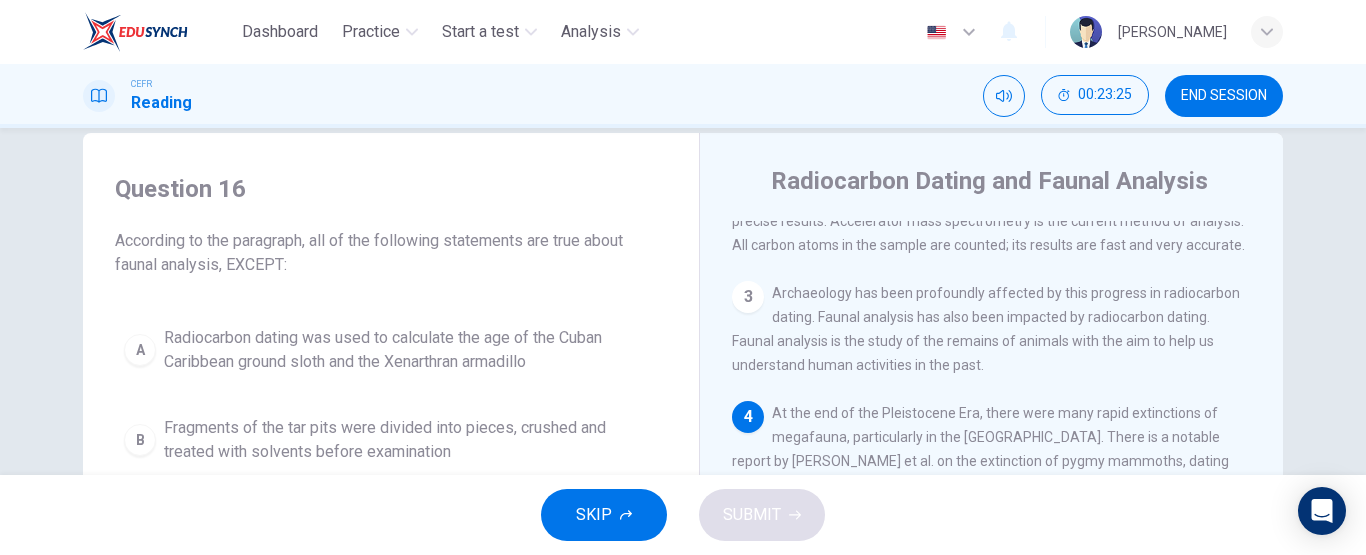 scroll, scrollTop: 32, scrollLeft: 0, axis: vertical 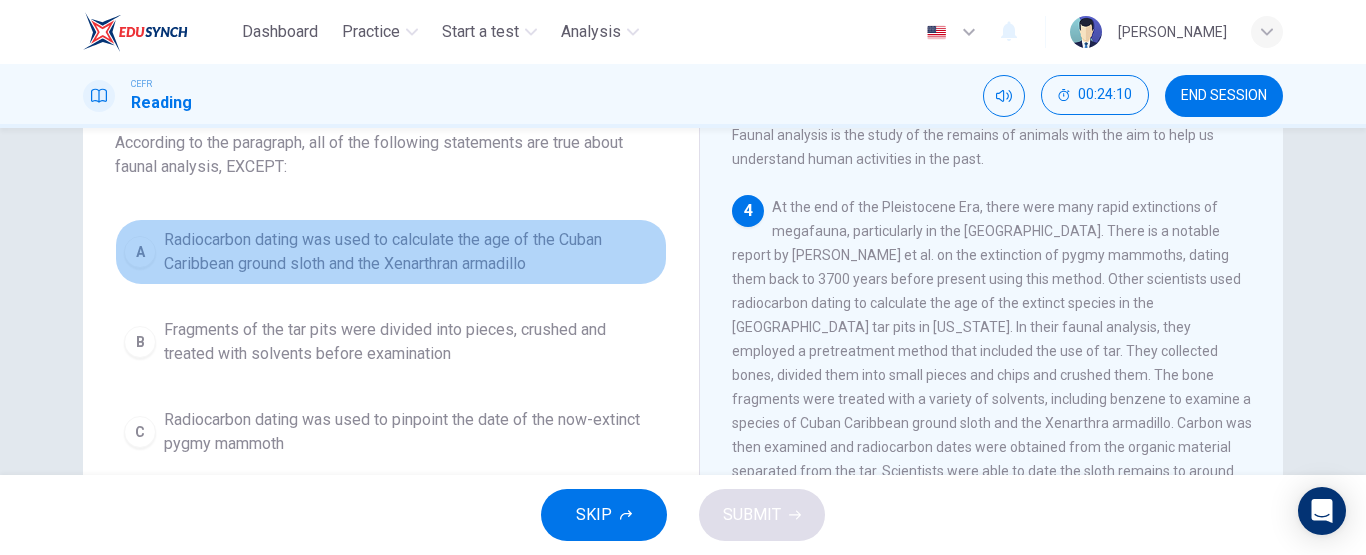 click on "Radiocarbon dating was used to calculate the age of the Cuban Caribbean ground sloth and the Xenarthran armadillo" at bounding box center [411, 252] 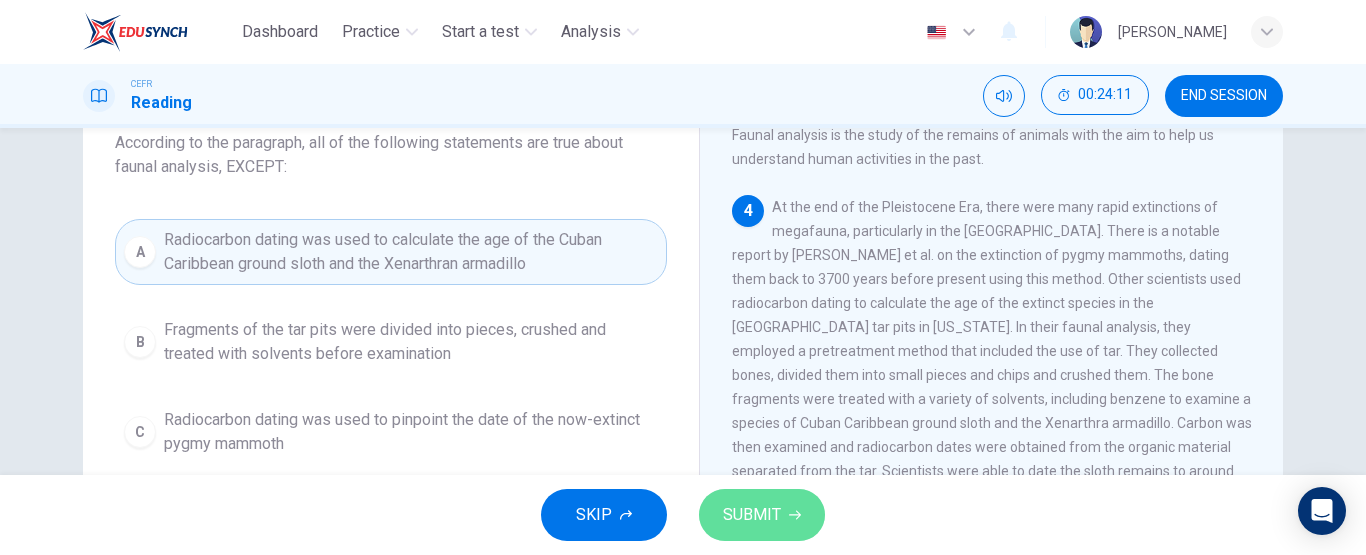 click on "SUBMIT" at bounding box center [752, 515] 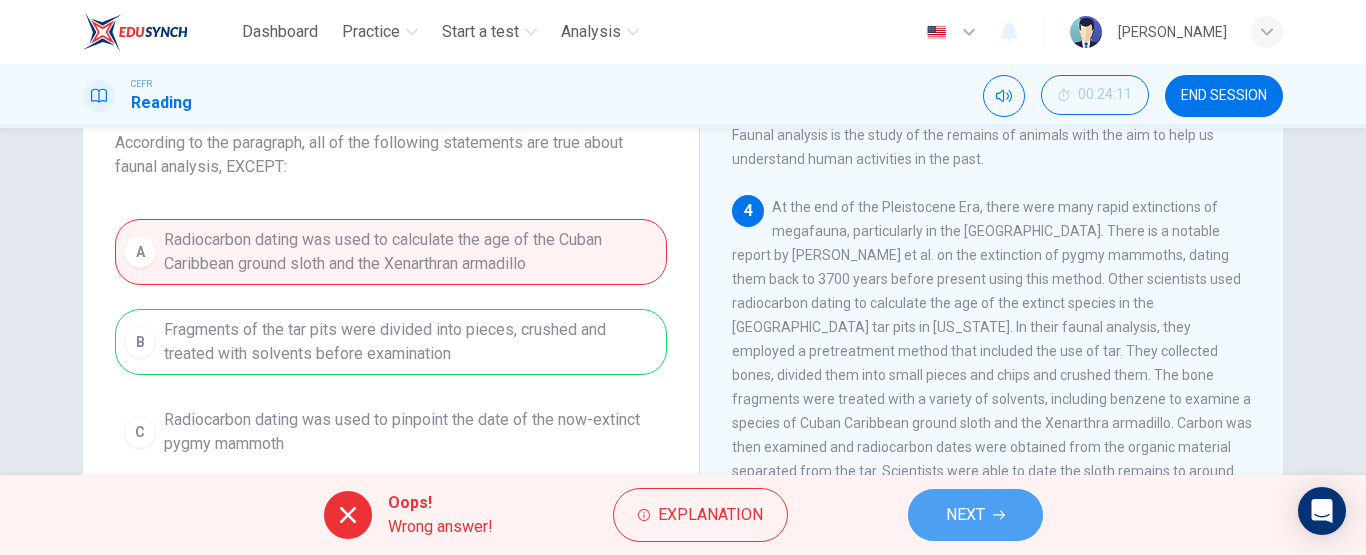 click on "NEXT" at bounding box center (975, 515) 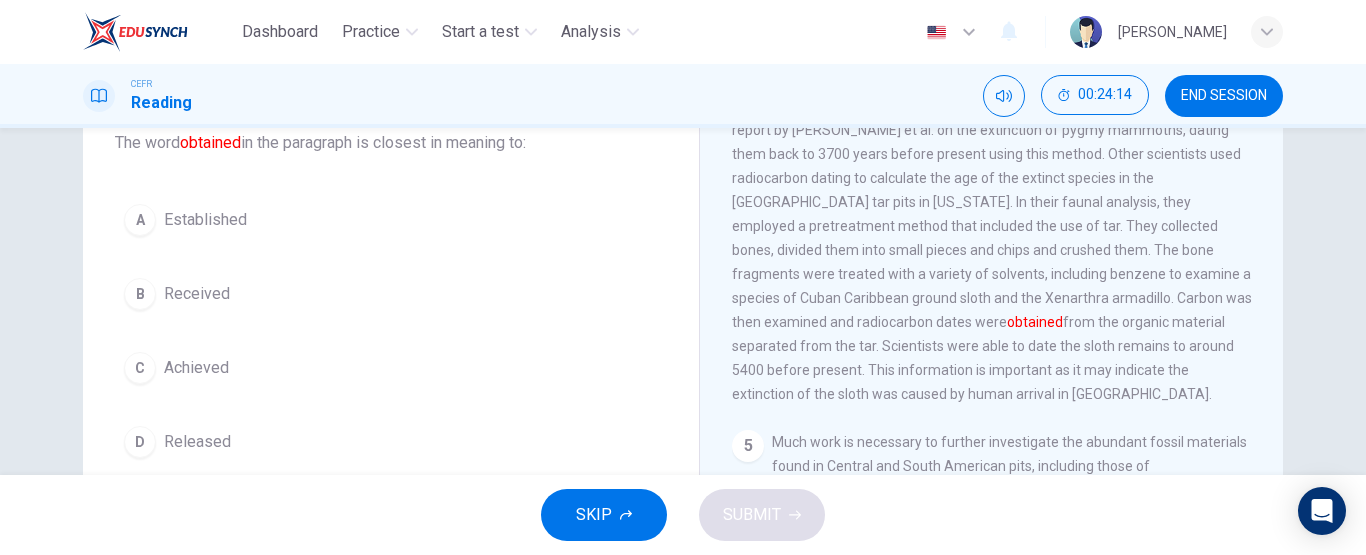 scroll, scrollTop: 652, scrollLeft: 0, axis: vertical 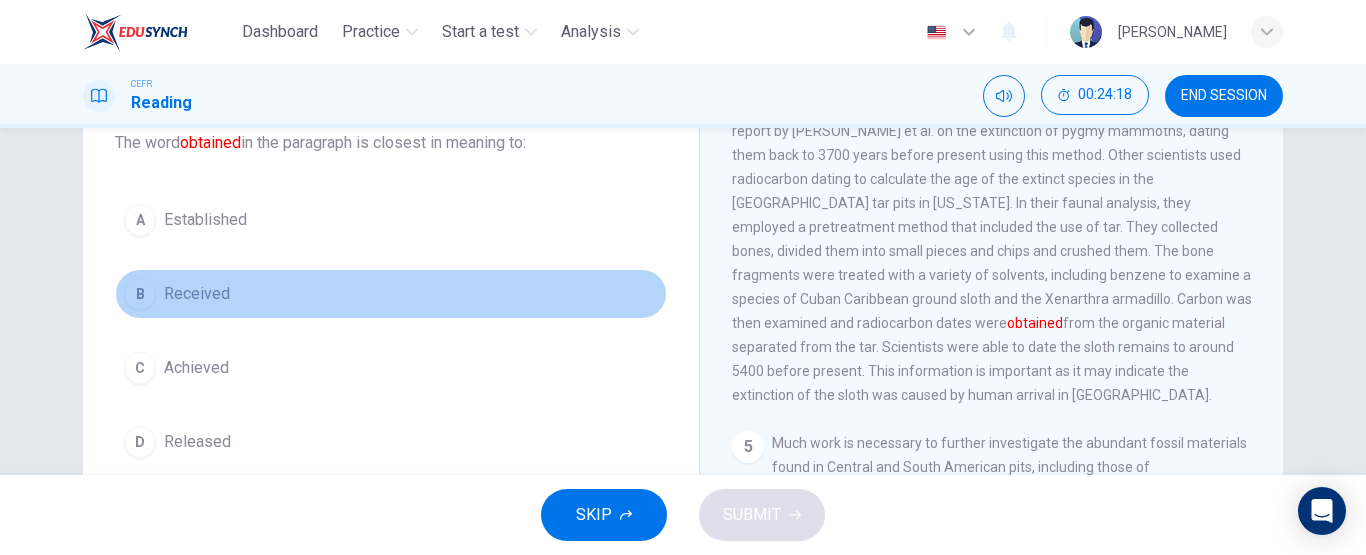 click on "B Received" at bounding box center (391, 294) 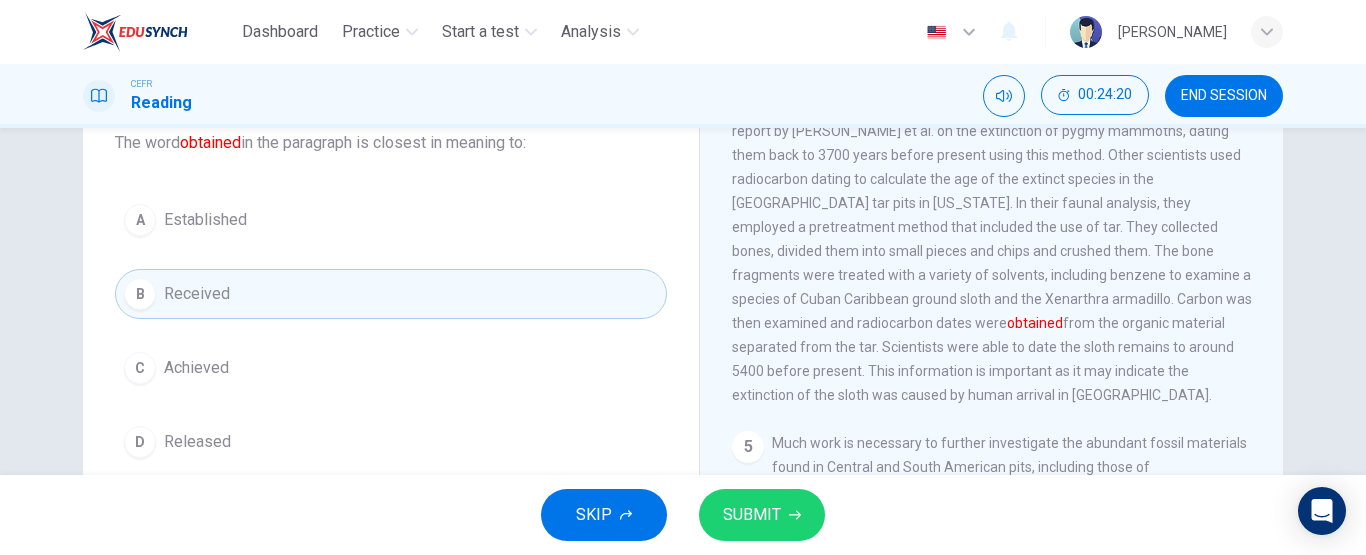 click on "SUBMIT" at bounding box center (752, 515) 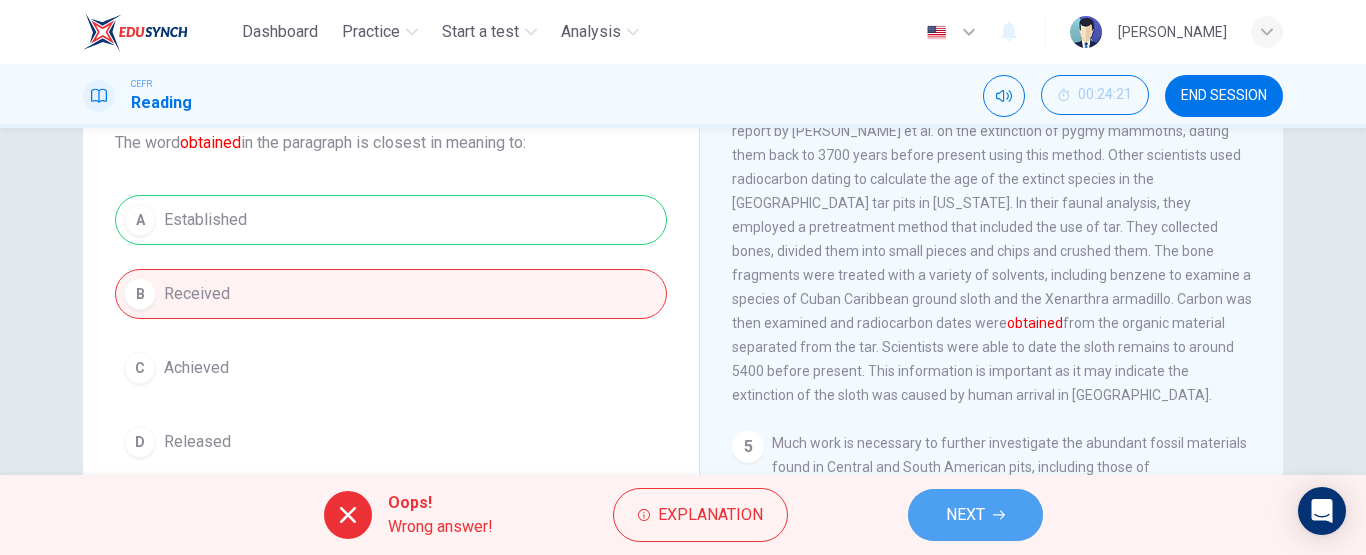 click on "NEXT" at bounding box center [975, 515] 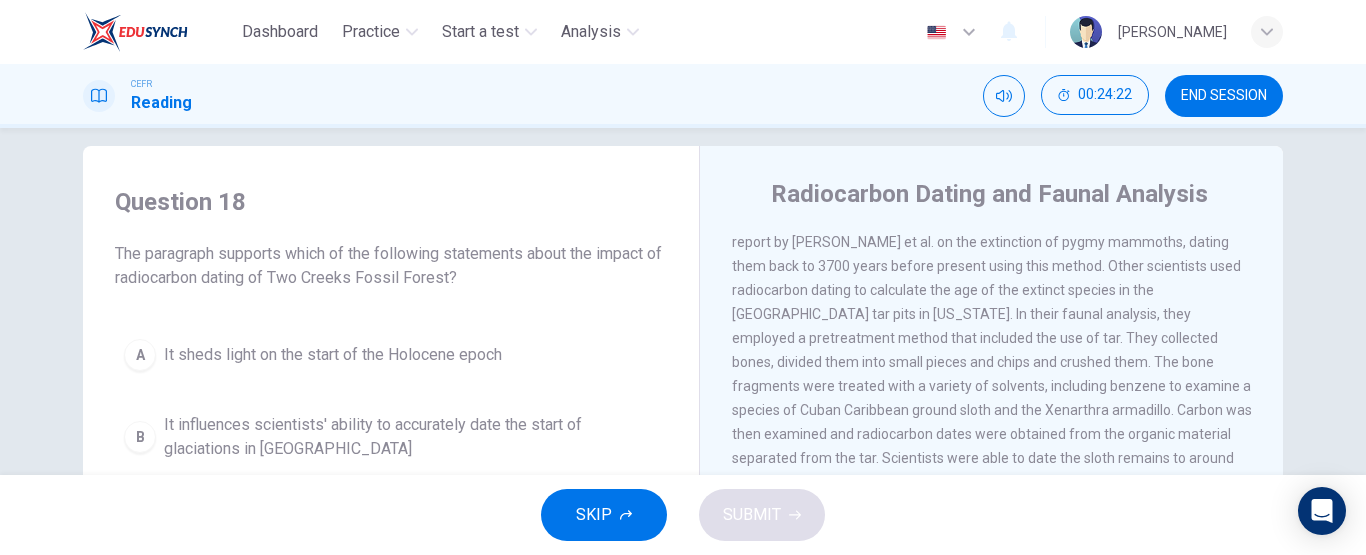 scroll, scrollTop: 21, scrollLeft: 0, axis: vertical 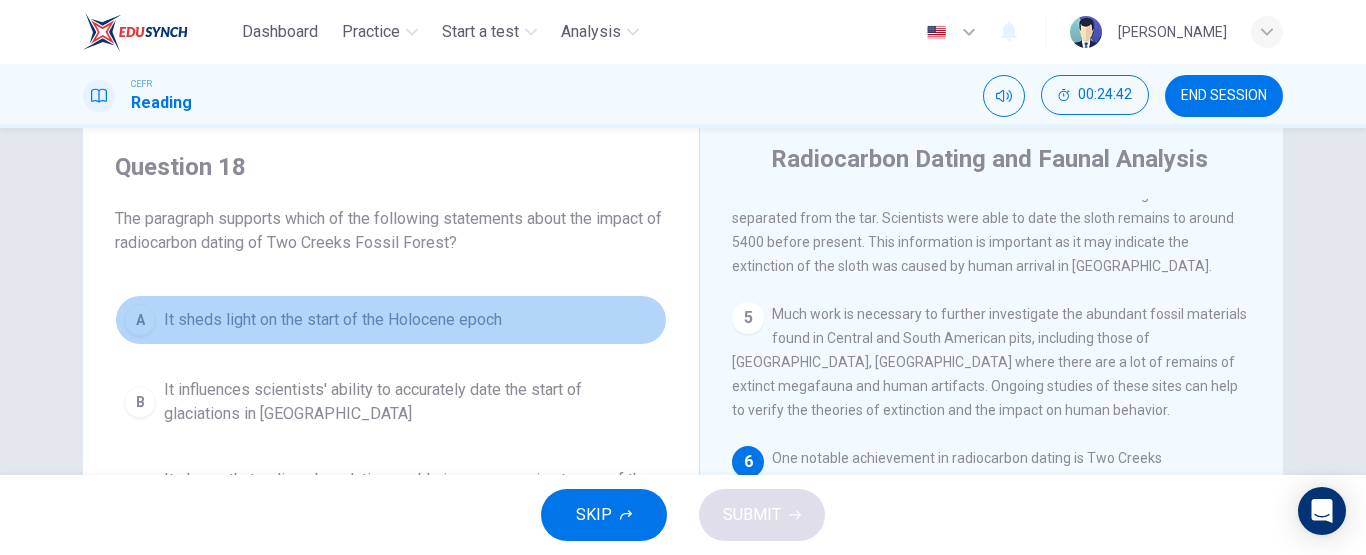 click on "It sheds light on the start of the Holocene epoch" at bounding box center [333, 320] 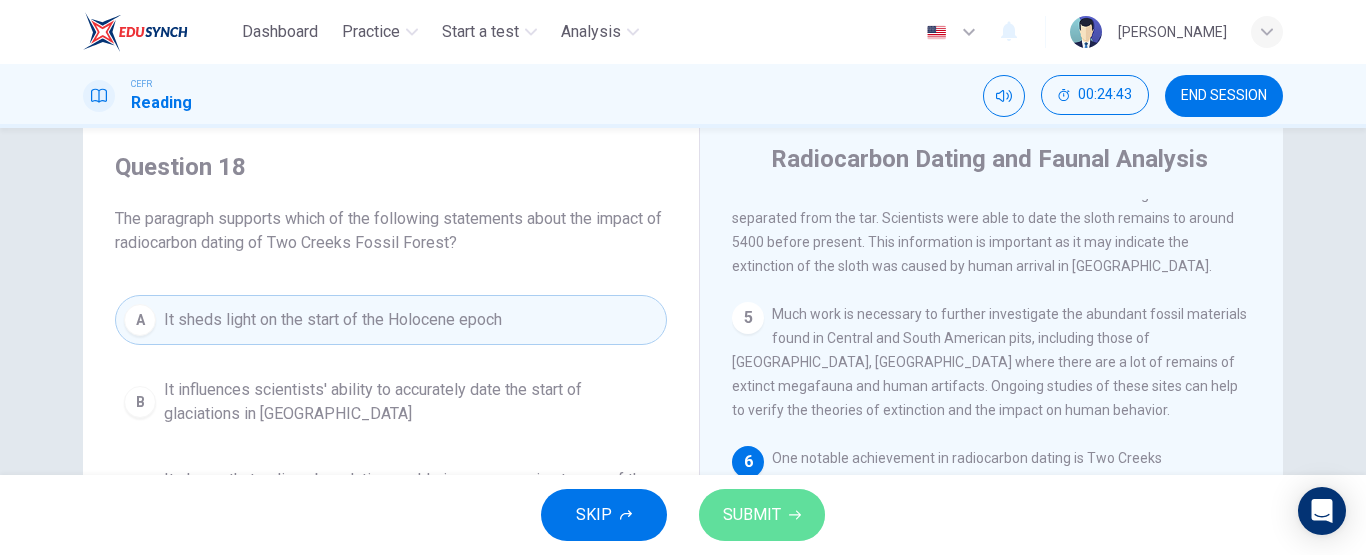 click on "SUBMIT" at bounding box center (752, 515) 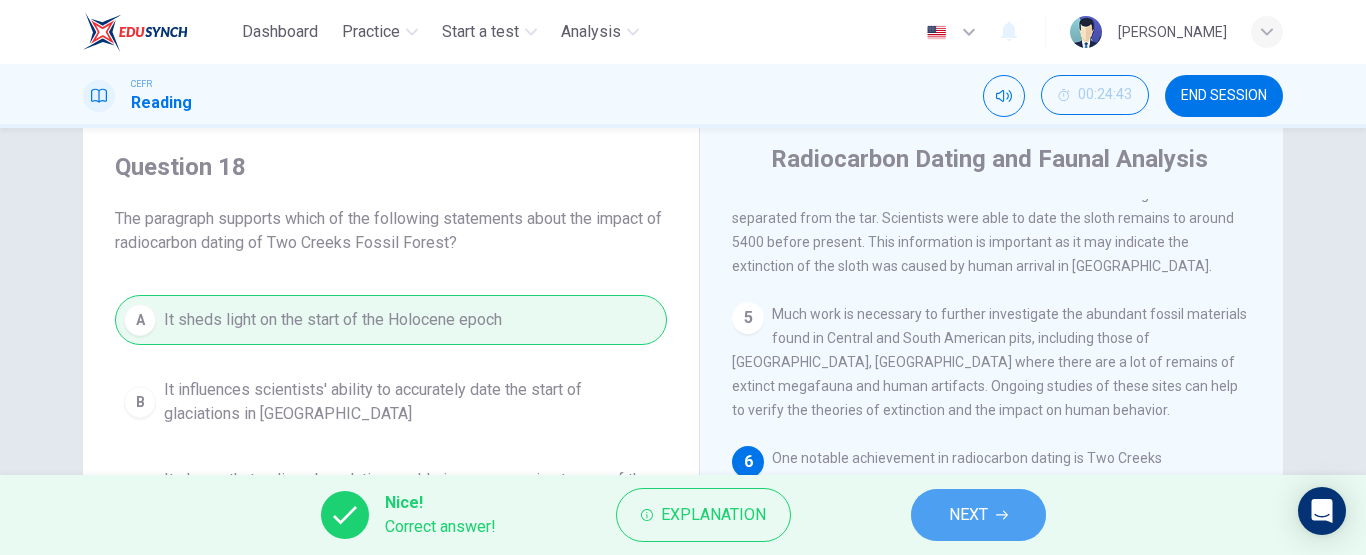 click on "NEXT" at bounding box center [968, 515] 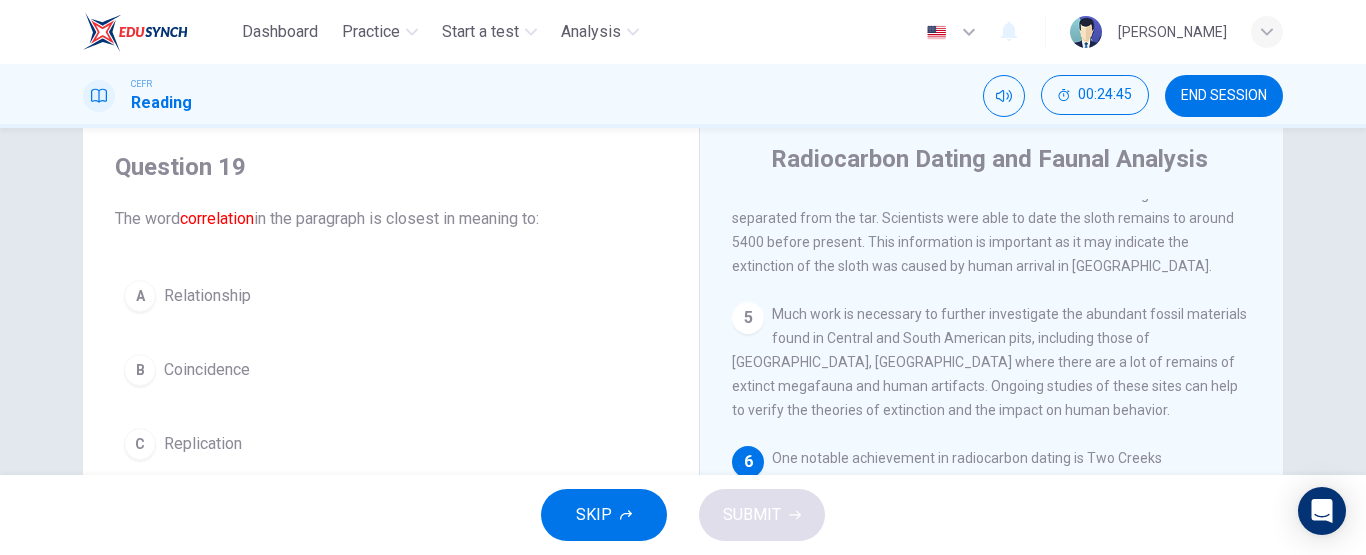 scroll, scrollTop: 139, scrollLeft: 0, axis: vertical 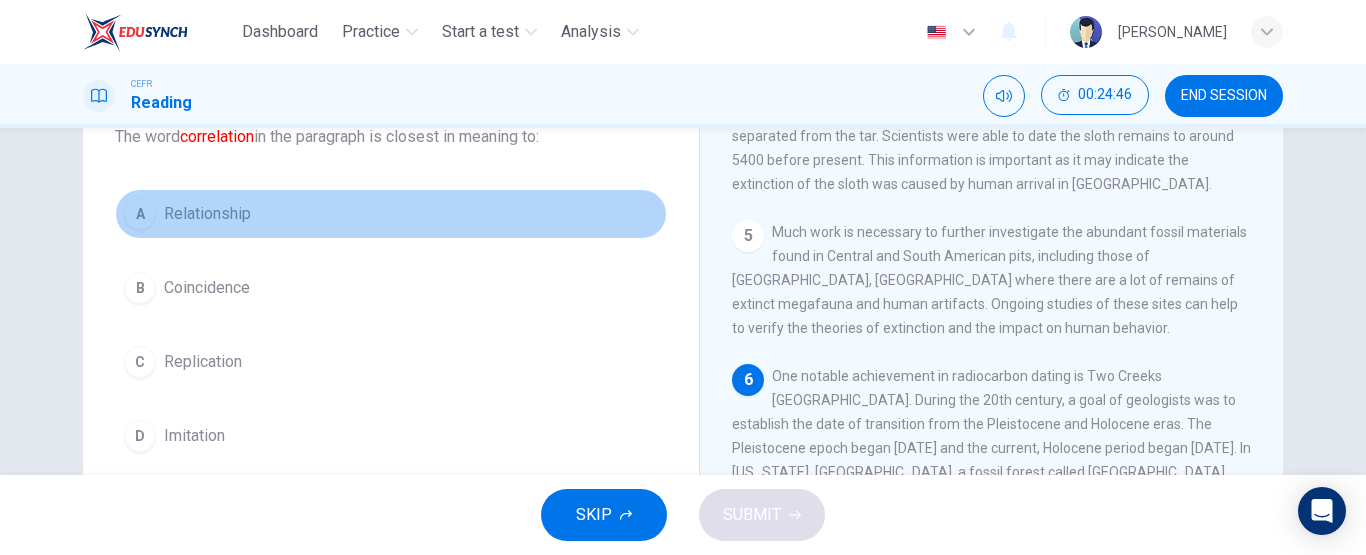 click on "A Relationship" at bounding box center (391, 214) 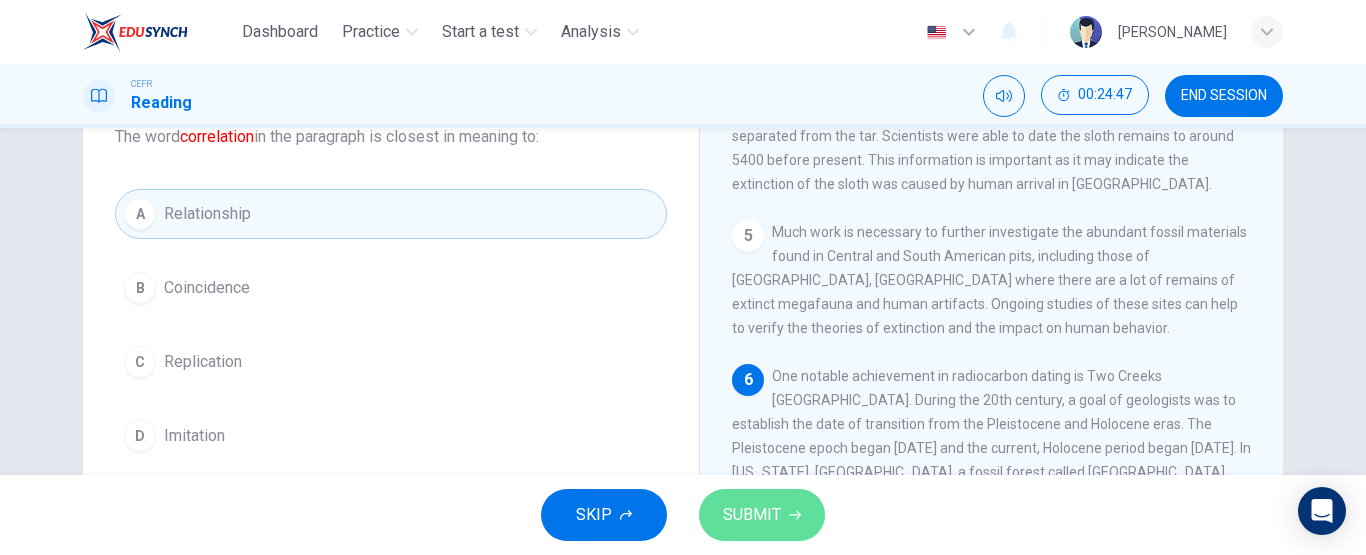 click on "SUBMIT" at bounding box center [752, 515] 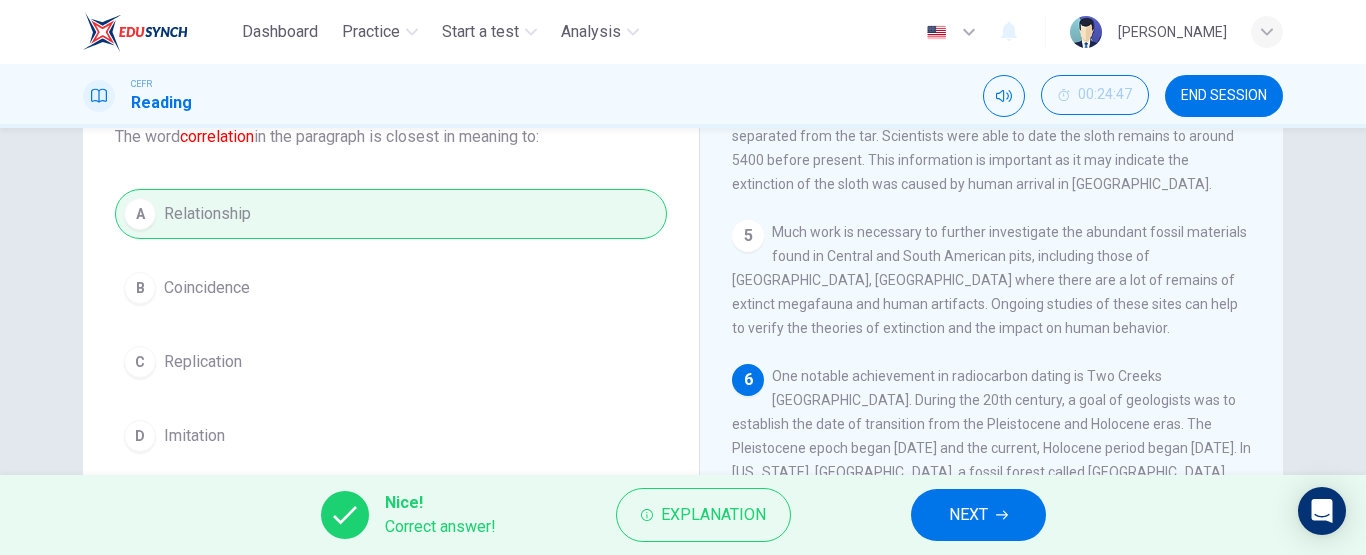 scroll, scrollTop: 259, scrollLeft: 0, axis: vertical 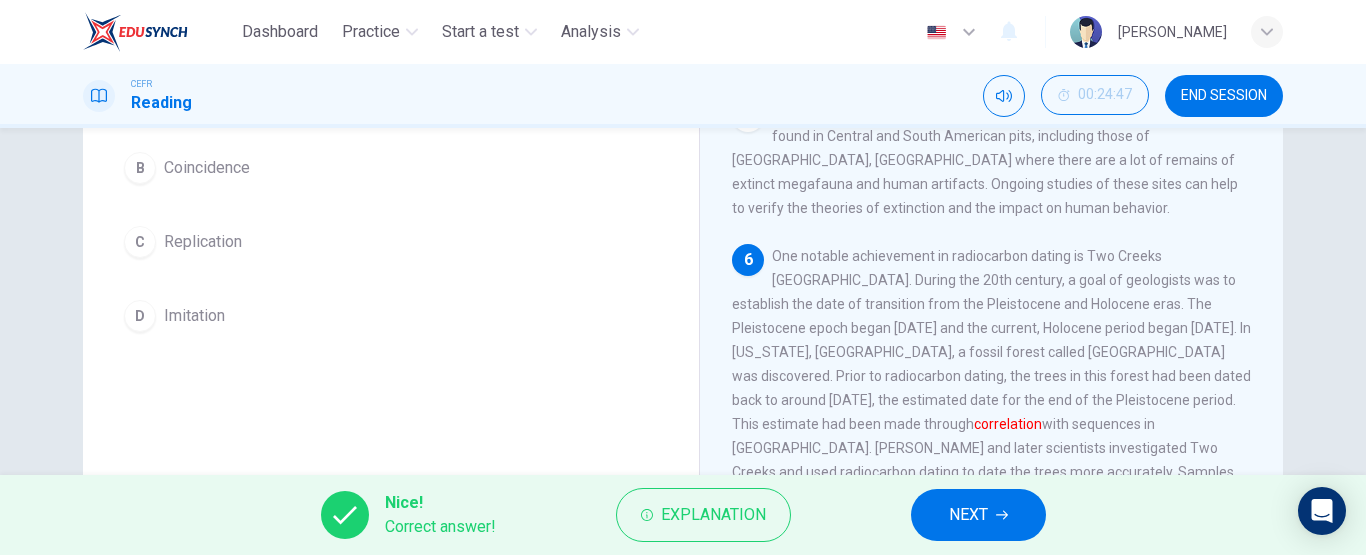click on "NEXT" at bounding box center [968, 515] 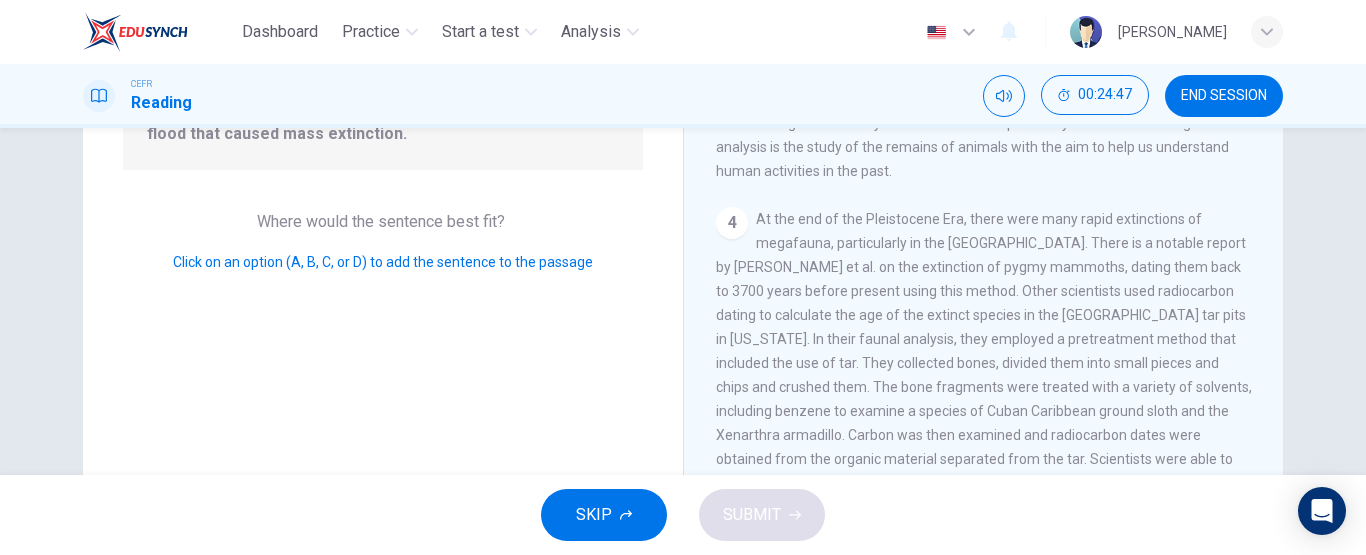 scroll, scrollTop: 748, scrollLeft: 0, axis: vertical 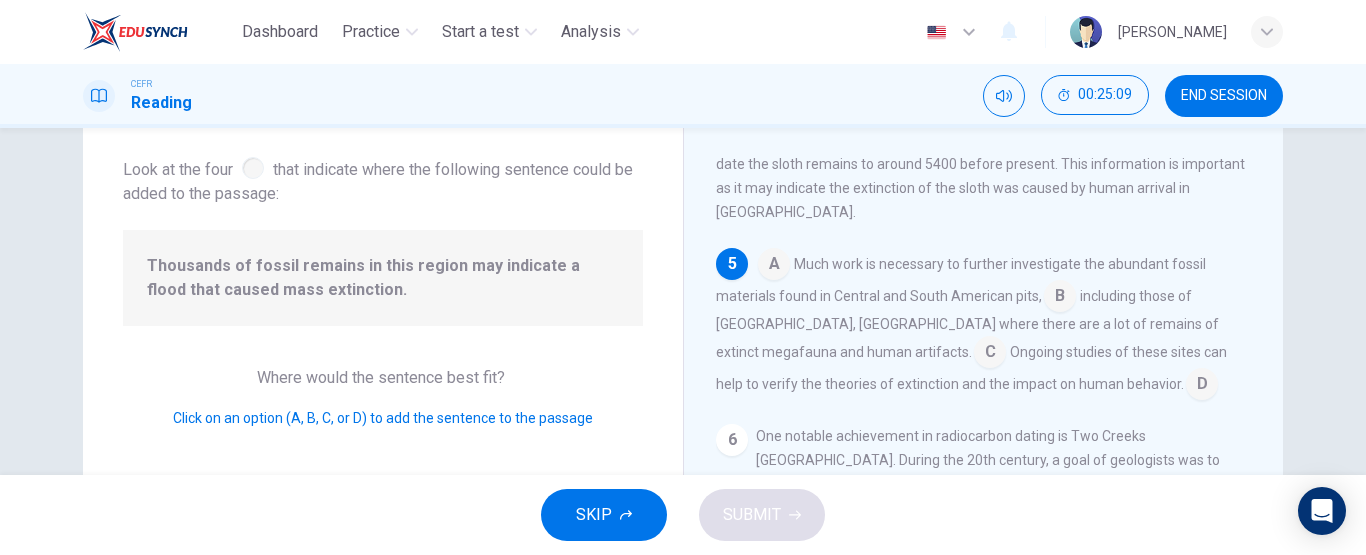 click at bounding box center (1060, 298) 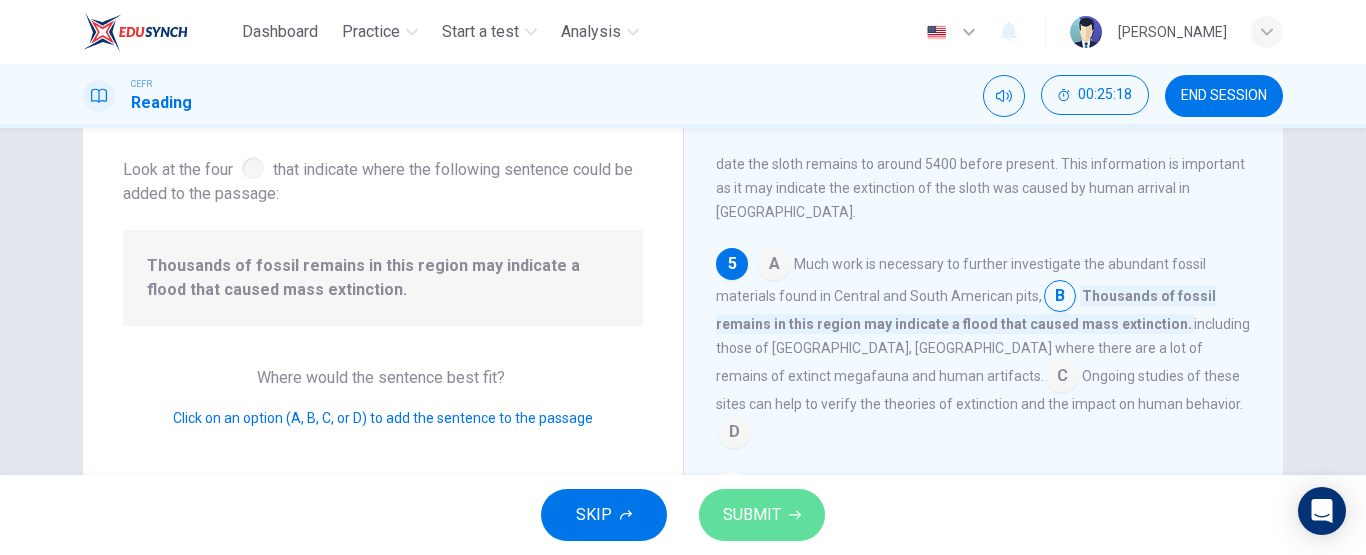 click on "SUBMIT" at bounding box center [752, 515] 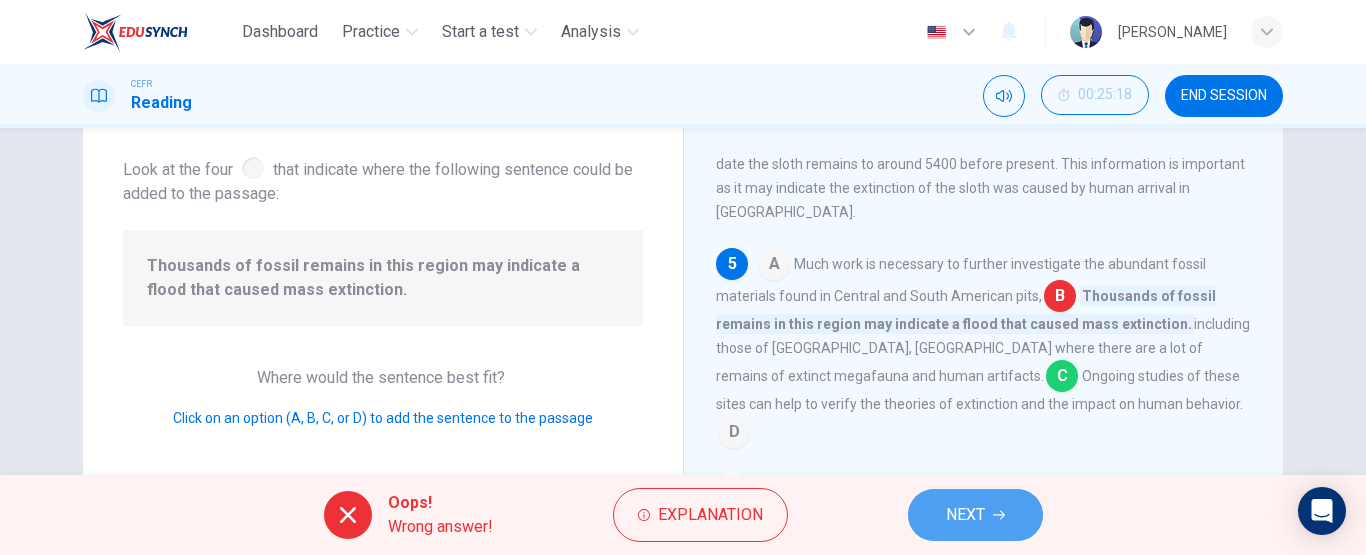 click on "NEXT" at bounding box center [965, 515] 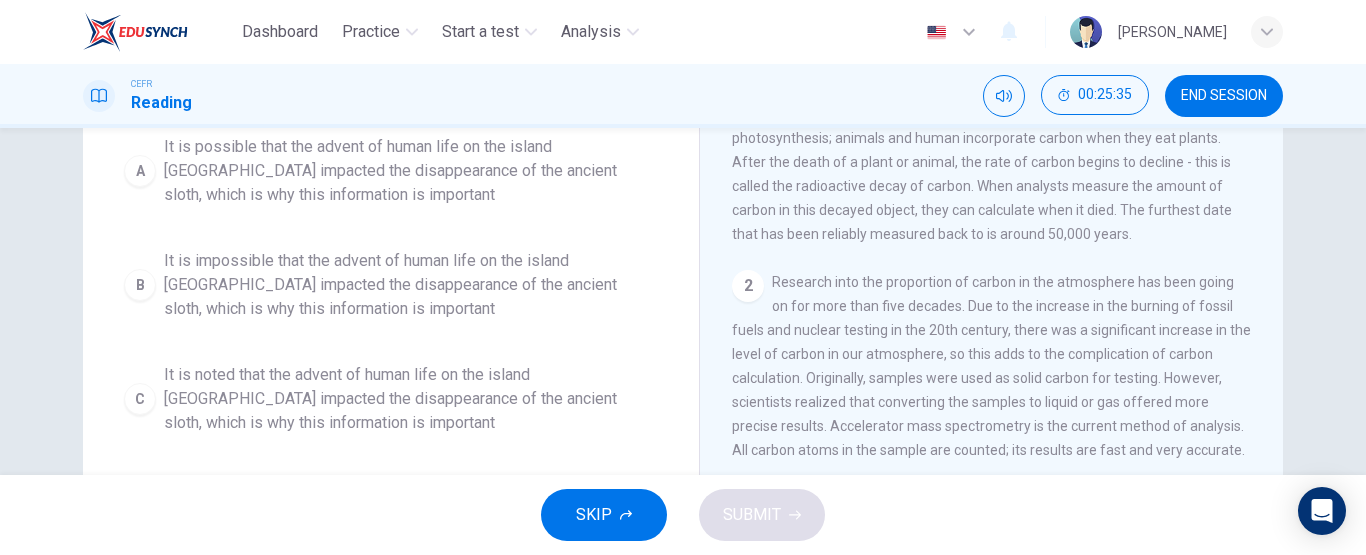 scroll, scrollTop: 337, scrollLeft: 0, axis: vertical 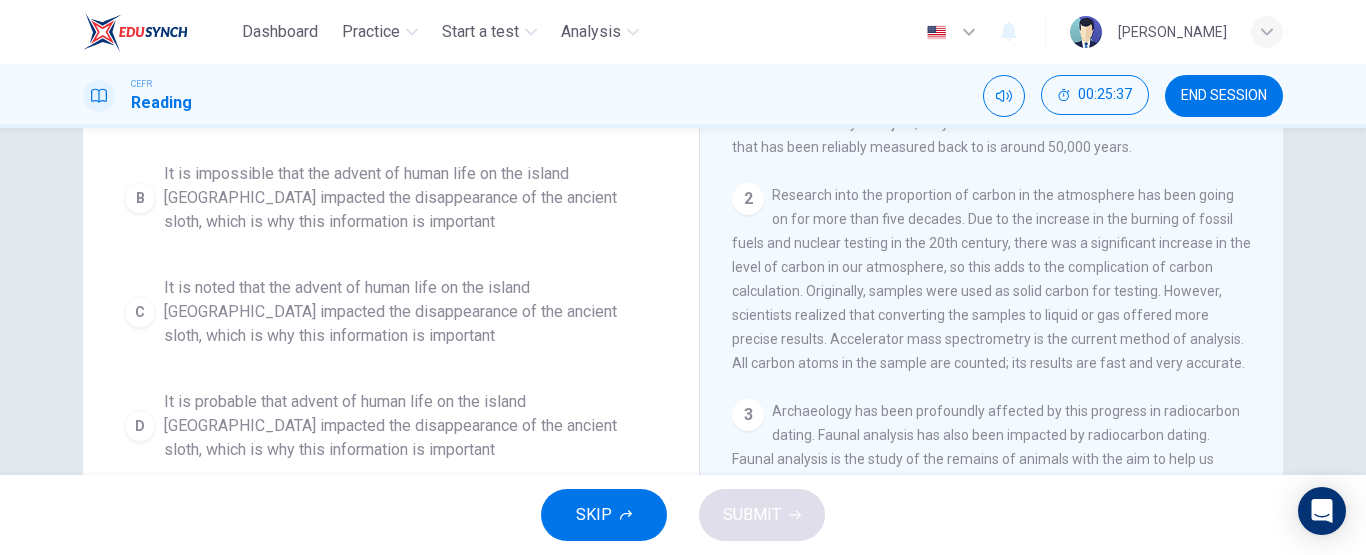 click on "It is noted that the advent of human life on the island [GEOGRAPHIC_DATA] impacted the disappearance of the ancient sloth, which is why this information is important" at bounding box center [411, 312] 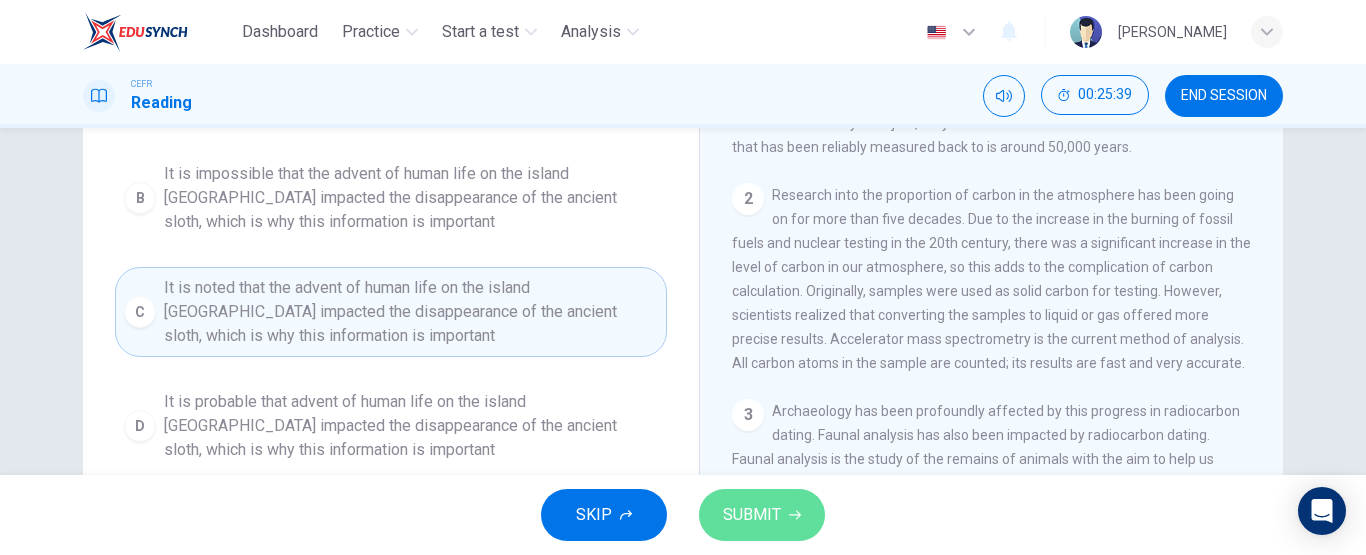 click on "SUBMIT" at bounding box center [752, 515] 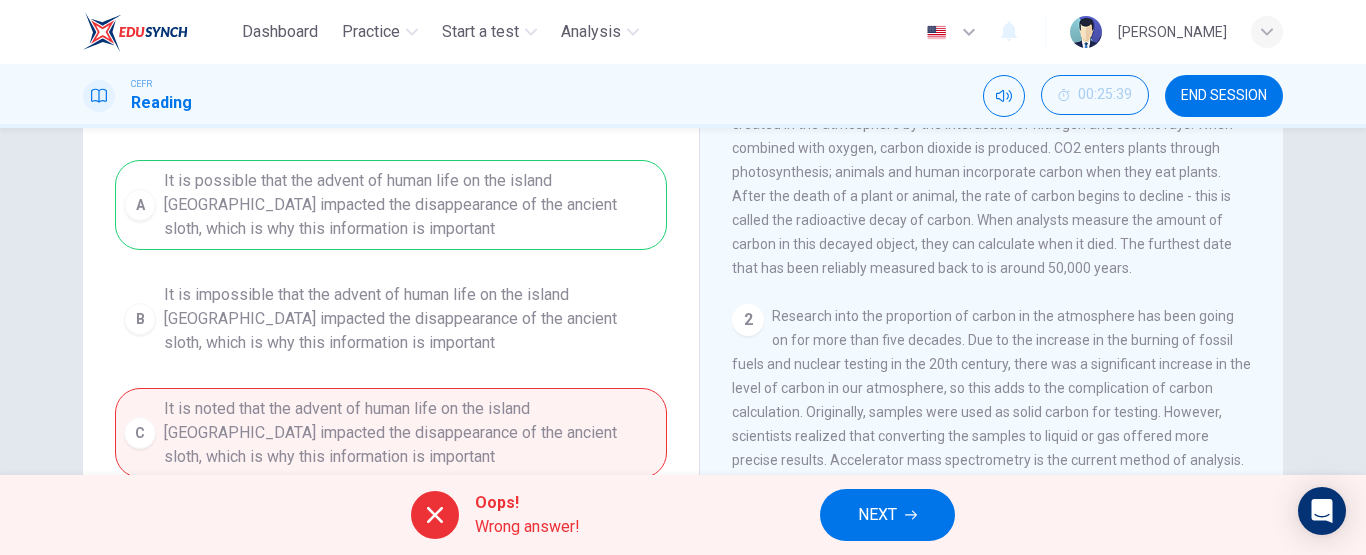 scroll, scrollTop: 214, scrollLeft: 0, axis: vertical 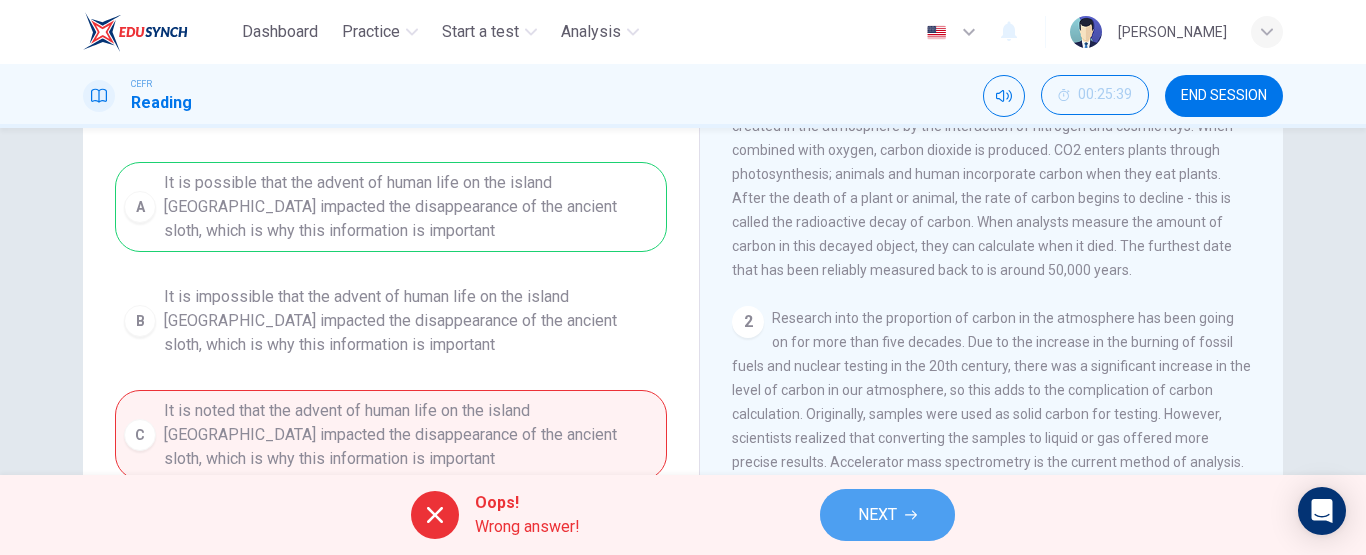 click on "NEXT" at bounding box center [887, 515] 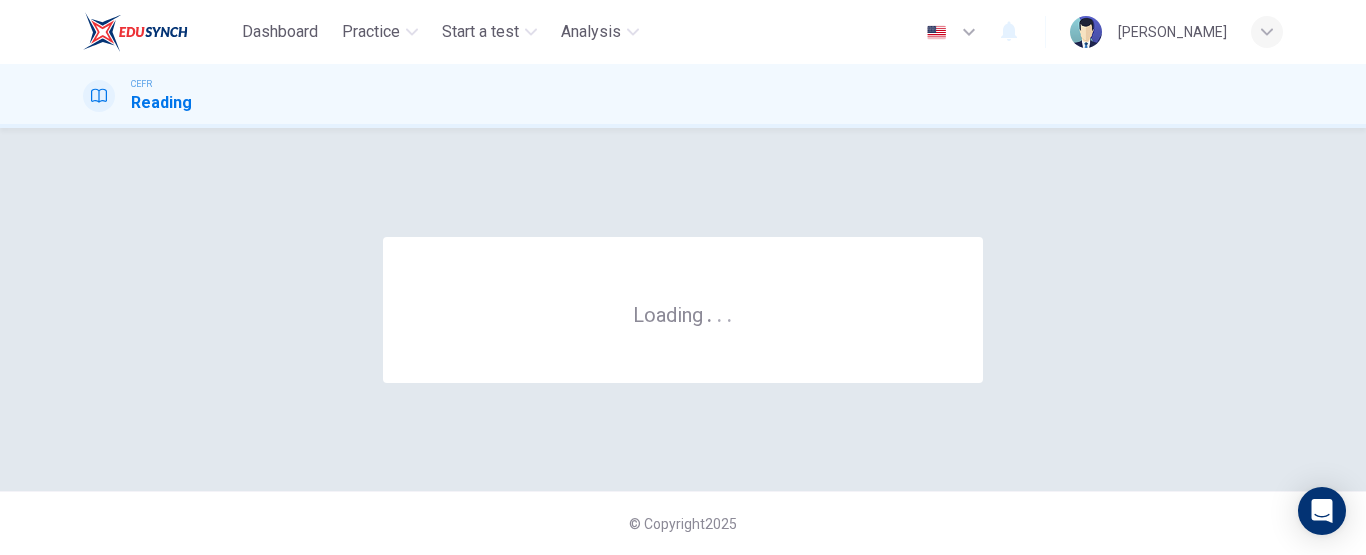scroll, scrollTop: 0, scrollLeft: 0, axis: both 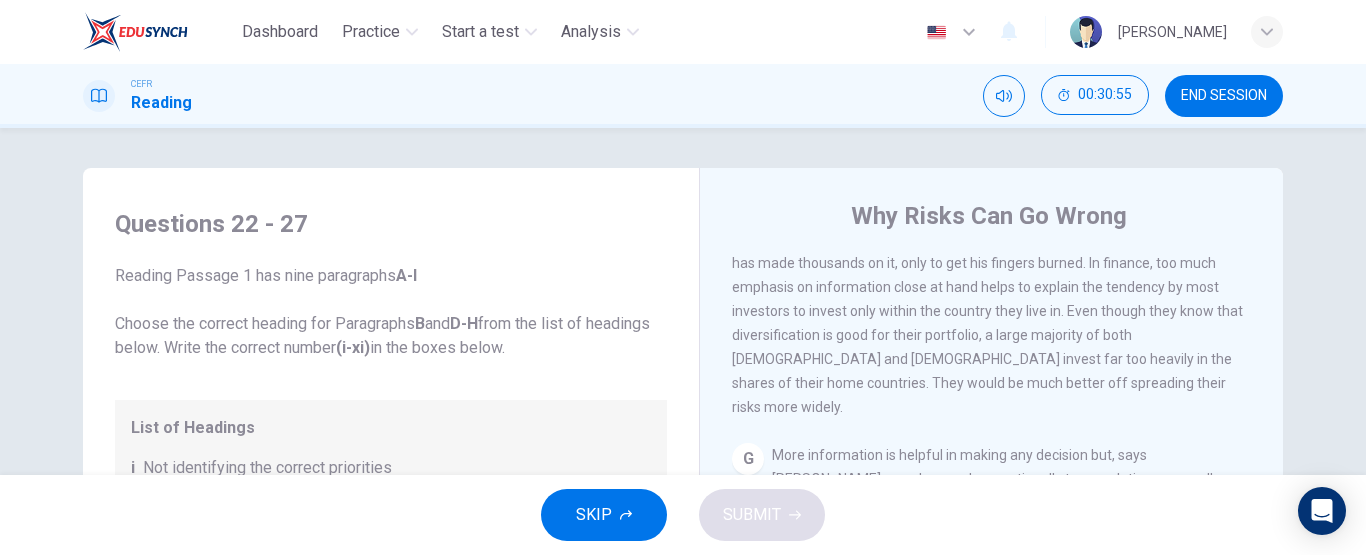 click on "People also tend to put a lot of emphasis on things they have seen and experienced themselves, which may not be the best guide to decision-making. For example, somebody may buy an overvalued share because a relative has made thousands on it, only to get his fingers burned. In finance, too much emphasis on information close at hand helps to explain the tendency by most investors to invest only within the country they live in. Even though they know that diversification is good for their portfolio, a large majority of both [DEMOGRAPHIC_DATA] and [DEMOGRAPHIC_DATA] invest far too heavily in the shares of their home countries. They would be much better off spreading their risks more widely." at bounding box center [987, 299] 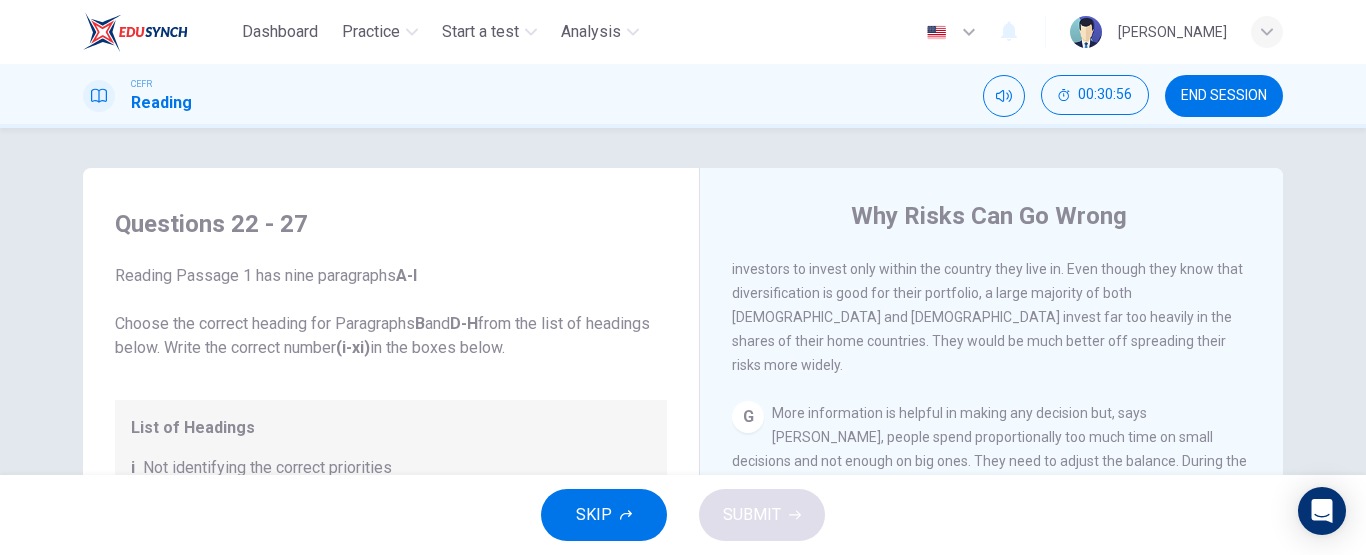 scroll, scrollTop: 1830, scrollLeft: 0, axis: vertical 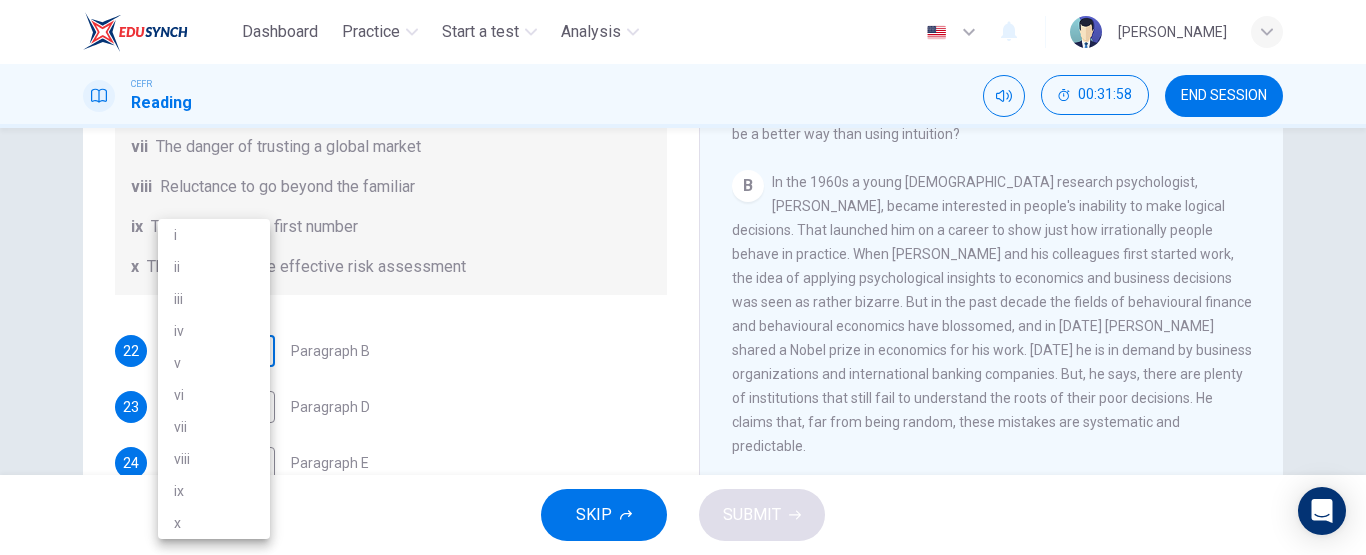 click on "Dashboard Practice Start a test Analysis English en ​ [PERSON_NAME] CEFR Reading 00:31:58 END SESSION Questions 22 - 27 Reading Passage 1 has nine paragraphs  A-I
Choose the correct heading for Paragraphs  B  and  D-H  from the list of headings below.
Write the correct number  (i-xi)  in the boxes below. List of Headings i Not identifying the correct priorities ii A solution for the long term iii The difficulty of changing your mind iv Why looking back is unhelpful v Strengthening inner resources vi A successful approach to the study of decision-making vii The danger of trusting a global market viii Reluctance to go beyond the familiar ix The power of the first number x The need for more effective risk assessment 22 ​ ​ Paragraph B 23 ​ ​ Paragraph D 24 ​ ​ Paragraph E 25 ​ ​ Paragraph F 26 ​ ​ Paragraph G 27 ​ ​ Paragraph H Why Risks Can Go Wrong CLICK TO ZOOM Click to Zoom A B C D E F G H I SKIP SUBMIT EduSynch - Online Language Proficiency Testing
Dashboard" at bounding box center (683, 277) 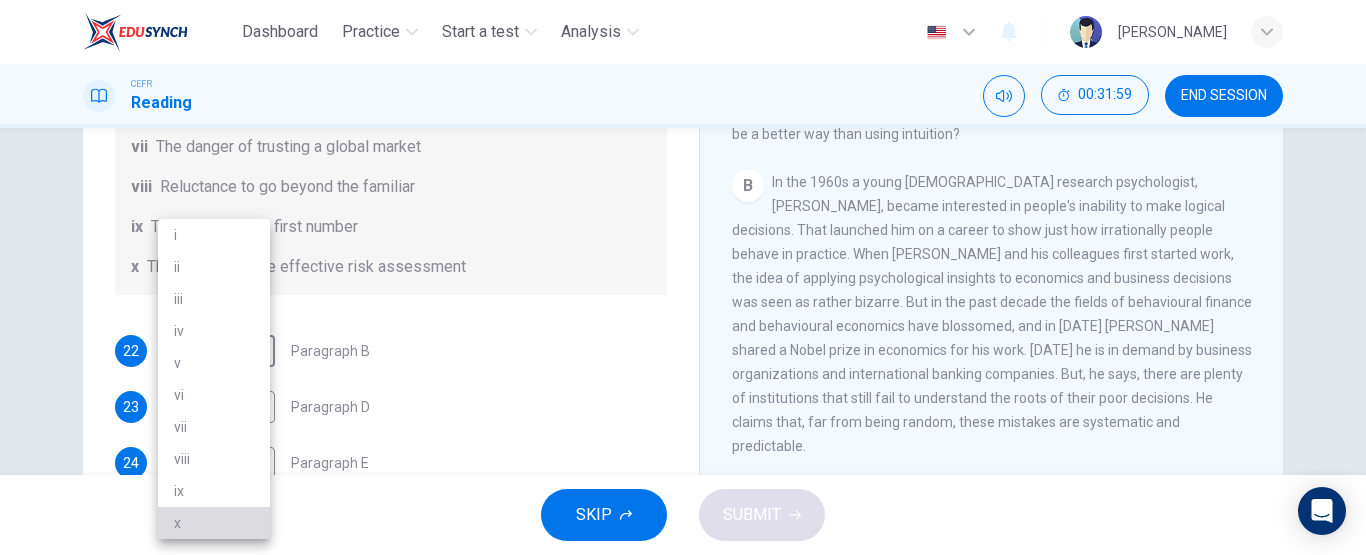 click on "x" at bounding box center [214, 523] 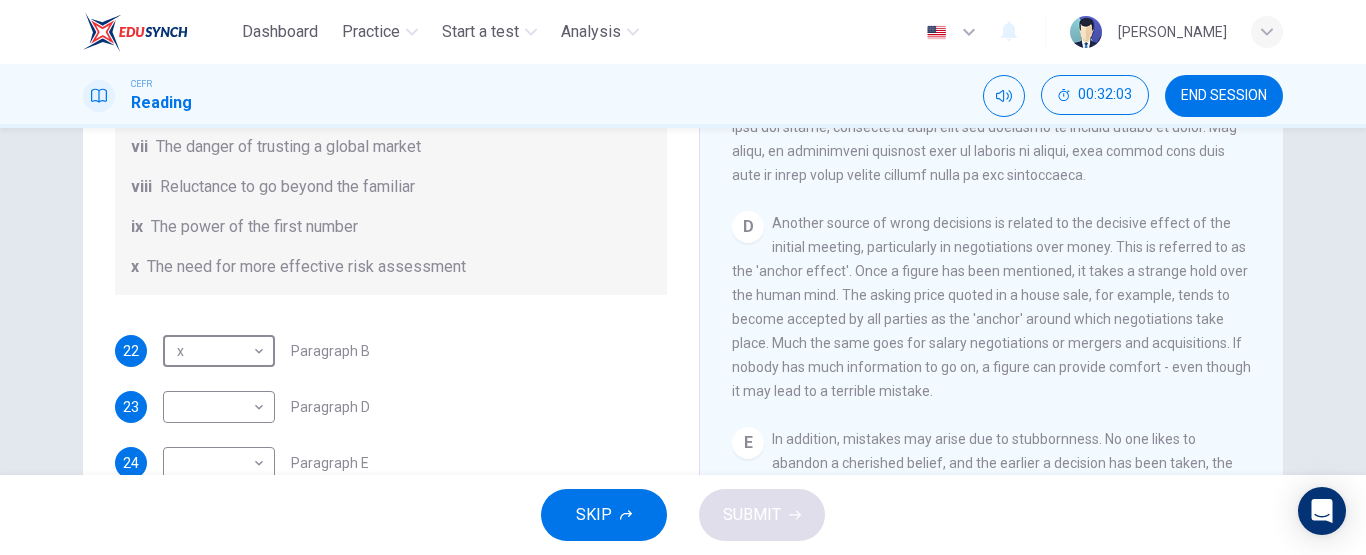 scroll, scrollTop: 999, scrollLeft: 0, axis: vertical 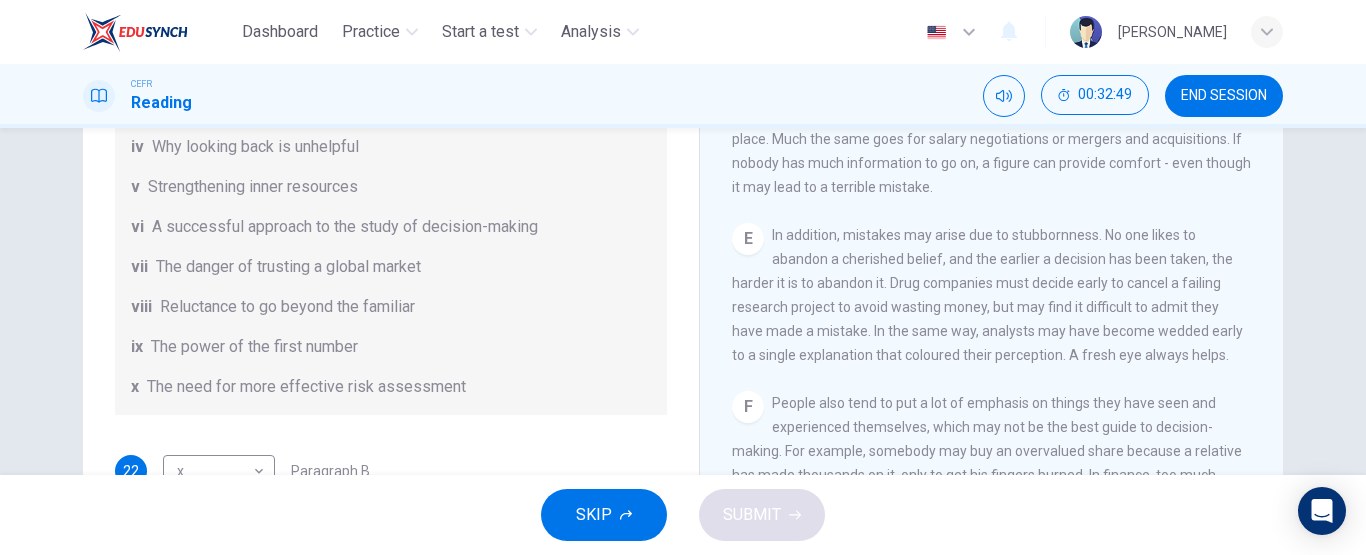 click on "List of Headings i Not identifying the correct priorities ii A solution for the long term iii The difficulty of changing your mind iv Why looking back is unhelpful v Strengthening inner resources vi A successful approach to the study of decision-making vii The danger of trusting a global market viii Reluctance to go beyond the familiar ix The power of the first number x The need for more effective risk assessment" at bounding box center (391, 187) 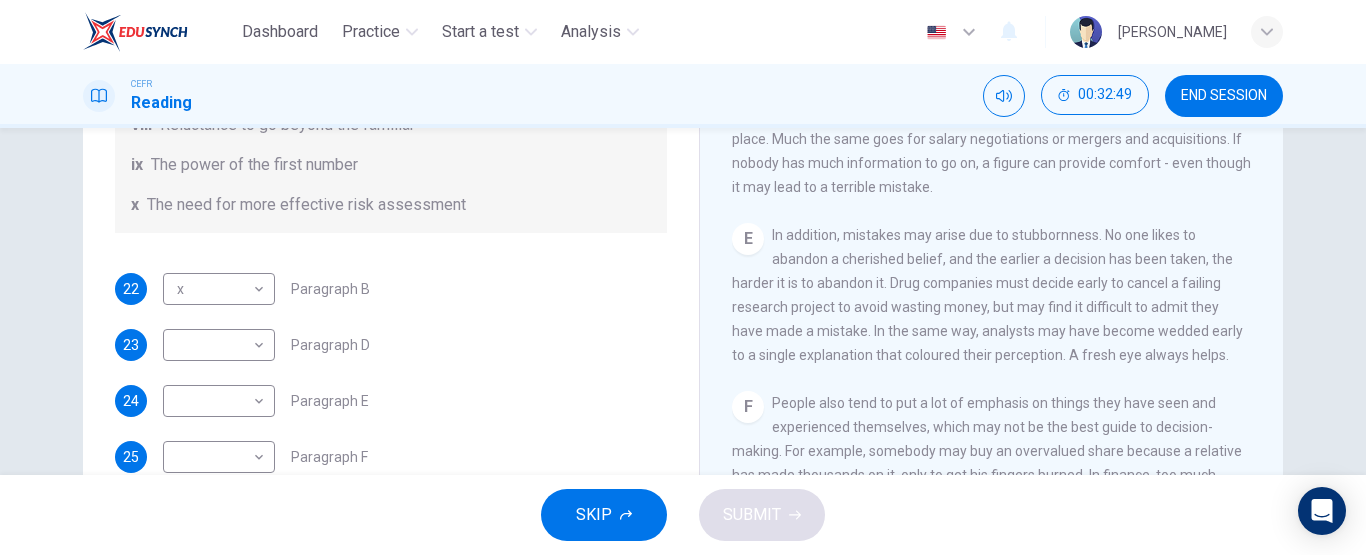 scroll, scrollTop: 341, scrollLeft: 0, axis: vertical 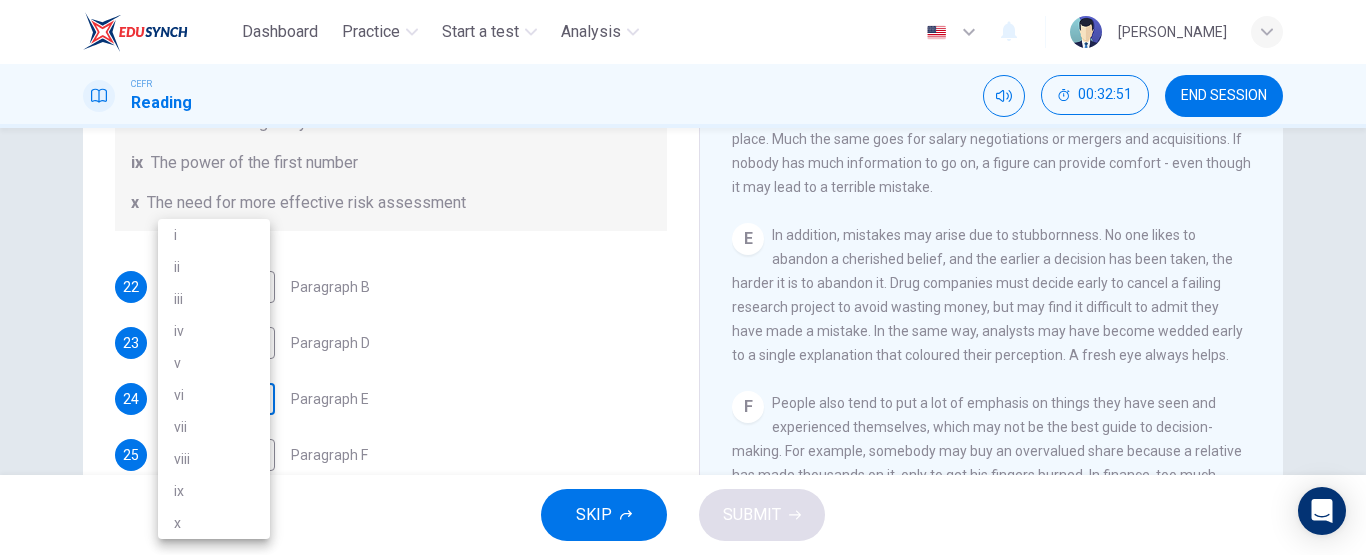 click on "Dashboard Practice Start a test Analysis English en ​ [PERSON_NAME] CEFR Reading 00:32:51 END SESSION Questions 22 - 27 Reading Passage 1 has nine paragraphs  A-I
Choose the correct heading for Paragraphs  B  and  D-H  from the list of headings below.
Write the correct number  (i-xi)  in the boxes below. List of Headings i Not identifying the correct priorities ii A solution for the long term iii The difficulty of changing your mind iv Why looking back is unhelpful v Strengthening inner resources vi A successful approach to the study of decision-making vii The danger of trusting a global market viii Reluctance to go beyond the familiar ix The power of the first number x The need for more effective risk assessment 22 x x ​ Paragraph B 23 ​ ​ Paragraph D 24 ​ ​ Paragraph E 25 ​ ​ Paragraph F 26 ​ ​ Paragraph G 27 ​ ​ Paragraph H Why Risks Can Go Wrong CLICK TO ZOOM Click to Zoom A B C D E F G H I SKIP SUBMIT EduSynch - Online Language Proficiency Testing
Dashboard" at bounding box center (683, 277) 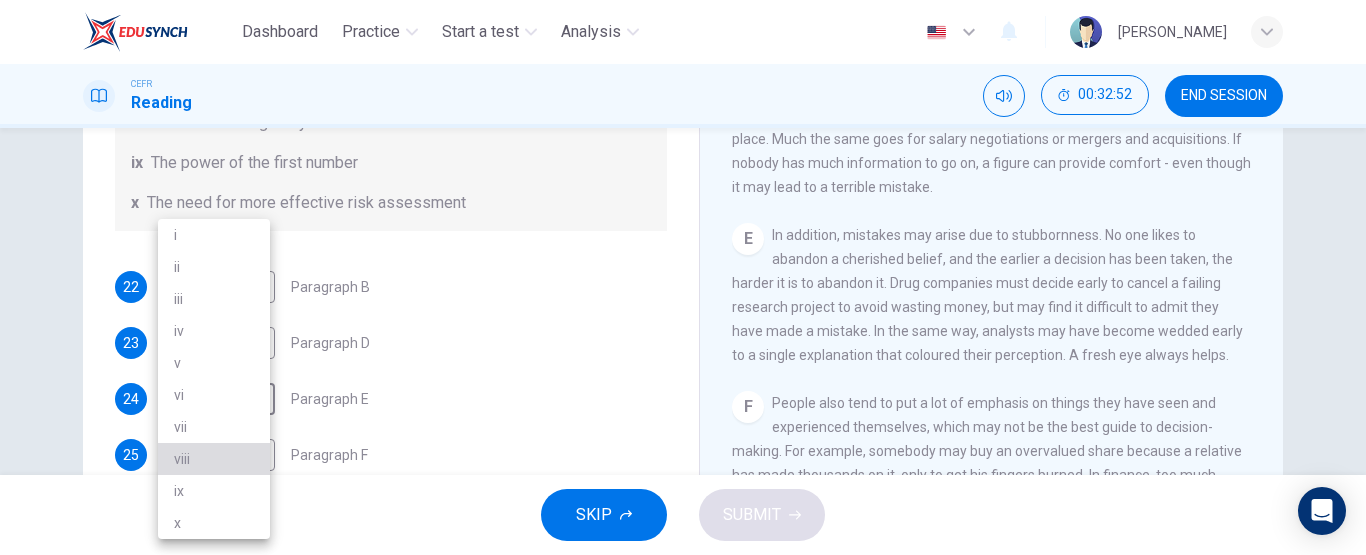 click on "viii" at bounding box center (214, 459) 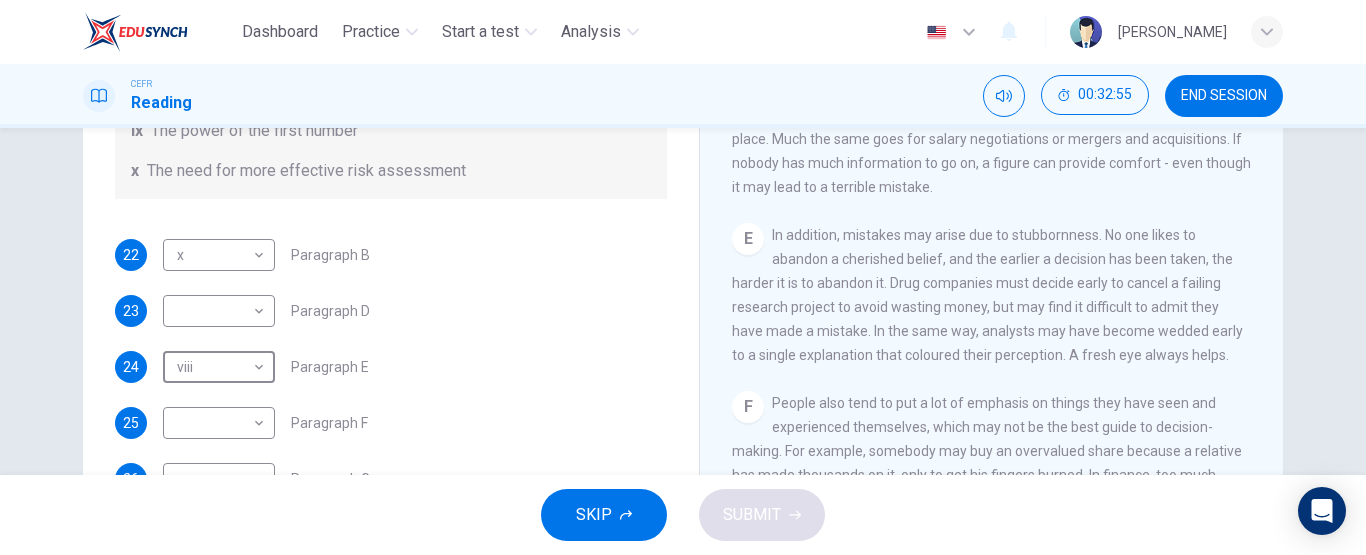 scroll, scrollTop: 375, scrollLeft: 0, axis: vertical 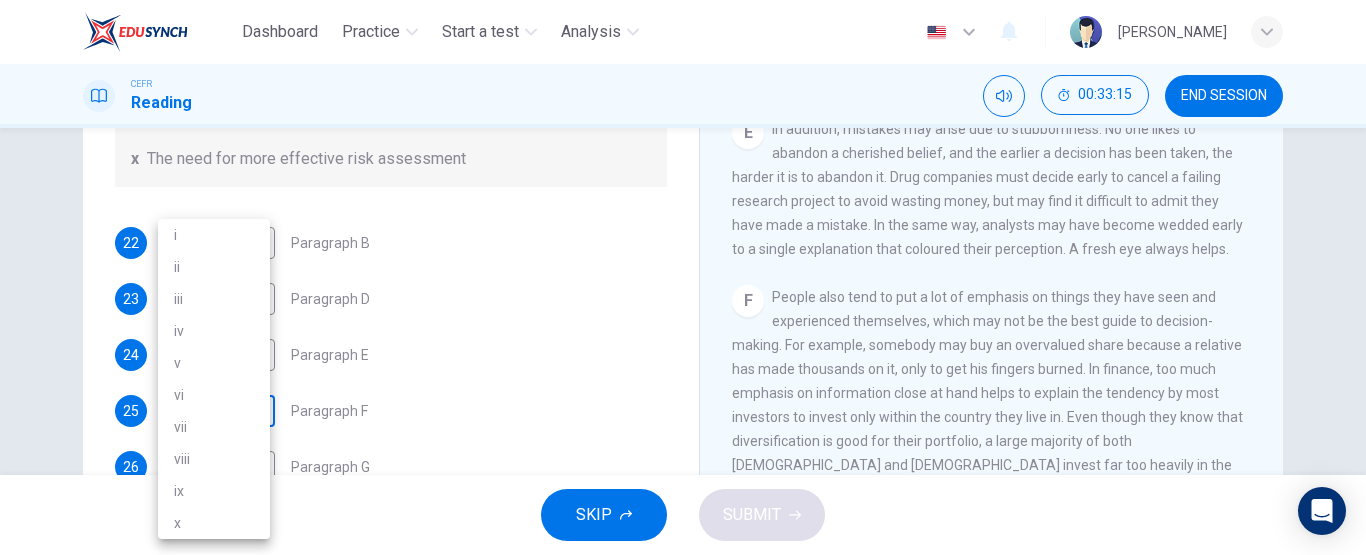 click on "Dashboard Practice Start a test Analysis English en ​ [PERSON_NAME] CEFR Reading 00:33:15 END SESSION Questions 22 - 27 Reading Passage 1 has nine paragraphs  A-I
Choose the correct heading for Paragraphs  B  and  D-H  from the list of headings below.
Write the correct number  (i-xi)  in the boxes below. List of Headings i Not identifying the correct priorities ii A solution for the long term iii The difficulty of changing your mind iv Why looking back is unhelpful v Strengthening inner resources vi A successful approach to the study of decision-making vii The danger of trusting a global market viii Reluctance to go beyond the familiar ix The power of the first number x The need for more effective risk assessment 22 x x ​ Paragraph B 23 ​ ​ Paragraph D 24 viii viii ​ Paragraph E 25 ​ ​ Paragraph F 26 ​ ​ Paragraph G 27 ​ ​ Paragraph H Why Risks Can Go Wrong CLICK TO ZOOM Click to Zoom A B C D E F G H I SKIP SUBMIT EduSynch - Online Language Proficiency Testing
2025" at bounding box center (683, 277) 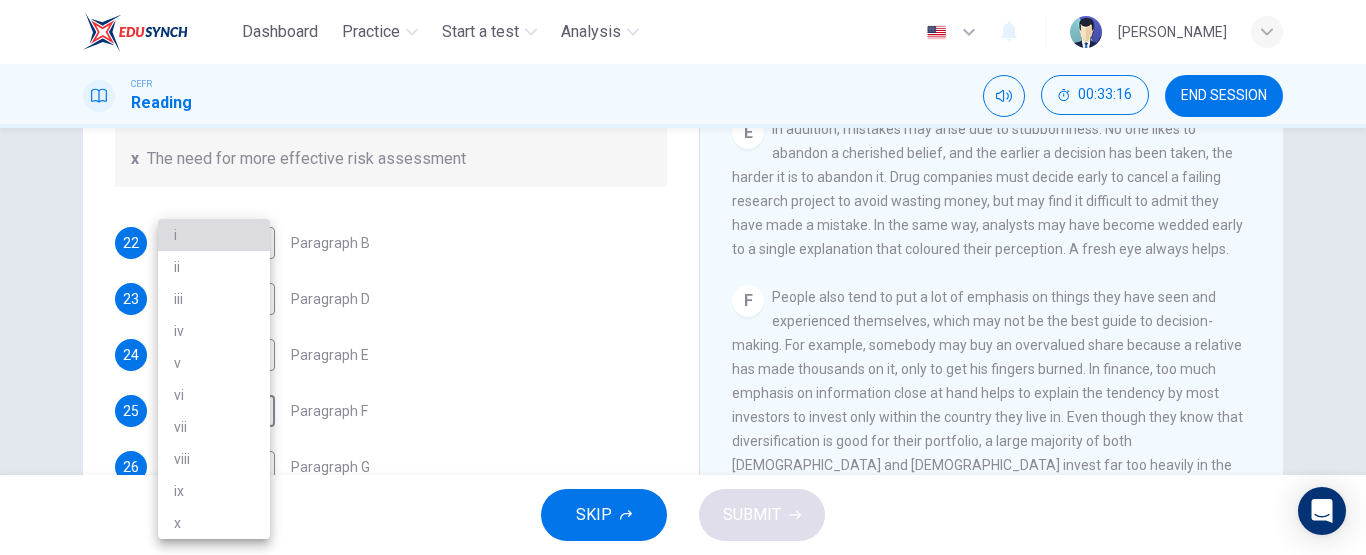 click on "i" at bounding box center [214, 235] 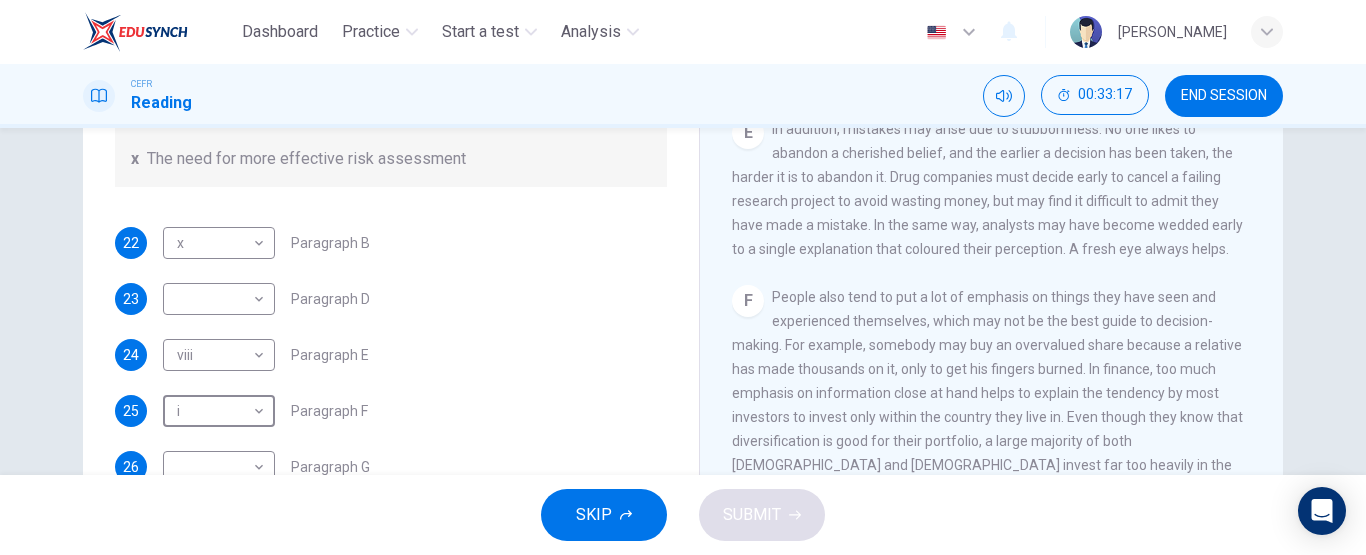 scroll, scrollTop: 407, scrollLeft: 0, axis: vertical 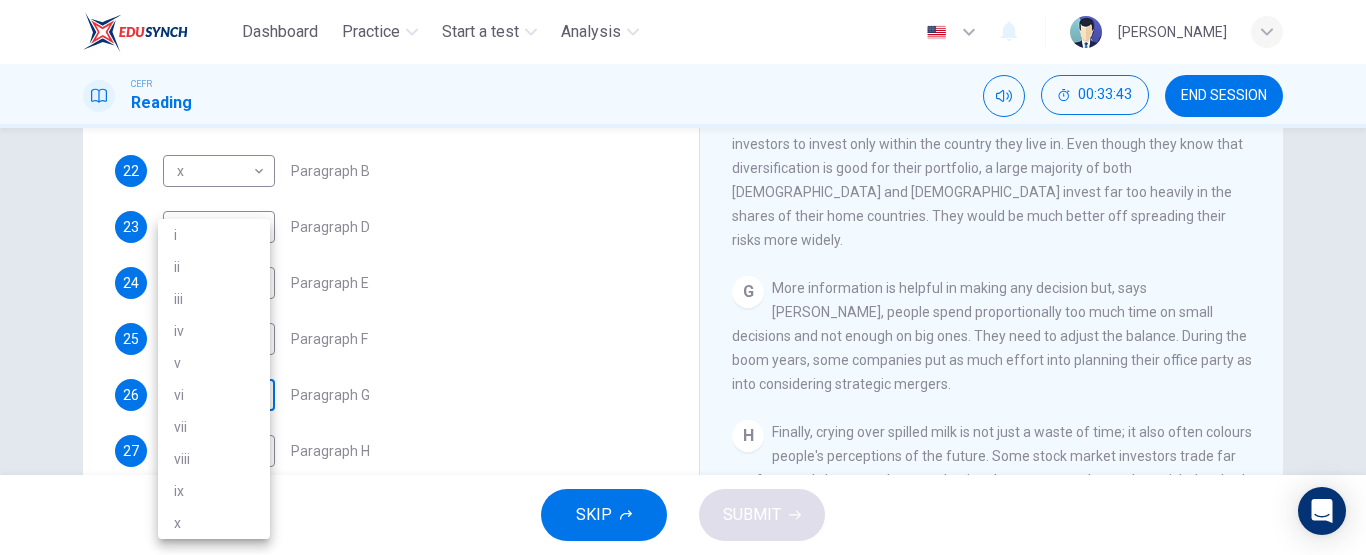 click on "Dashboard Practice Start a test Analysis English en ​ [PERSON_NAME] CEFR Reading 00:33:43 END SESSION Questions 22 - 27 Reading Passage 1 has nine paragraphs  A-I
Choose the correct heading for Paragraphs  B  and  D-H  from the list of headings below.
Write the correct number  (i-xi)  in the boxes below. List of Headings i Not identifying the correct priorities ii A solution for the long term iii The difficulty of changing your mind iv Why looking back is unhelpful v Strengthening inner resources vi A successful approach to the study of decision-making vii The danger of trusting a global market viii Reluctance to go beyond the familiar ix The power of the first number x The need for more effective risk assessment 22 x x ​ Paragraph B 23 ​ ​ Paragraph D 24 viii viii ​ Paragraph E 25 i i ​ Paragraph F 26 ​ ​ Paragraph G 27 ​ ​ Paragraph H Why Risks Can Go Wrong CLICK TO ZOOM Click to Zoom A B C D E F G H I SKIP SUBMIT EduSynch - Online Language Proficiency Testing
2025" at bounding box center (683, 277) 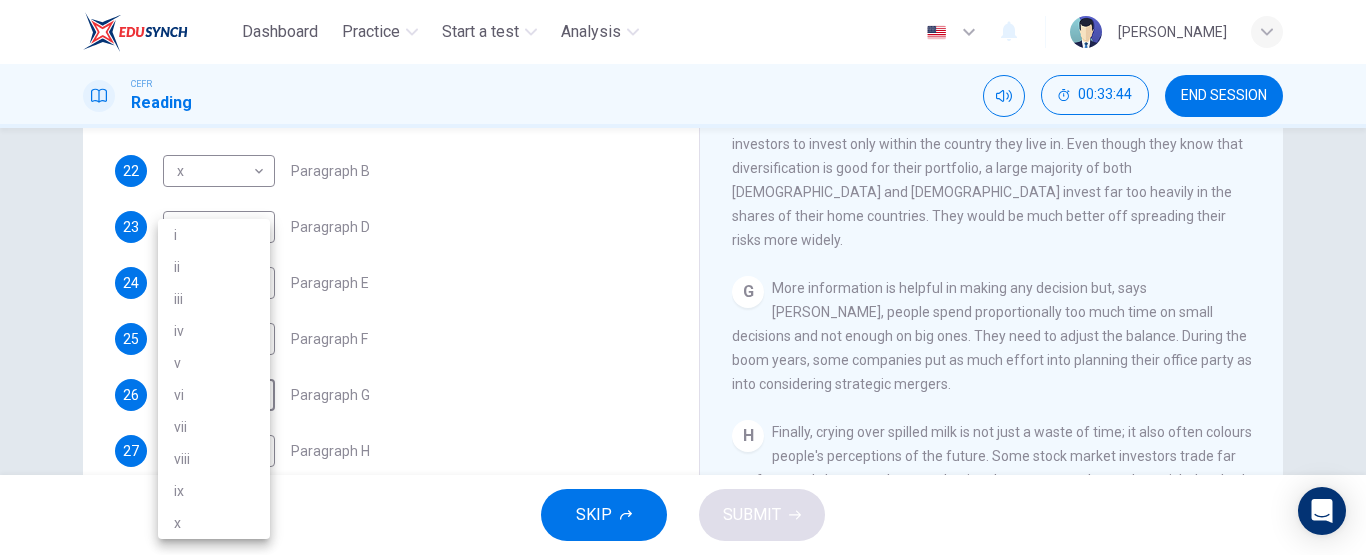 click on "i" at bounding box center [214, 235] 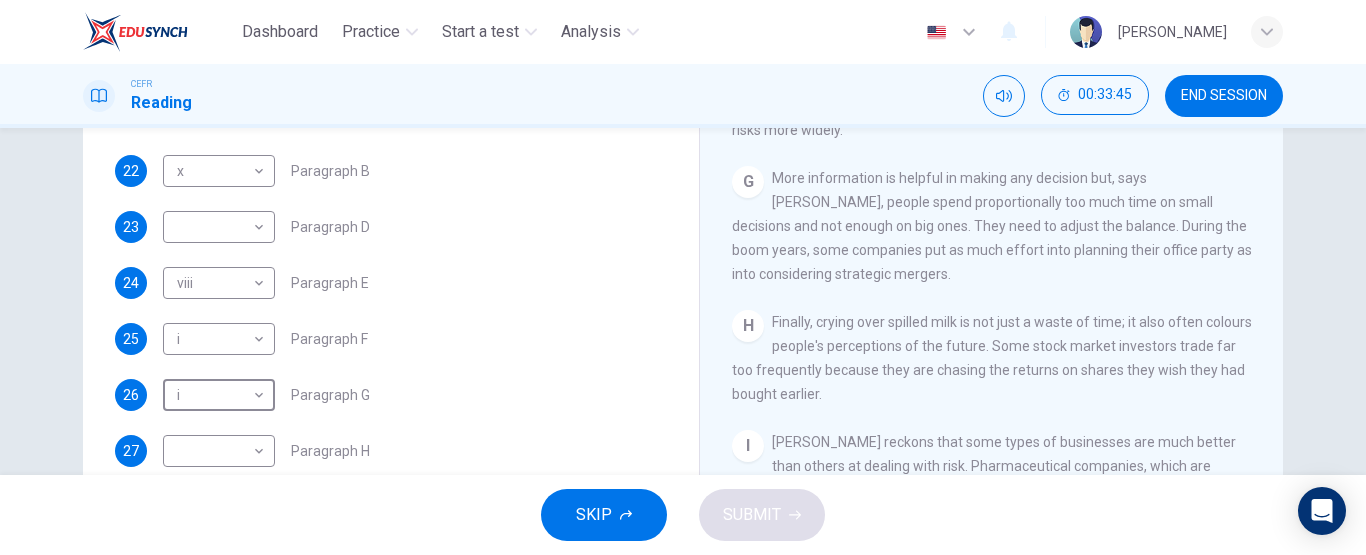 scroll, scrollTop: 1620, scrollLeft: 0, axis: vertical 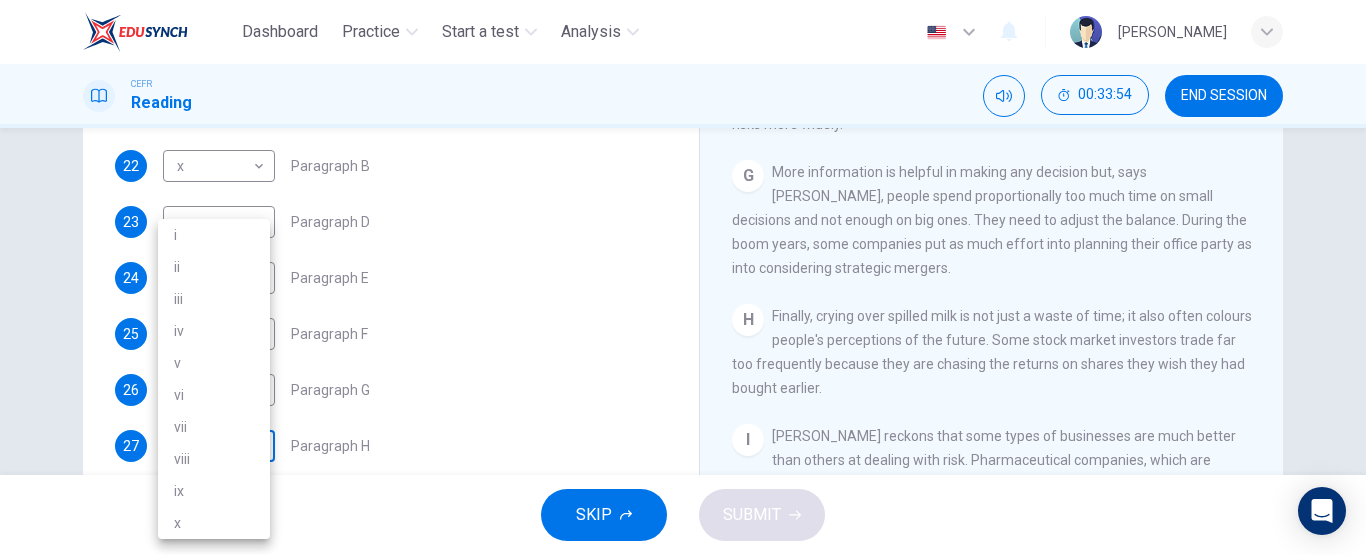 click on "Dashboard Practice Start a test Analysis English en ​ [PERSON_NAME] CEFR Reading 00:33:54 END SESSION Questions 22 - 27 Reading Passage 1 has nine paragraphs  A-I
Choose the correct heading for Paragraphs  B  and  D-H  from the list of headings below.
Write the correct number  (i-xi)  in the boxes below. List of Headings i Not identifying the correct priorities ii A solution for the long term iii The difficulty of changing your mind iv Why looking back is unhelpful v Strengthening inner resources vi A successful approach to the study of decision-making vii The danger of trusting a global market viii Reluctance to go beyond the familiar ix The power of the first number x The need for more effective risk assessment 22 x x ​ Paragraph B 23 ​ ​ Paragraph D 24 viii viii ​ Paragraph E 25 i i ​ Paragraph F 26 i i ​ Paragraph G 27 ​ ​ Paragraph H Why Risks Can Go Wrong CLICK TO ZOOM Click to Zoom A B C D E F G H I SKIP SUBMIT EduSynch - Online Language Proficiency Testing
2025" at bounding box center [683, 277] 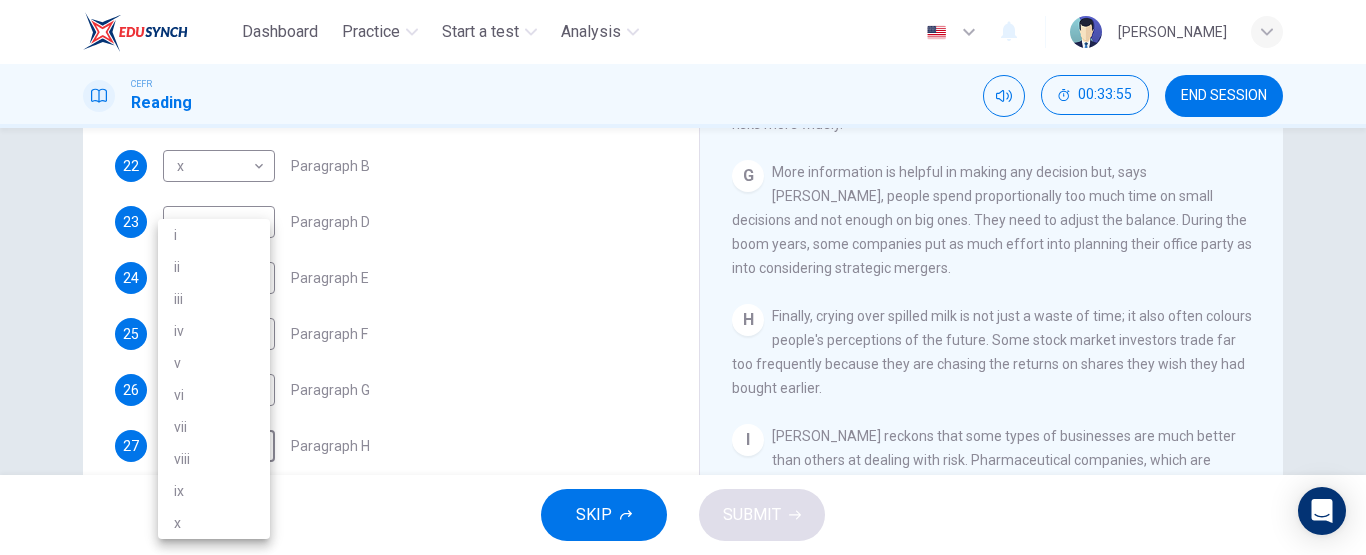 click on "iv" at bounding box center (214, 331) 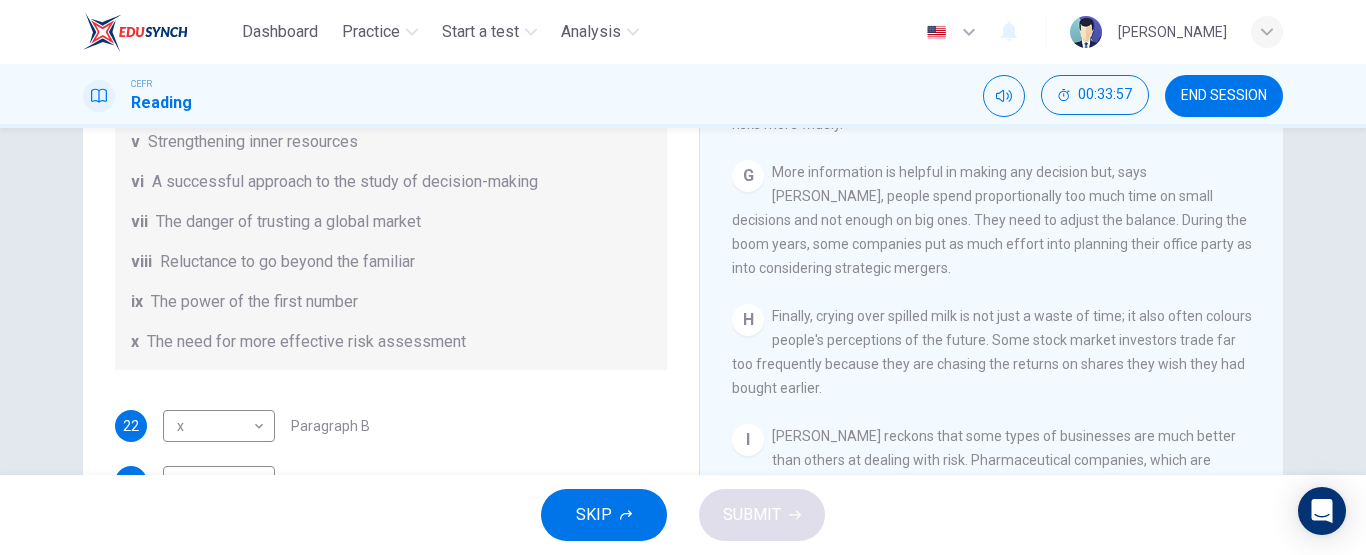 scroll, scrollTop: 124, scrollLeft: 0, axis: vertical 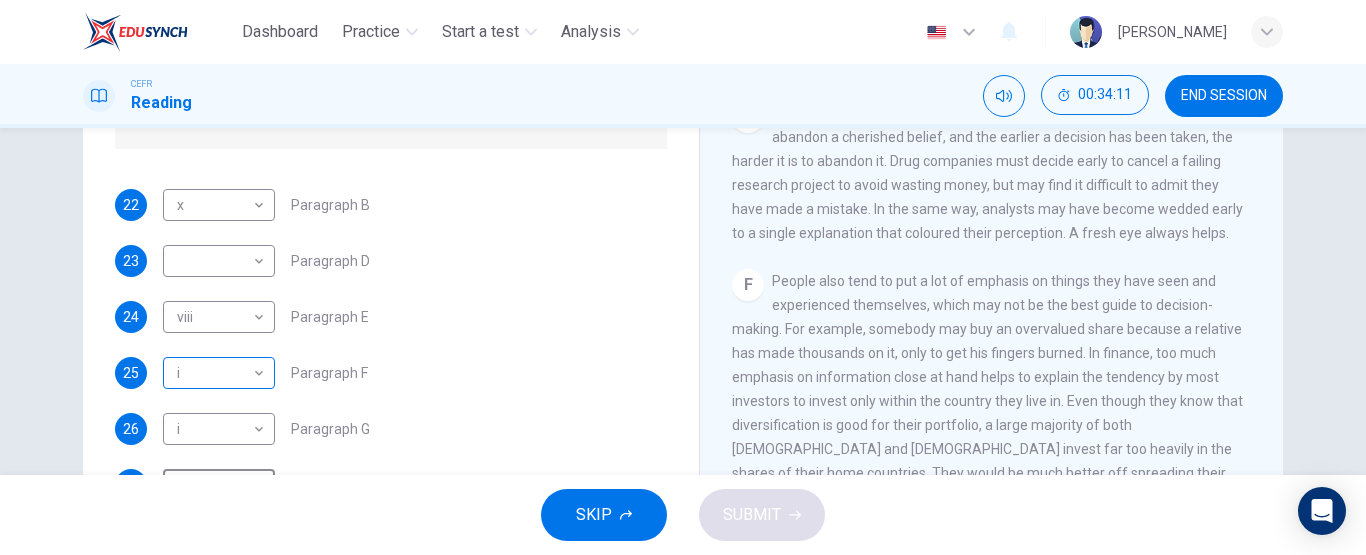 click on "Dashboard Practice Start a test Analysis English en ​ [PERSON_NAME] CEFR Reading 00:34:11 END SESSION Questions 22 - 27 Reading Passage 1 has nine paragraphs  A-I
Choose the correct heading for Paragraphs  B  and  D-H  from the list of headings below.
Write the correct number  (i-xi)  in the boxes below. List of Headings i Not identifying the correct priorities ii A solution for the long term iii The difficulty of changing your mind iv Why looking back is unhelpful v Strengthening inner resources vi A successful approach to the study of decision-making vii The danger of trusting a global market viii Reluctance to go beyond the familiar ix The power of the first number x The need for more effective risk assessment 22 x x ​ Paragraph B 23 ​ ​ Paragraph D 24 viii viii ​ Paragraph E 25 i i ​ Paragraph F 26 i i ​ Paragraph G 27 iv iv ​ Paragraph H Why Risks Can Go Wrong CLICK TO ZOOM Click to Zoom A B C D E F G H I SKIP SUBMIT EduSynch - Online Language Proficiency Testing" at bounding box center [683, 277] 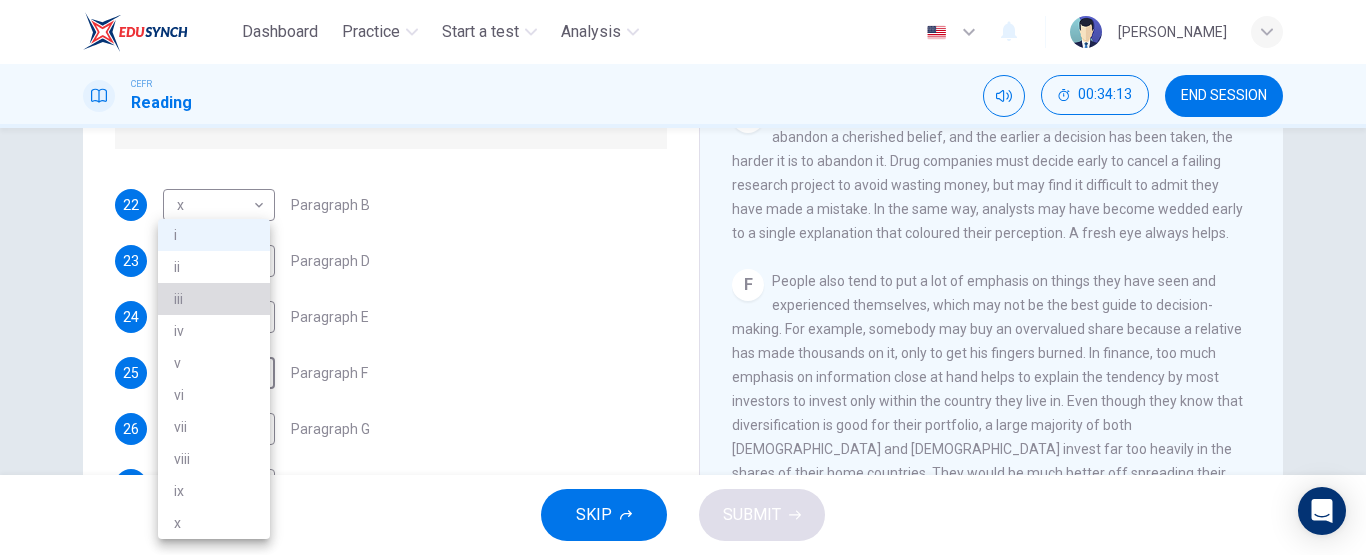 click on "iii" at bounding box center [214, 299] 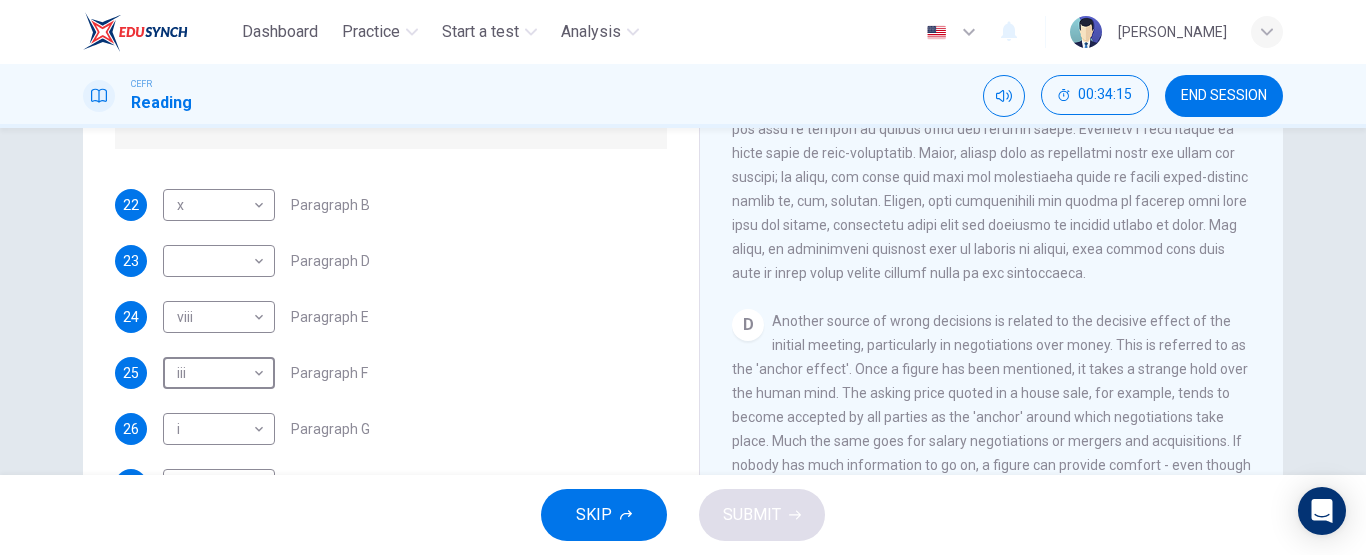 scroll, scrollTop: 870, scrollLeft: 0, axis: vertical 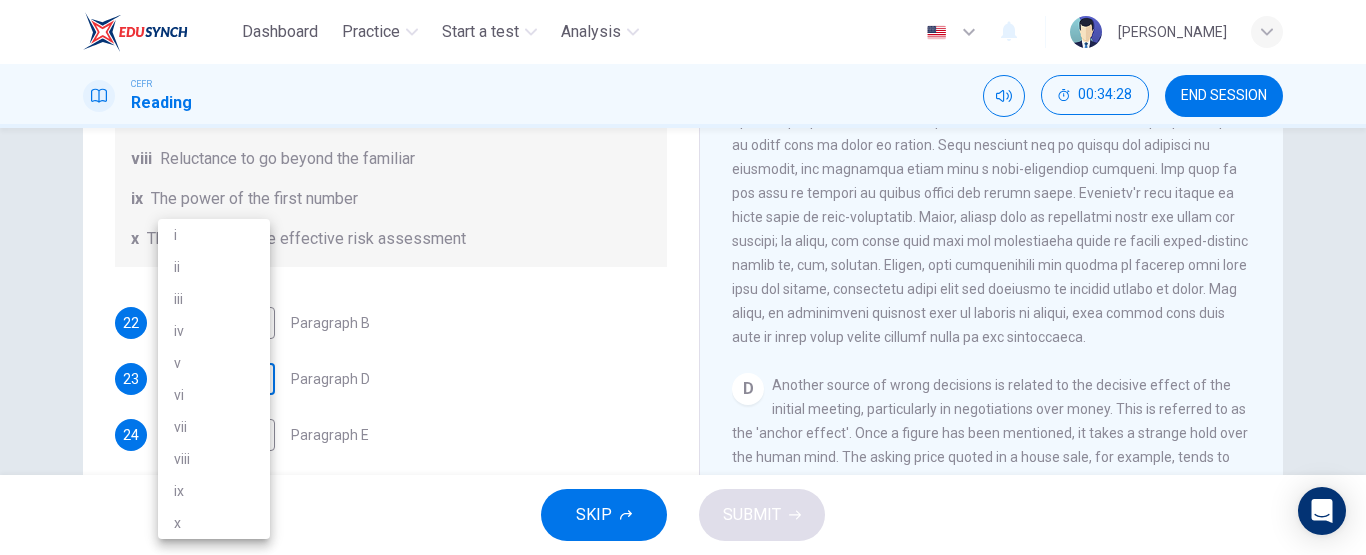click on "Dashboard Practice Start a test Analysis English en ​ [PERSON_NAME] CEFR Reading 00:34:28 END SESSION Questions 22 - 27 Reading Passage 1 has nine paragraphs  A-I
Choose the correct heading for Paragraphs  B  and  D-H  from the list of headings below.
Write the correct number  (i-xi)  in the boxes below. List of Headings i Not identifying the correct priorities ii A solution for the long term iii The difficulty of changing your mind iv Why looking back is unhelpful v Strengthening inner resources vi A successful approach to the study of decision-making vii The danger of trusting a global market viii Reluctance to go beyond the familiar ix The power of the first number x The need for more effective risk assessment 22 x x ​ Paragraph B 23 ​ ​ Paragraph D 24 viii viii ​ Paragraph E 25 iii iii ​ Paragraph F 26 i i ​ Paragraph G 27 iv iv ​ Paragraph H Why Risks Can Go Wrong CLICK TO ZOOM Click to Zoom A B C D E F G H I SKIP SUBMIT EduSynch - Online Language Proficiency Testing" at bounding box center [683, 277] 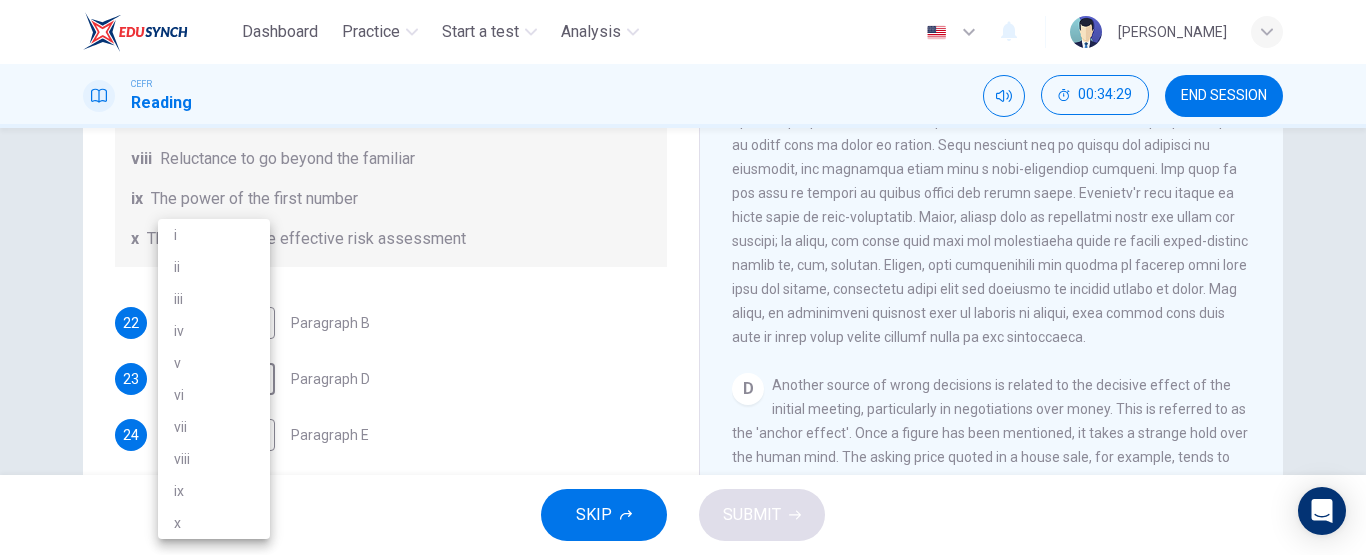 click at bounding box center [683, 277] 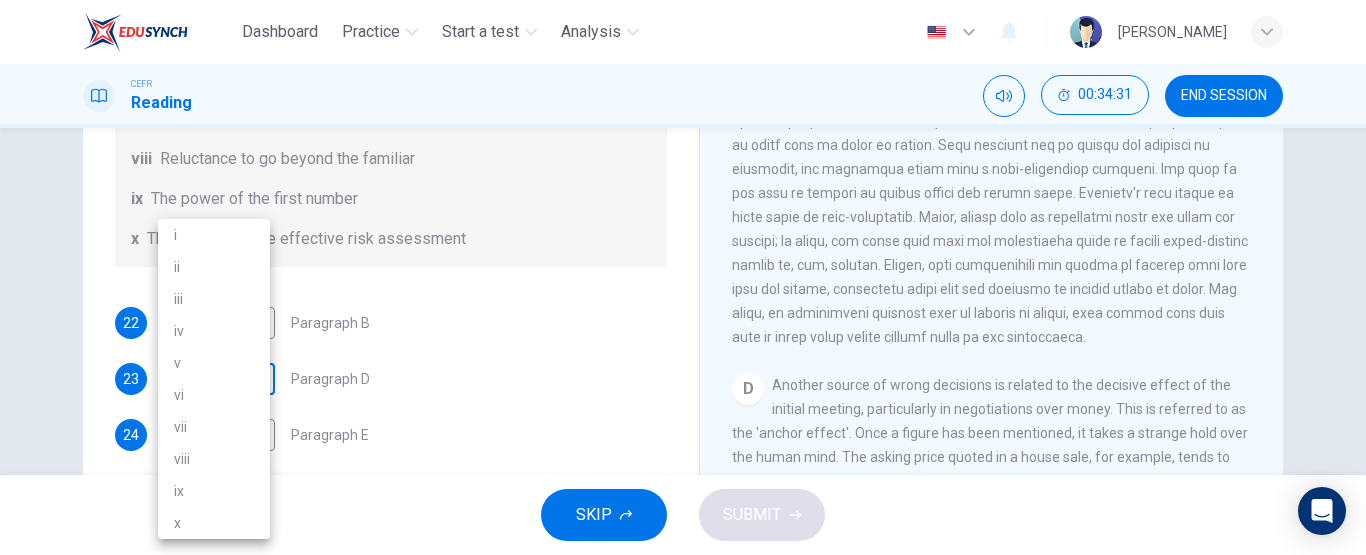 click on "Dashboard Practice Start a test Analysis English en ​ [PERSON_NAME] CEFR Reading 00:34:31 END SESSION Questions 22 - 27 Reading Passage 1 has nine paragraphs  A-I
Choose the correct heading for Paragraphs  B  and  D-H  from the list of headings below.
Write the correct number  (i-xi)  in the boxes below. List of Headings i Not identifying the correct priorities ii A solution for the long term iii The difficulty of changing your mind iv Why looking back is unhelpful v Strengthening inner resources vi A successful approach to the study of decision-making vii The danger of trusting a global market viii Reluctance to go beyond the familiar ix The power of the first number x The need for more effective risk assessment 22 x x ​ Paragraph B 23 ​ ​ Paragraph D 24 viii viii ​ Paragraph E 25 iii iii ​ Paragraph F 26 i i ​ Paragraph G 27 iv iv ​ Paragraph H Why Risks Can Go Wrong CLICK TO ZOOM Click to Zoom A B C D E F G H I SKIP SUBMIT EduSynch - Online Language Proficiency Testing" at bounding box center (683, 277) 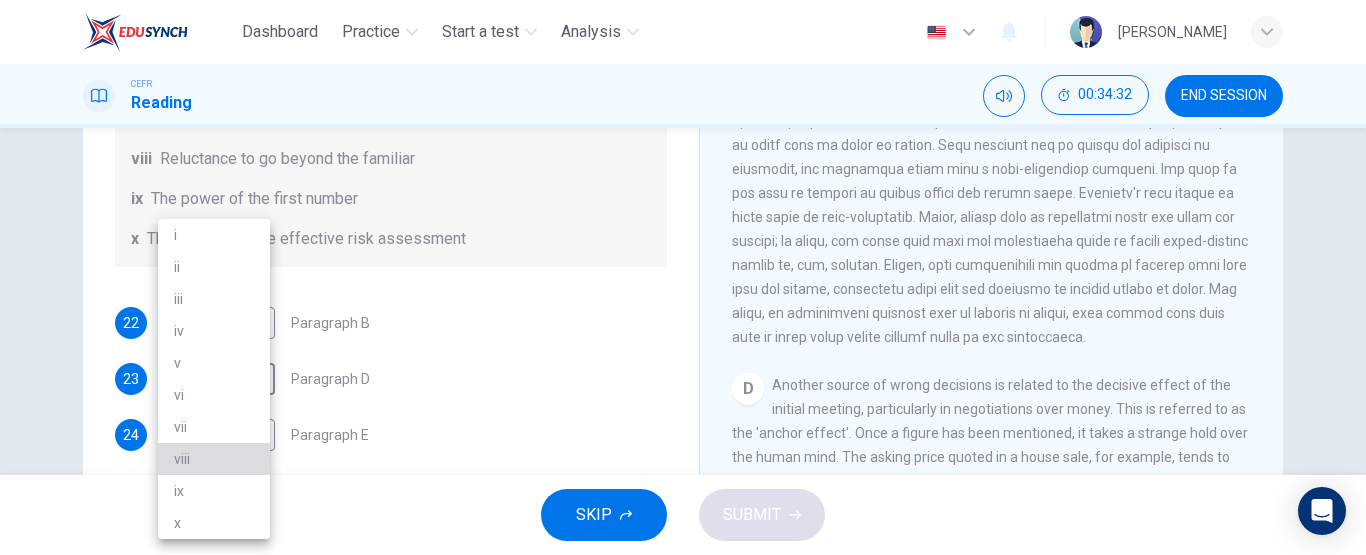 click on "viii" at bounding box center (214, 459) 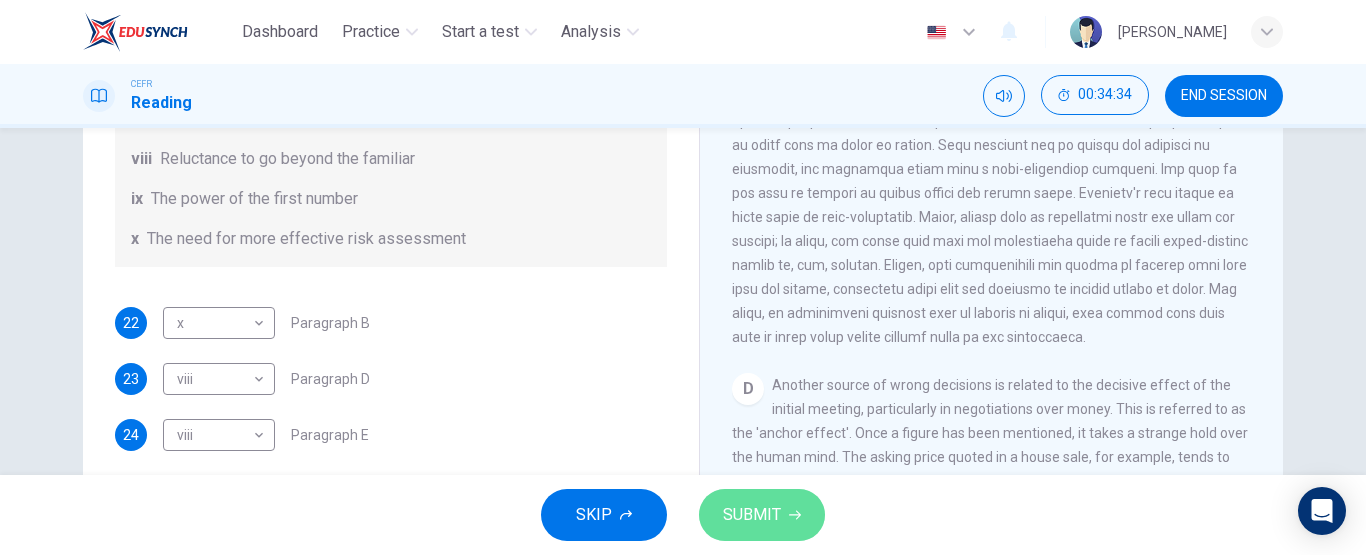 click on "SUBMIT" at bounding box center (752, 515) 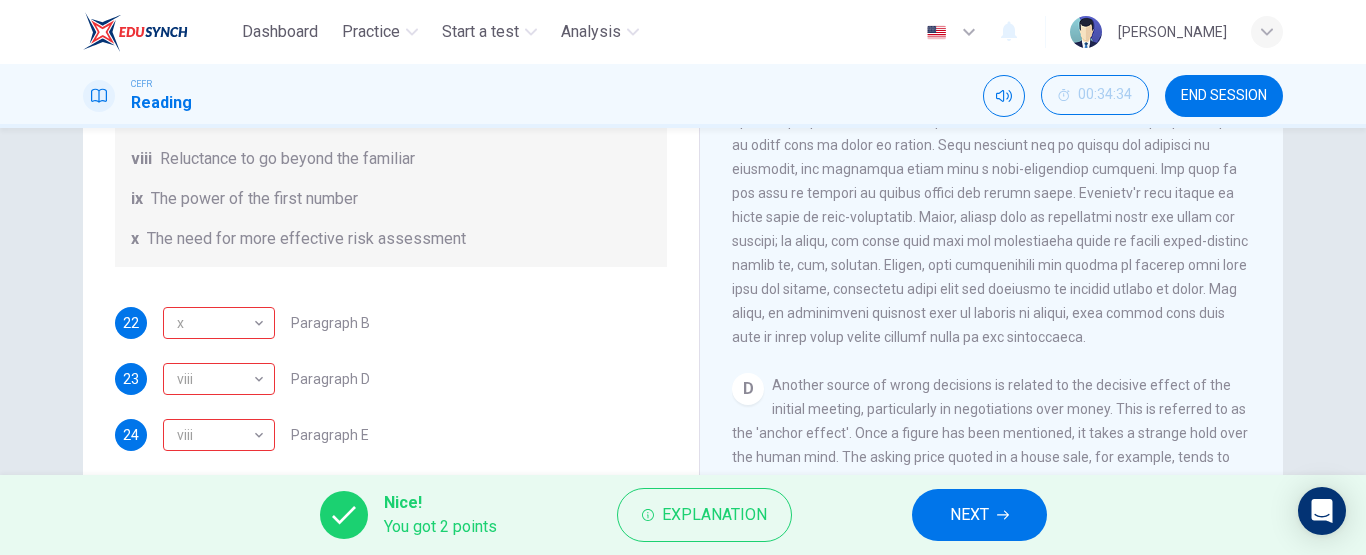 scroll, scrollTop: 385, scrollLeft: 0, axis: vertical 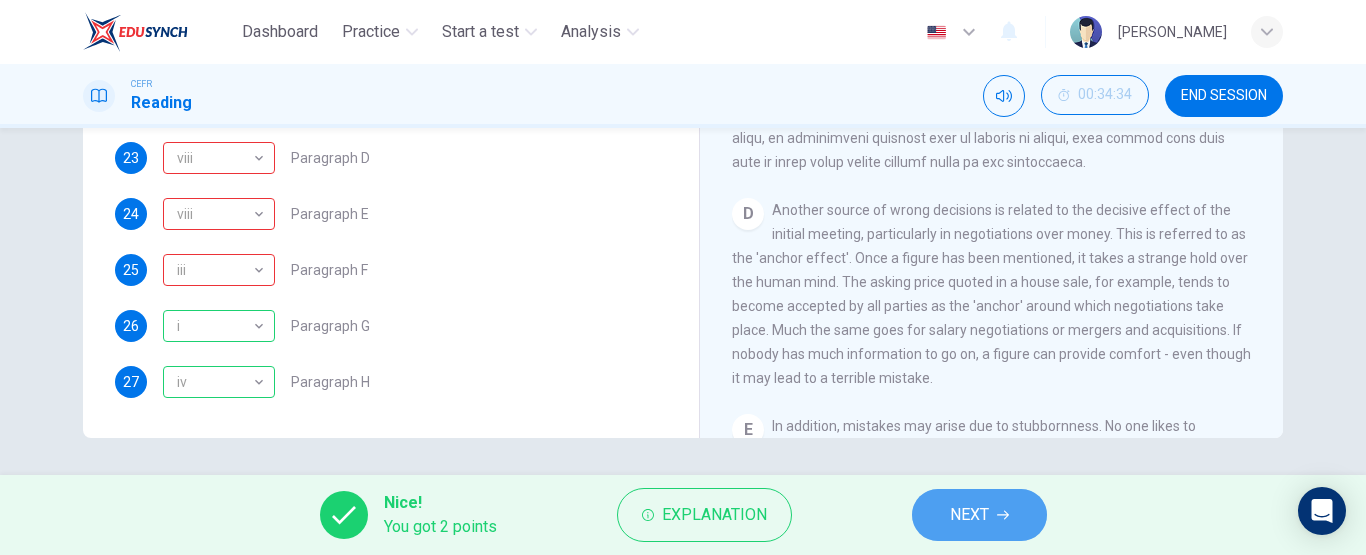 click on "NEXT" at bounding box center [979, 515] 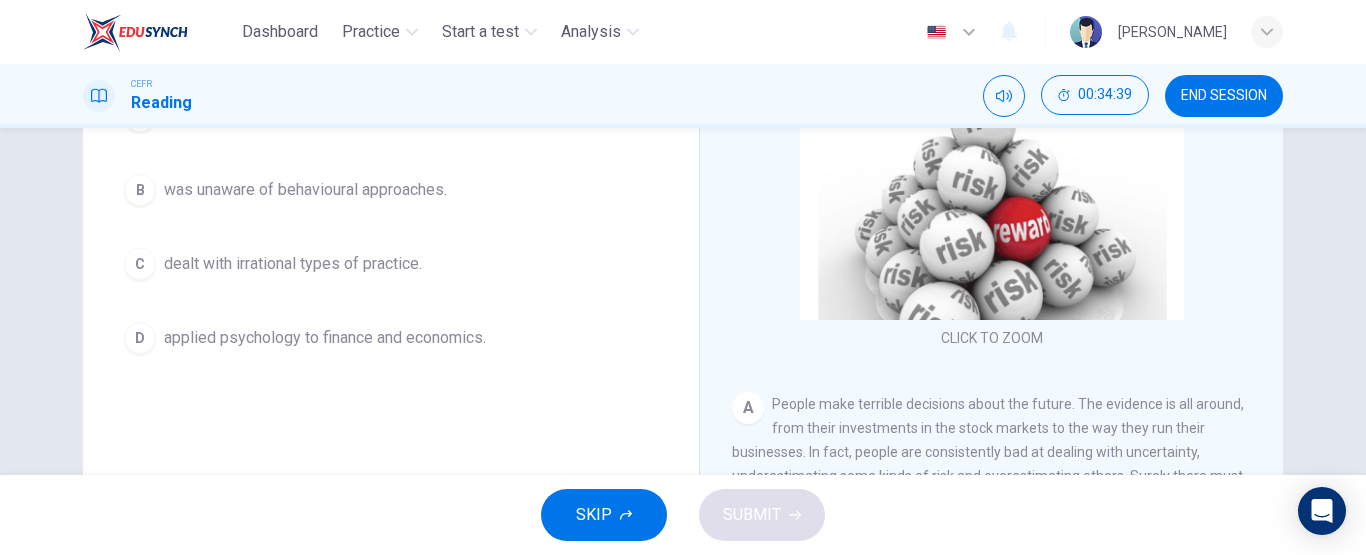 scroll, scrollTop: 286, scrollLeft: 0, axis: vertical 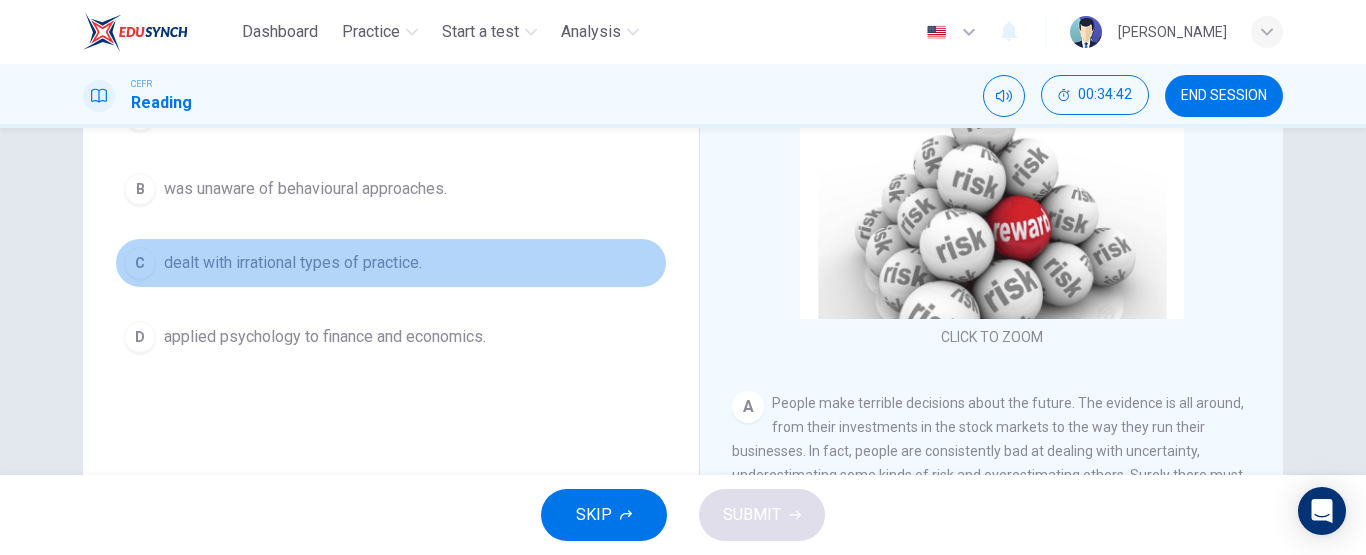 click on "dealt with irrational types of practice." at bounding box center [293, 263] 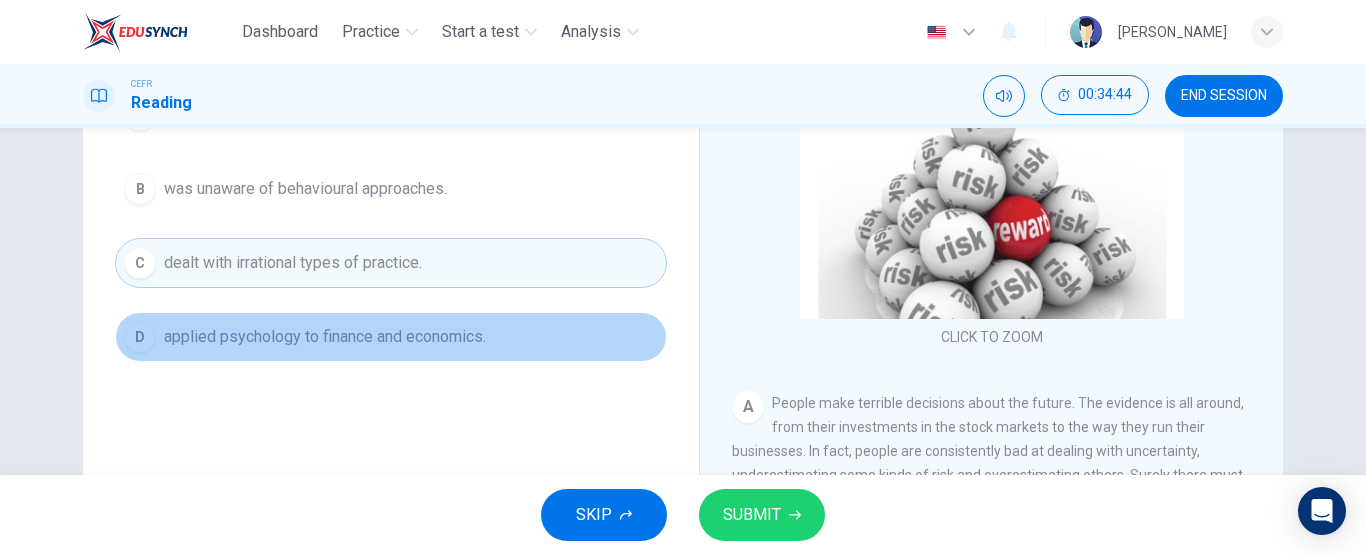 click on "D applied psychology to finance and economics." at bounding box center (391, 337) 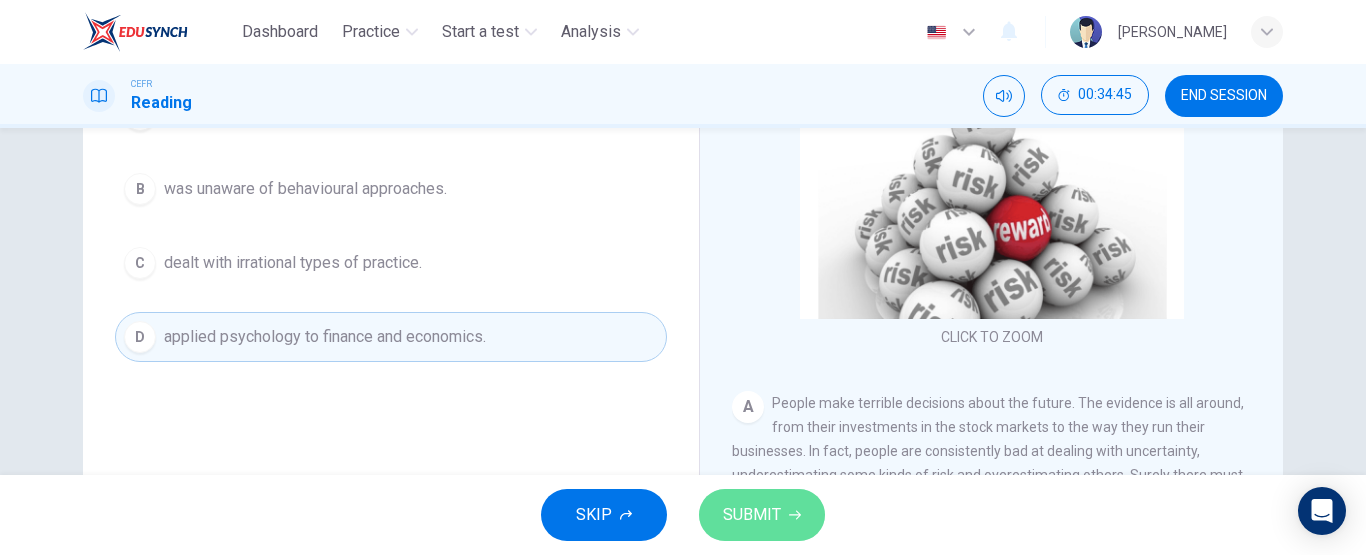 click on "SUBMIT" at bounding box center (762, 515) 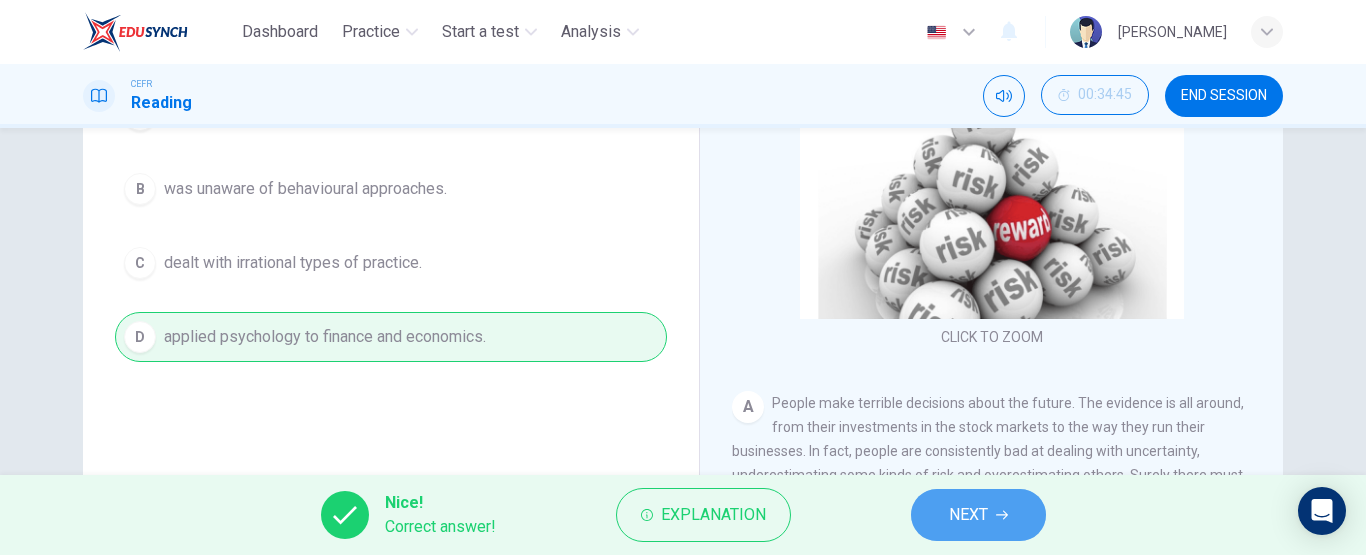 click on "NEXT" at bounding box center (978, 515) 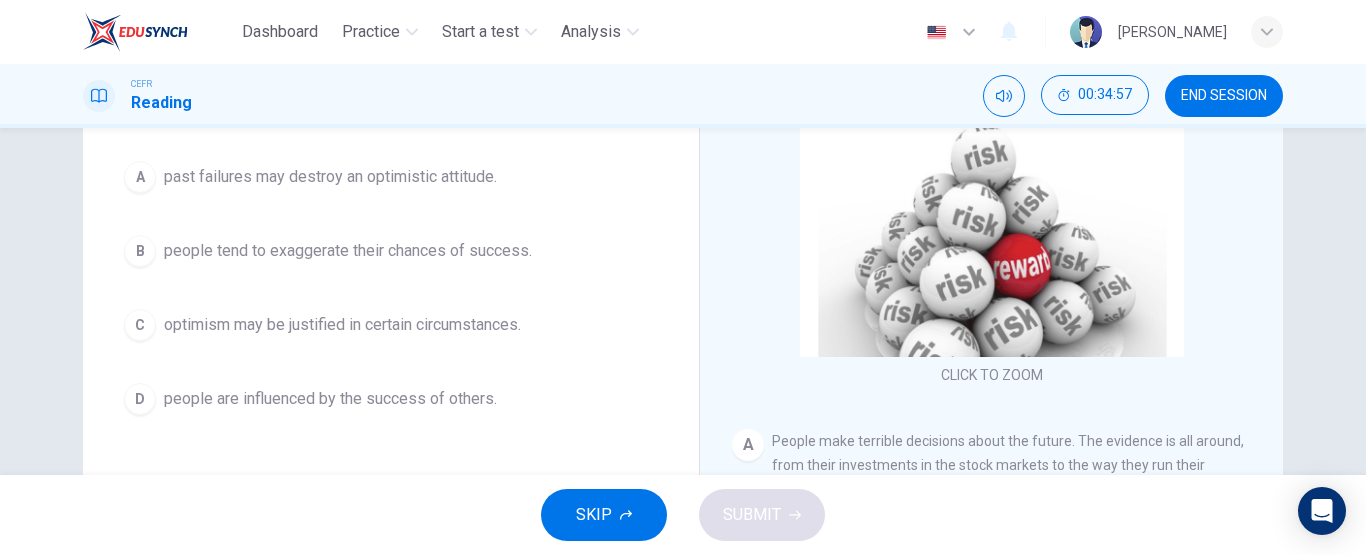 scroll, scrollTop: 249, scrollLeft: 0, axis: vertical 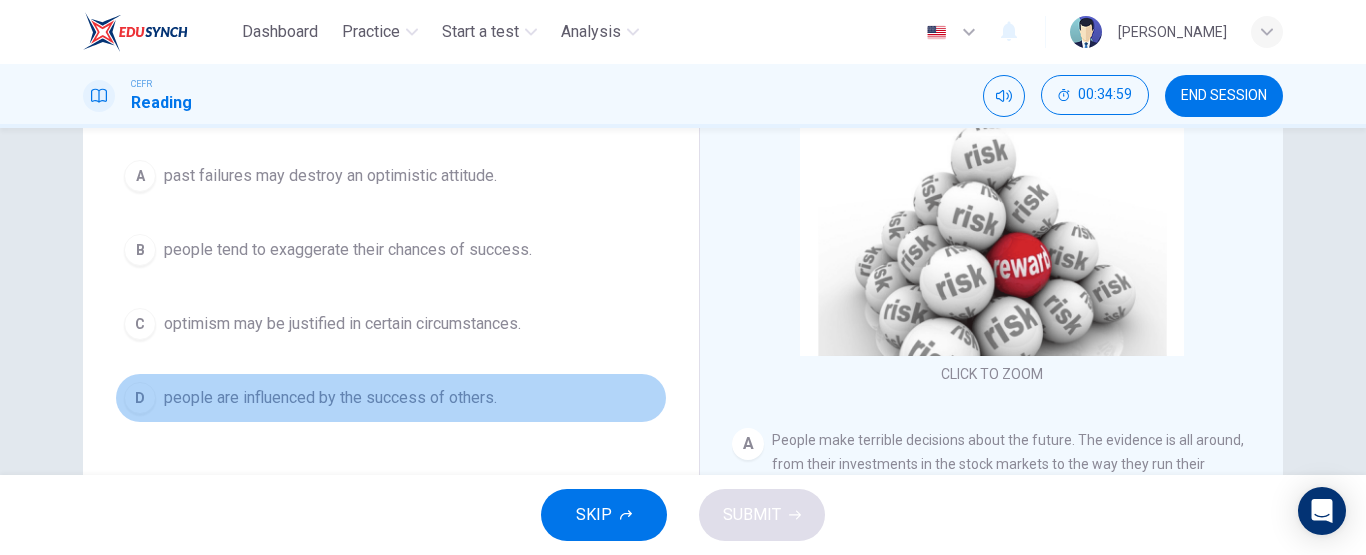 click on "people are influenced by the success of others." at bounding box center [330, 398] 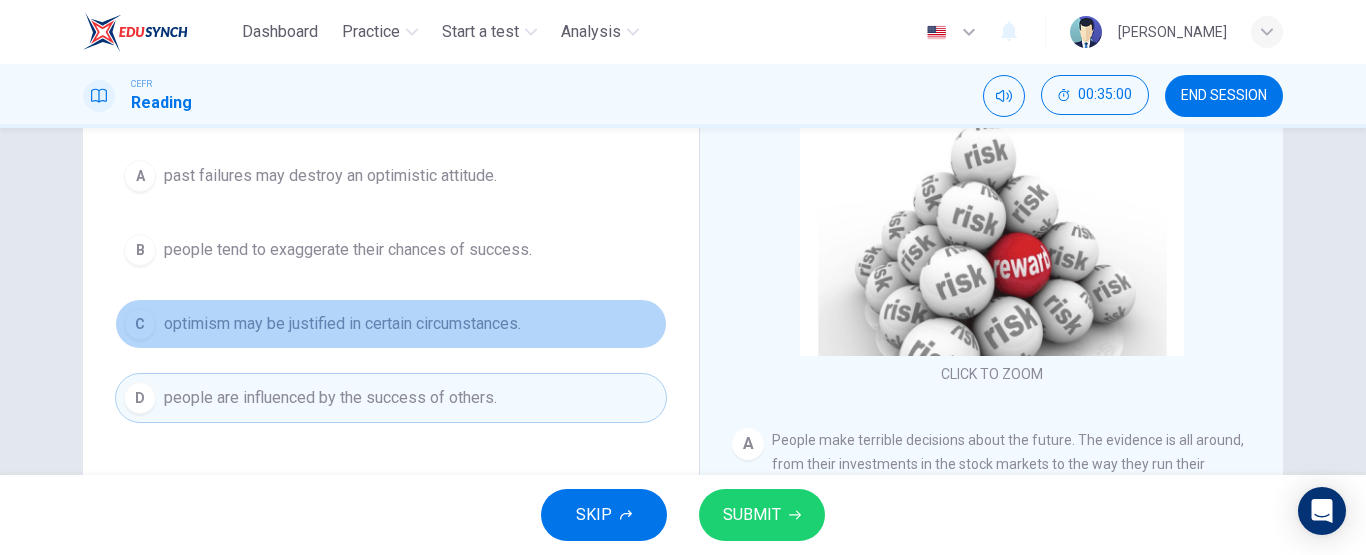 click on "C optimism may be justified in certain circumstances." at bounding box center [391, 324] 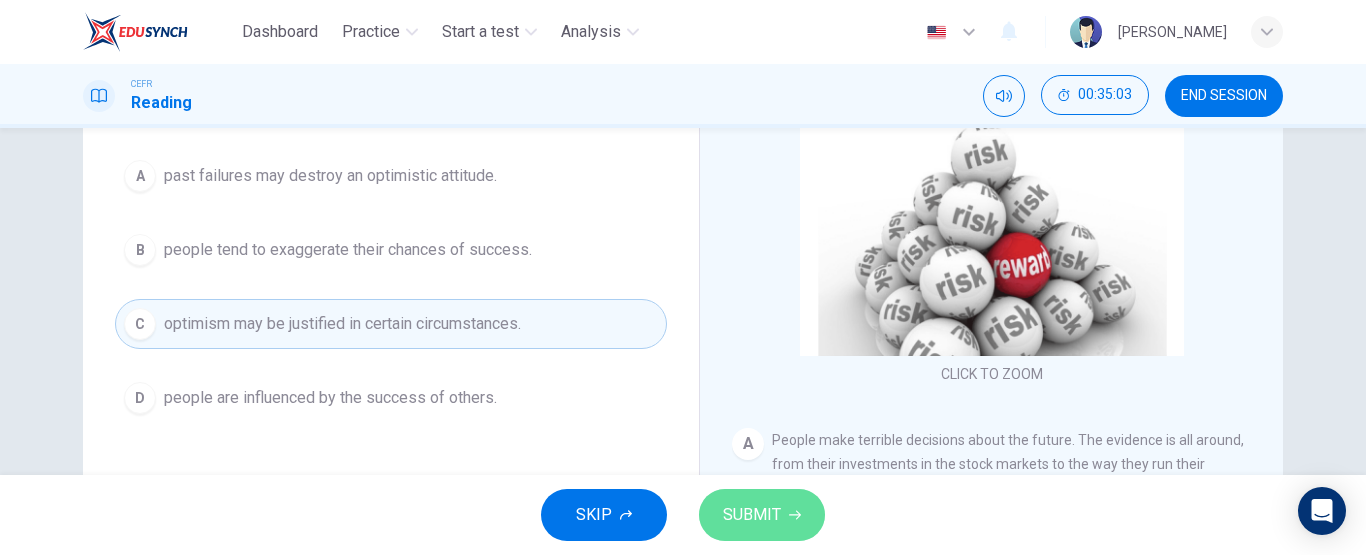 click on "SUBMIT" at bounding box center (752, 515) 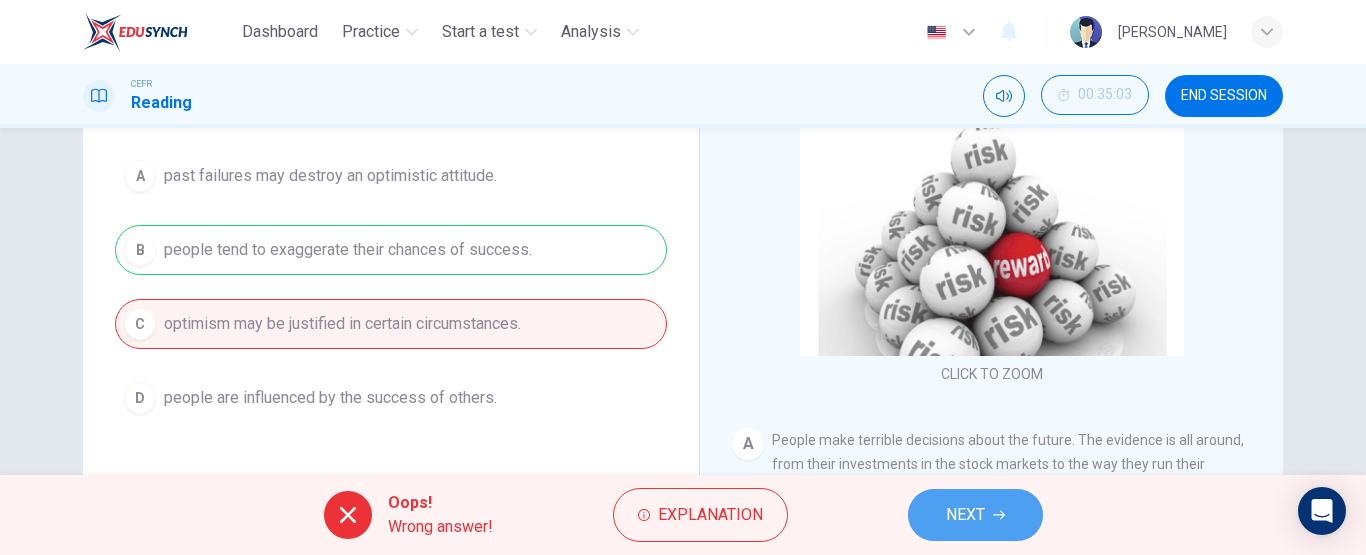 click on "NEXT" at bounding box center [975, 515] 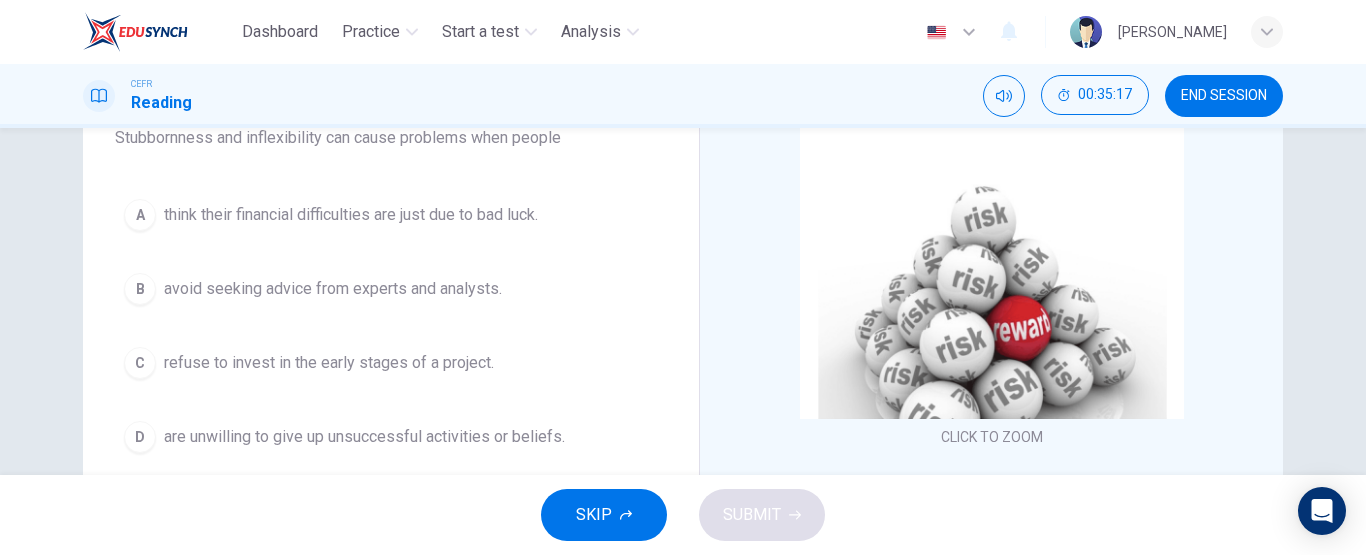 scroll, scrollTop: 188, scrollLeft: 0, axis: vertical 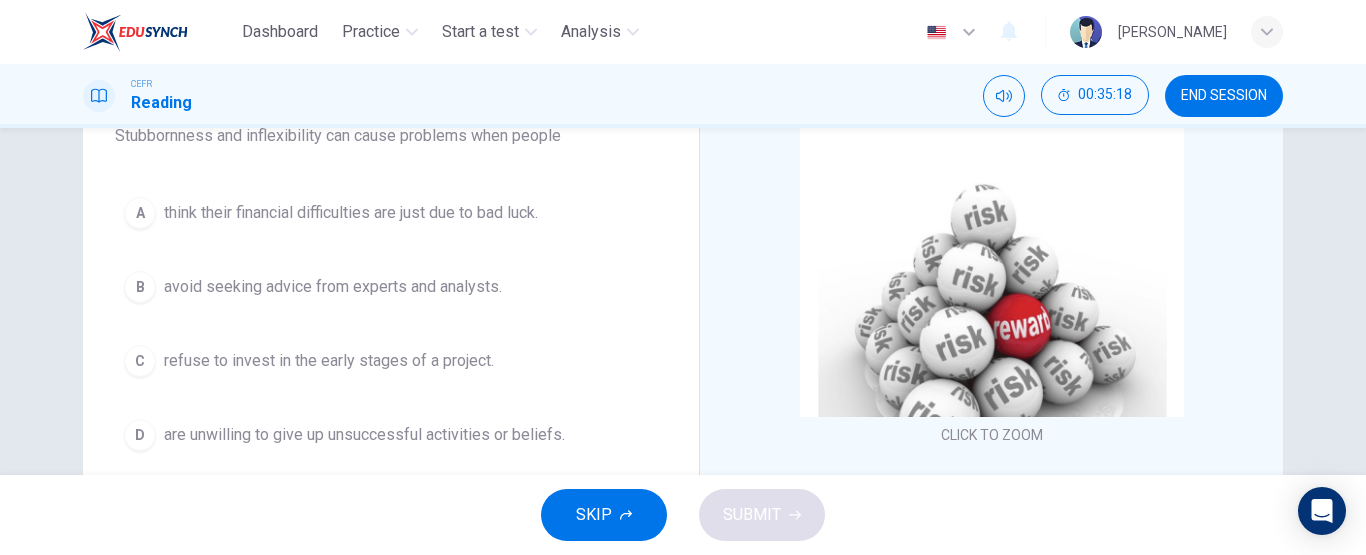 click on "are unwilling to give up unsuccessful activities or beliefs." at bounding box center [364, 435] 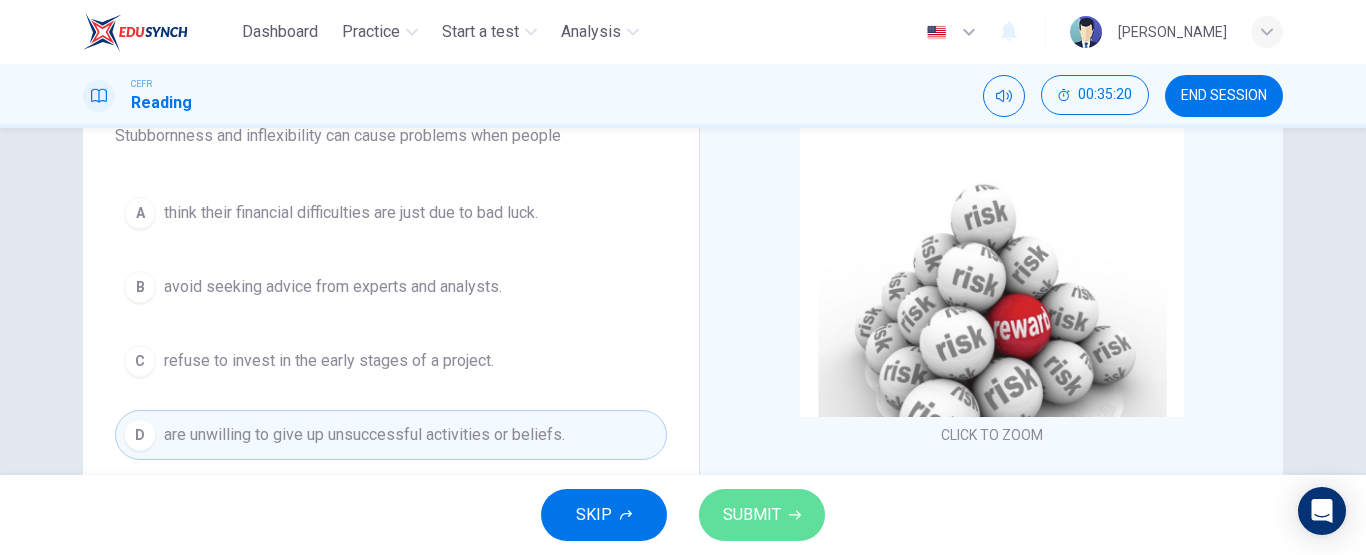 click on "SUBMIT" at bounding box center (752, 515) 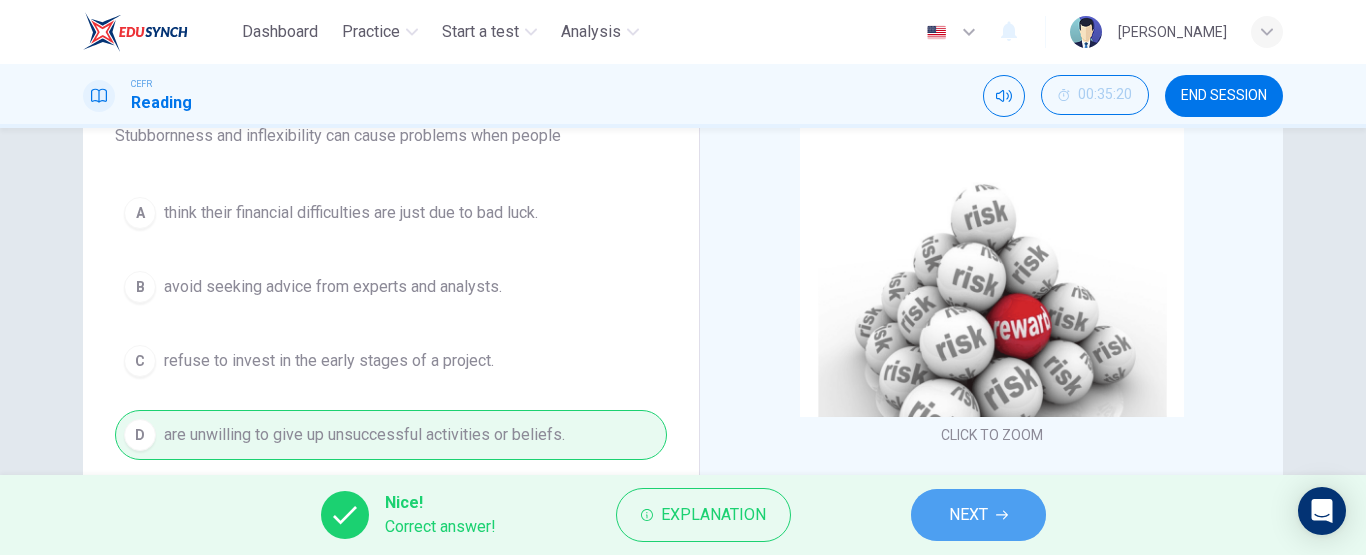 click on "NEXT" at bounding box center (968, 515) 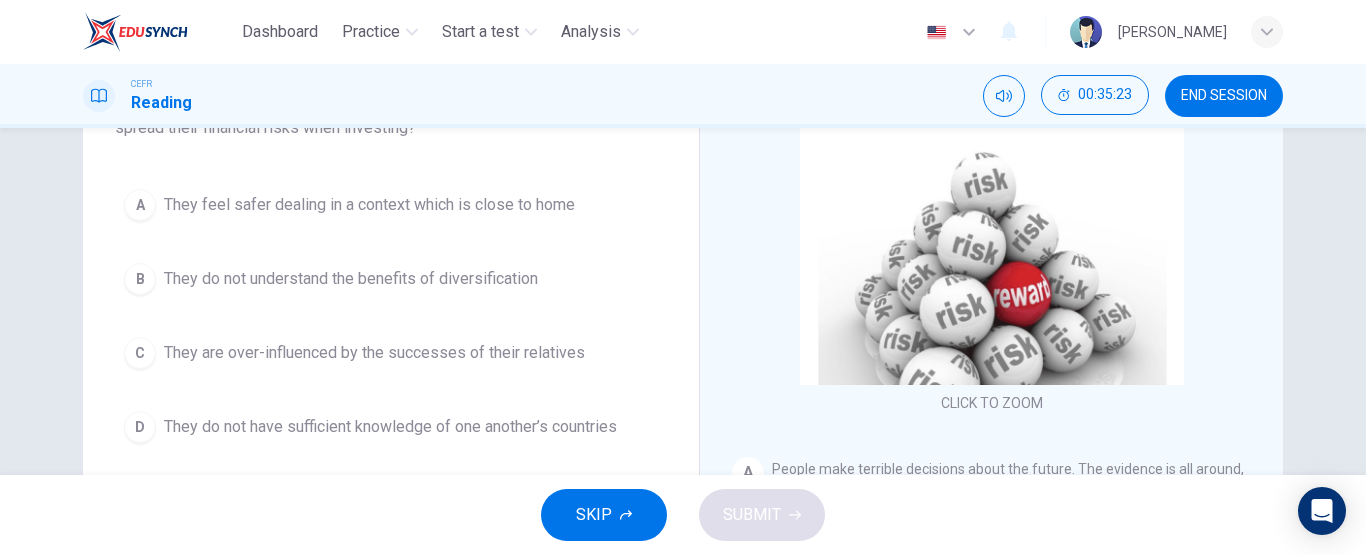 scroll, scrollTop: 226, scrollLeft: 0, axis: vertical 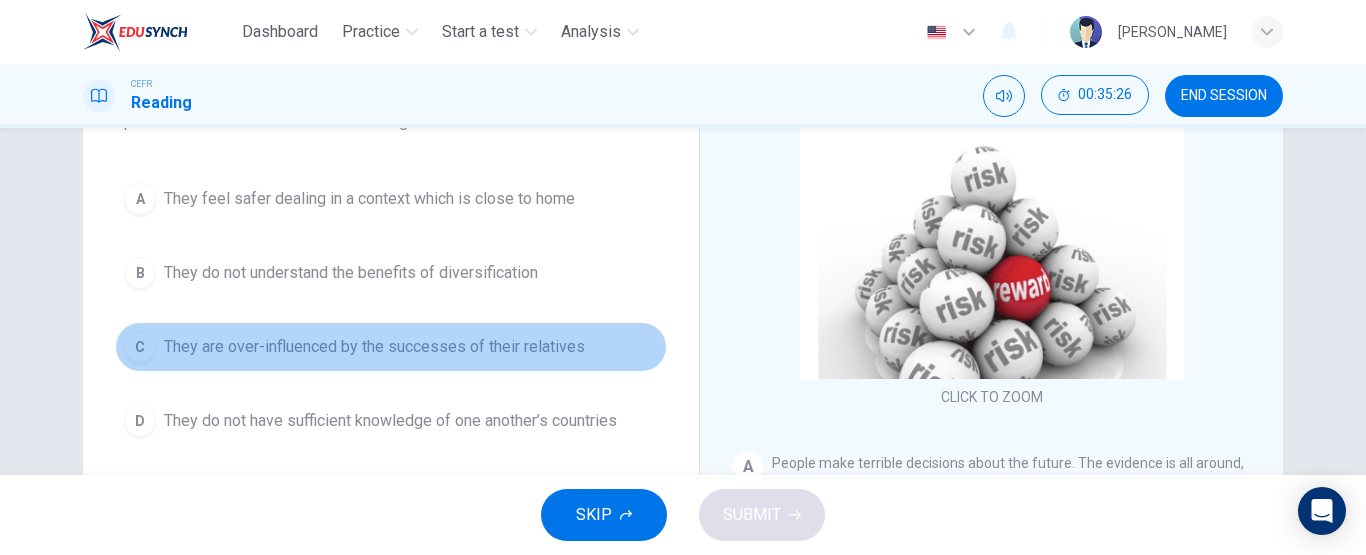 click on "They are over-influenced by the successes of their relatives" at bounding box center (374, 347) 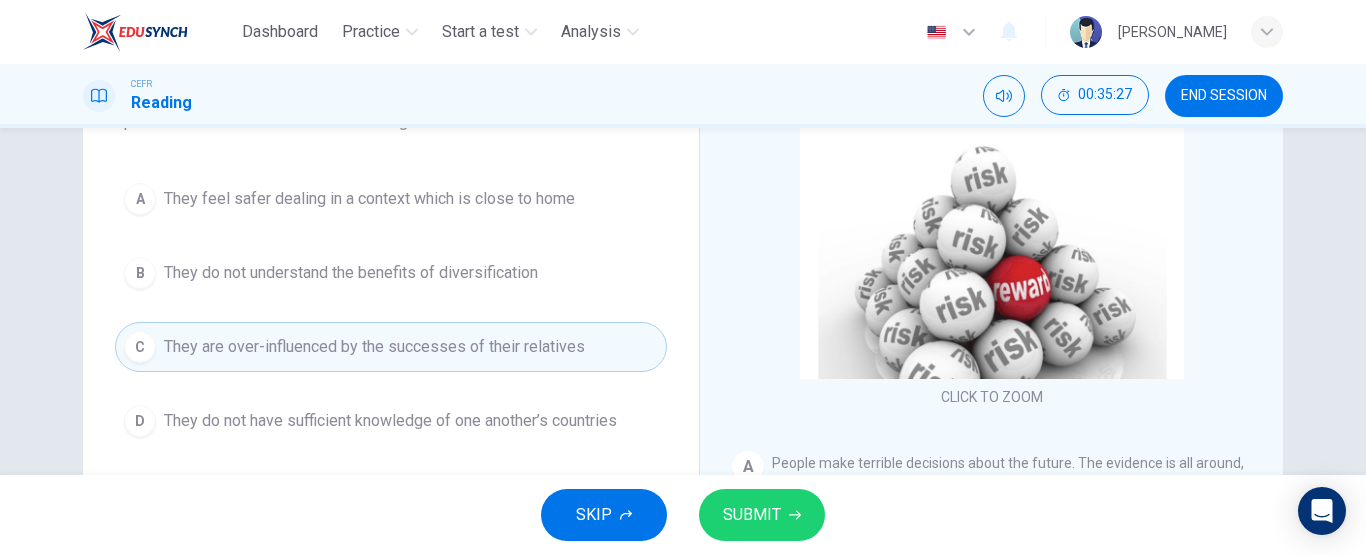 click on "SUBMIT" at bounding box center (752, 515) 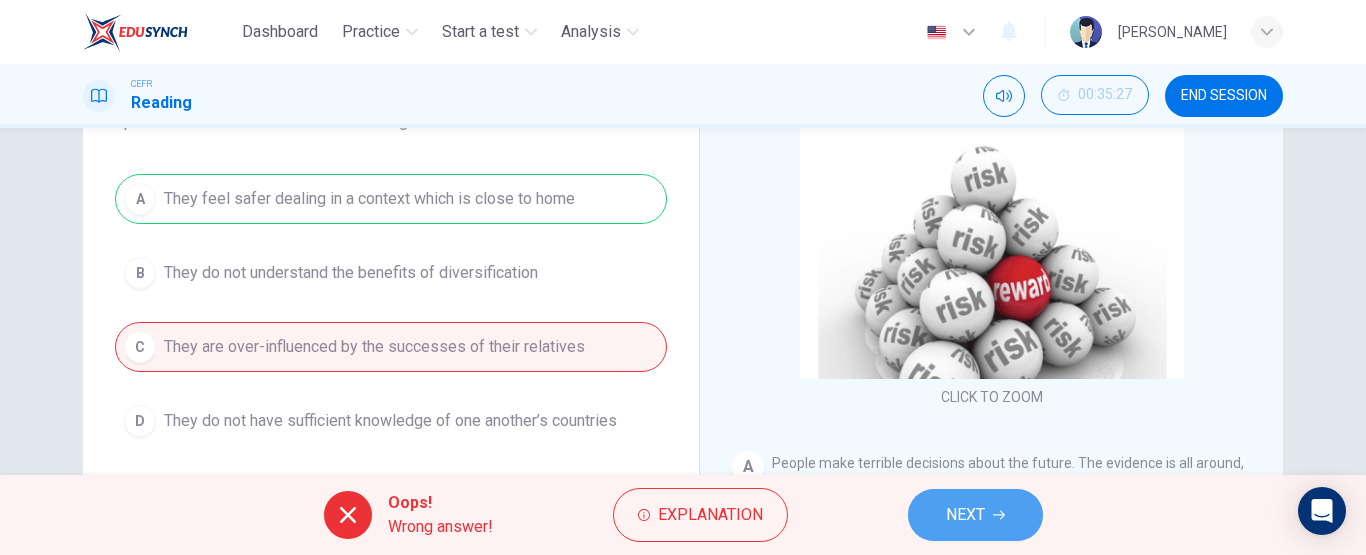 click on "NEXT" at bounding box center (965, 515) 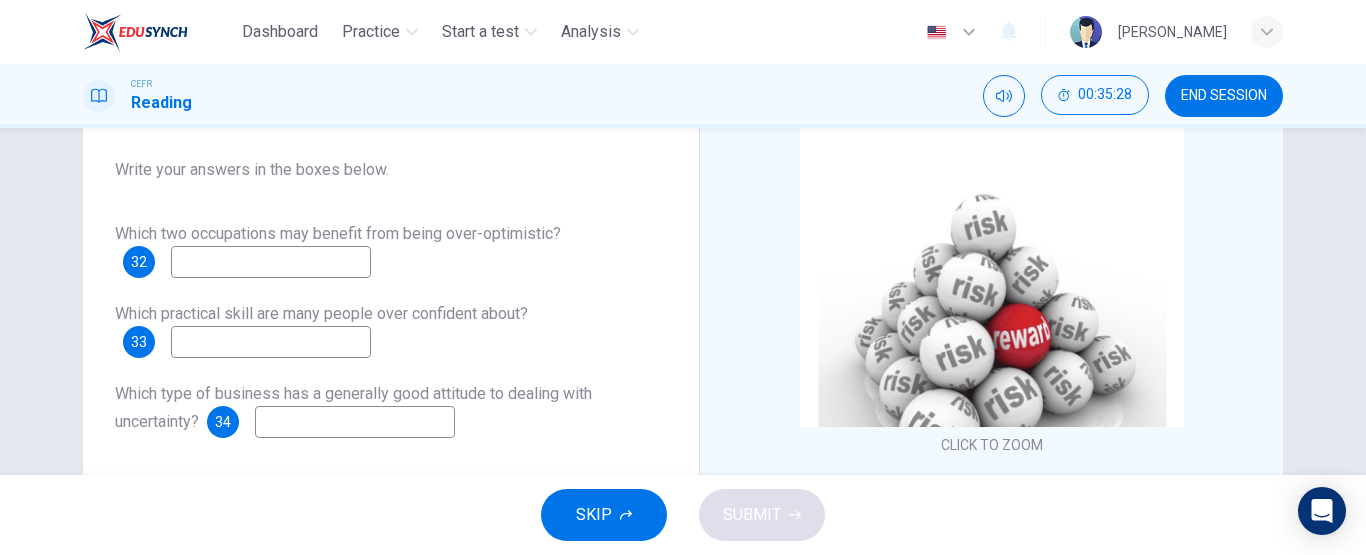 scroll, scrollTop: 176, scrollLeft: 0, axis: vertical 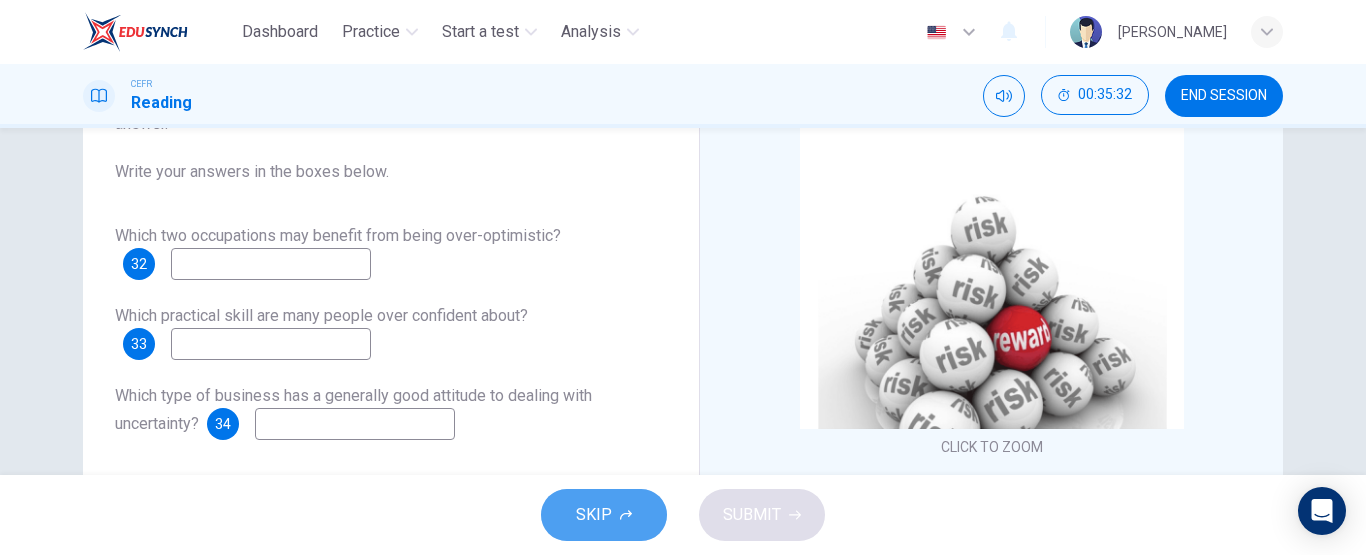 click on "SKIP" at bounding box center [604, 515] 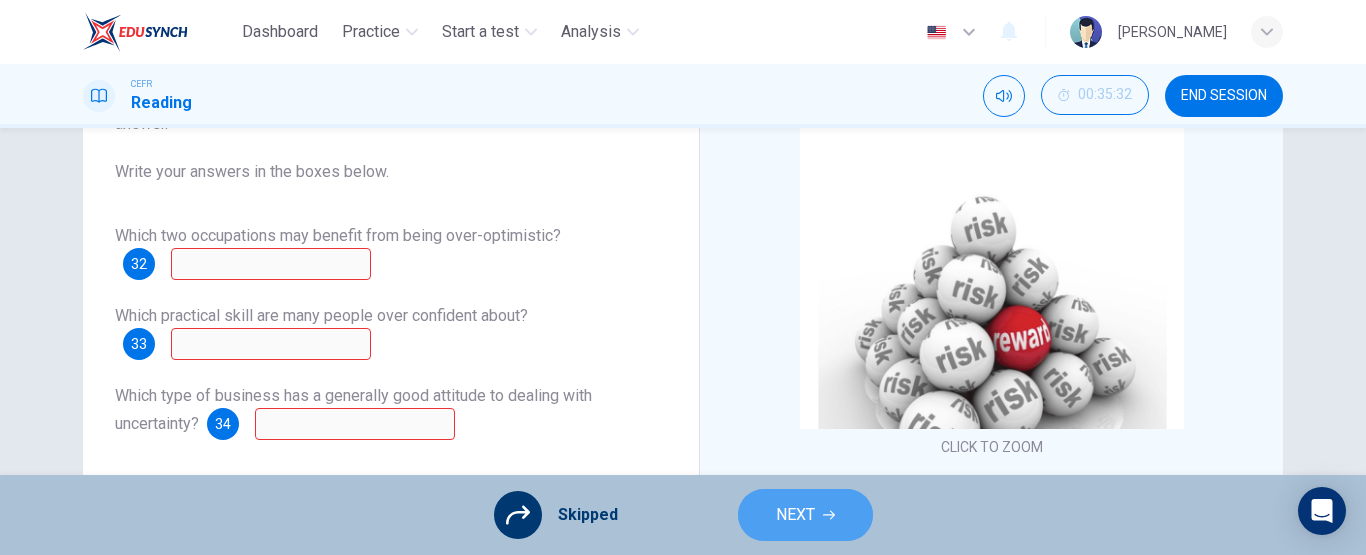click on "NEXT" at bounding box center (795, 515) 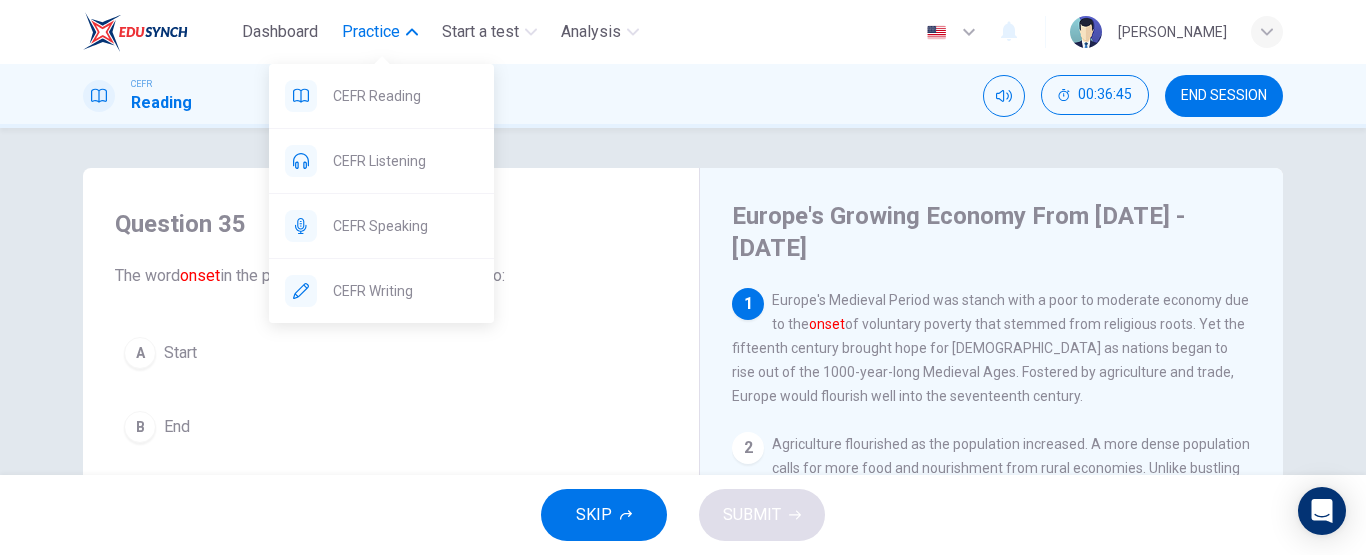click on "Practice" at bounding box center [380, 32] 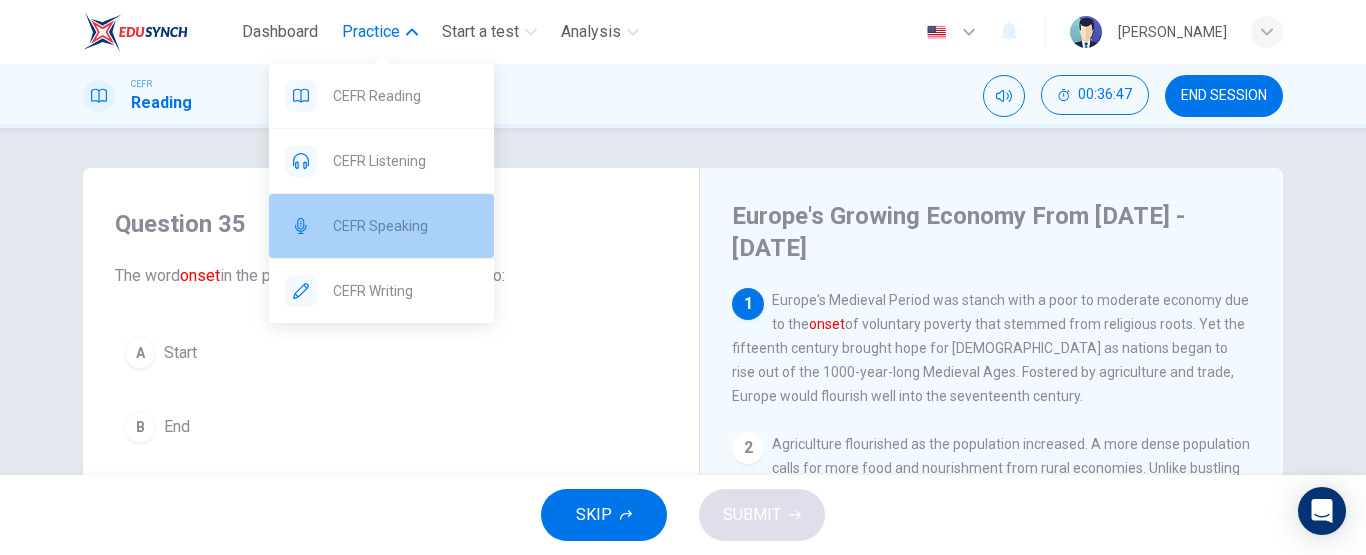 click on "CEFR Speaking" at bounding box center [405, 226] 